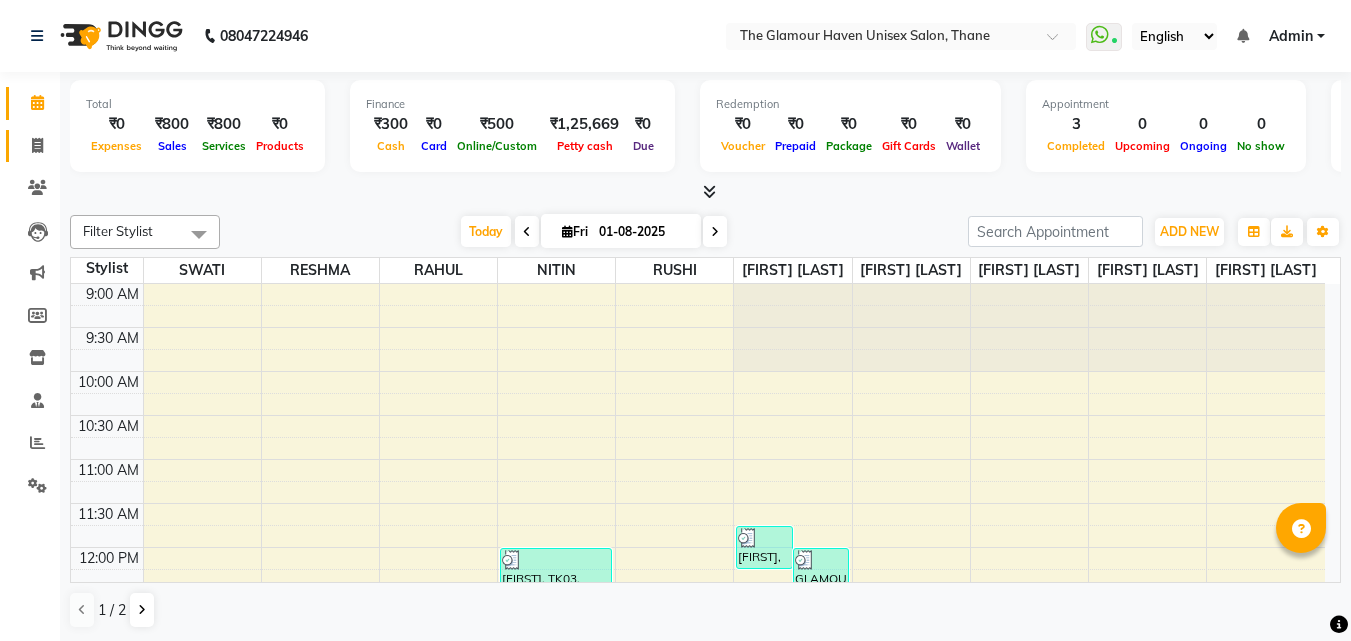 scroll, scrollTop: 0, scrollLeft: 0, axis: both 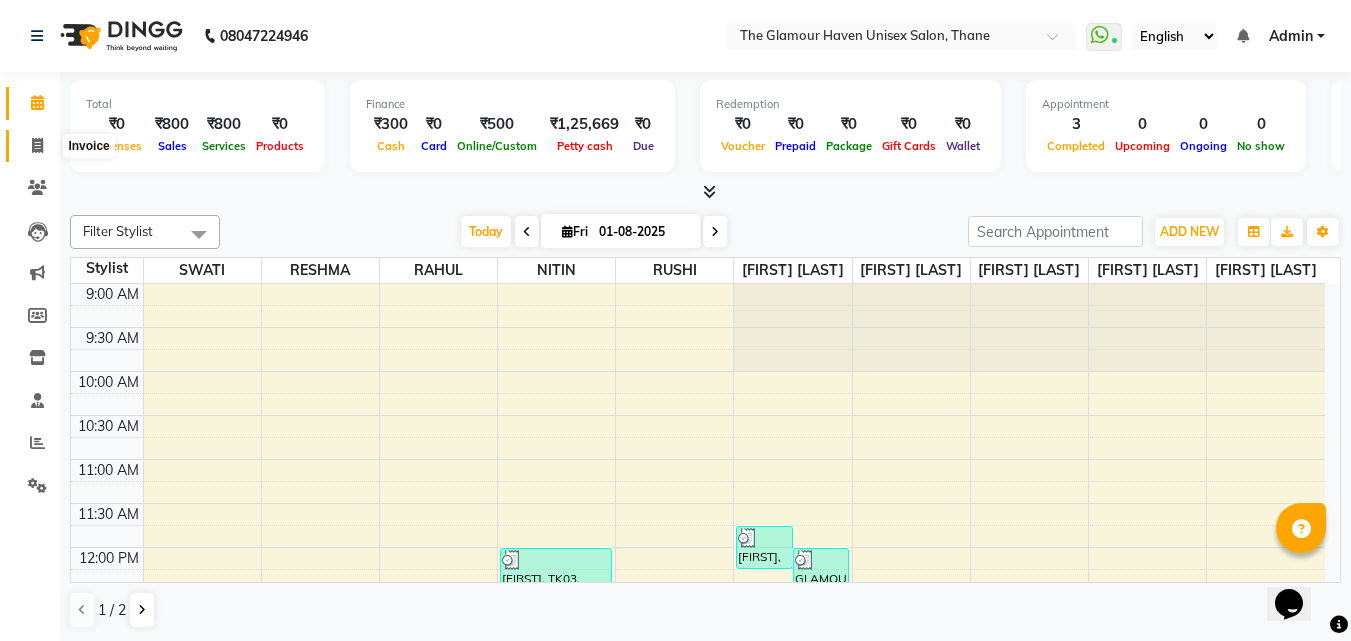 click 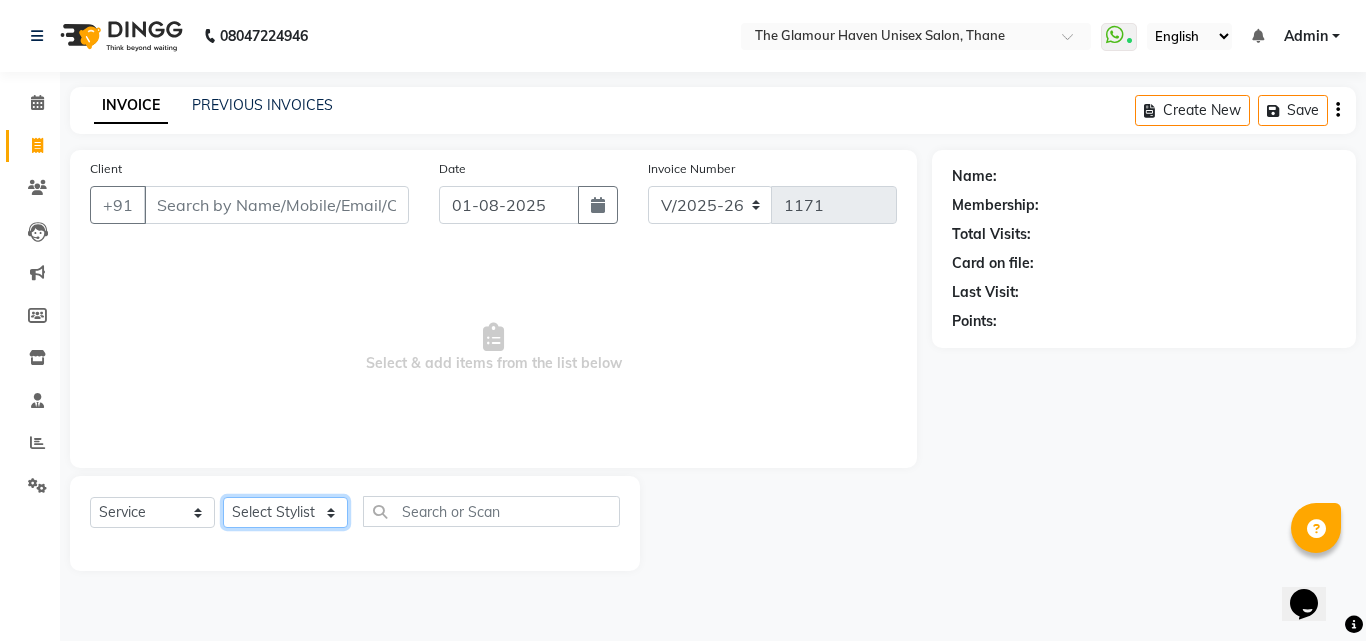 click on "Select Stylist [FIRST] [LAST] [FIRST] [LAST] [FIRST] [LAST] [FIRST] [FIRST] [FIRST] [LAST] [FIRST] [FIRST] [FIRST] [FIRST] [LAST]" 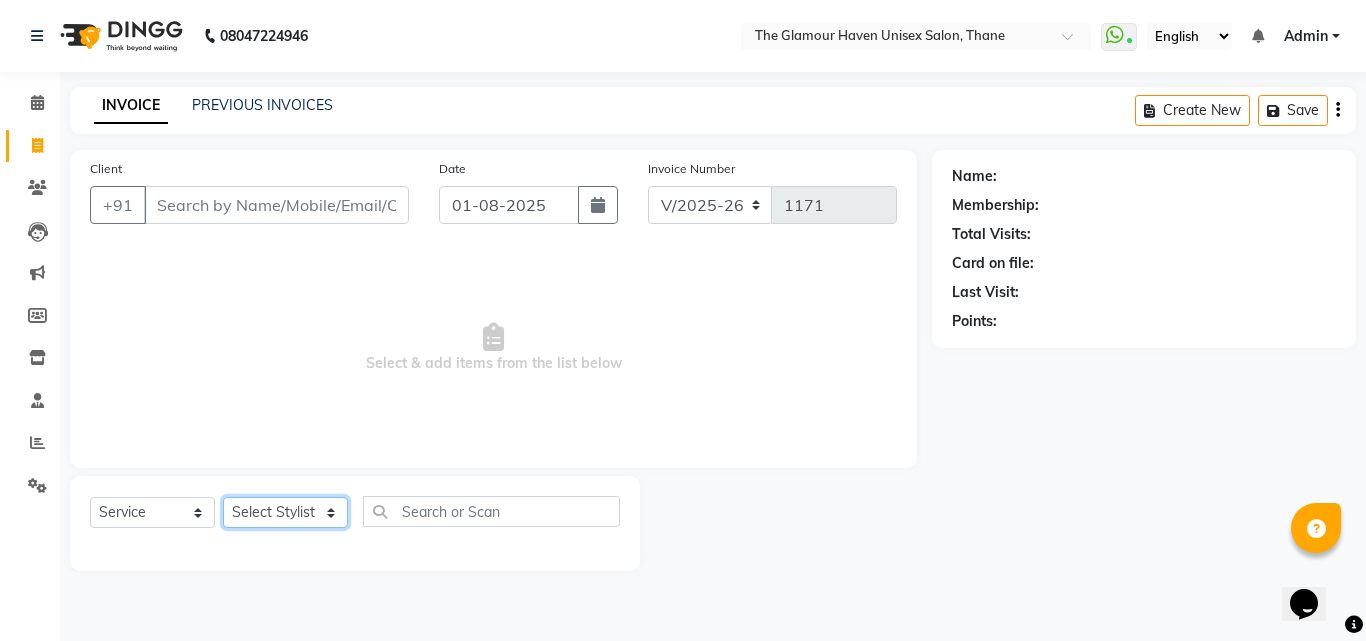 select on "59902" 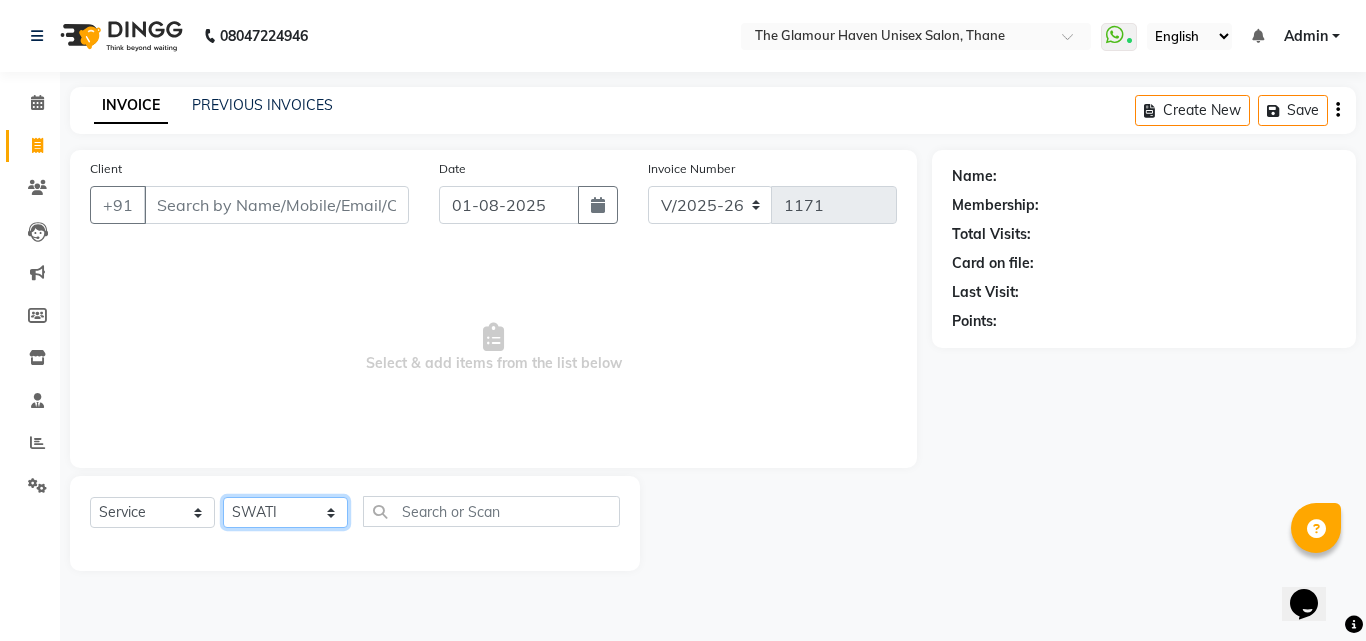 click on "Select Stylist [FIRST] [LAST] [FIRST] [LAST] [FIRST] [LAST] [FIRST] [FIRST] [FIRST] [LAST] [FIRST] [FIRST] [FIRST] [FIRST] [LAST]" 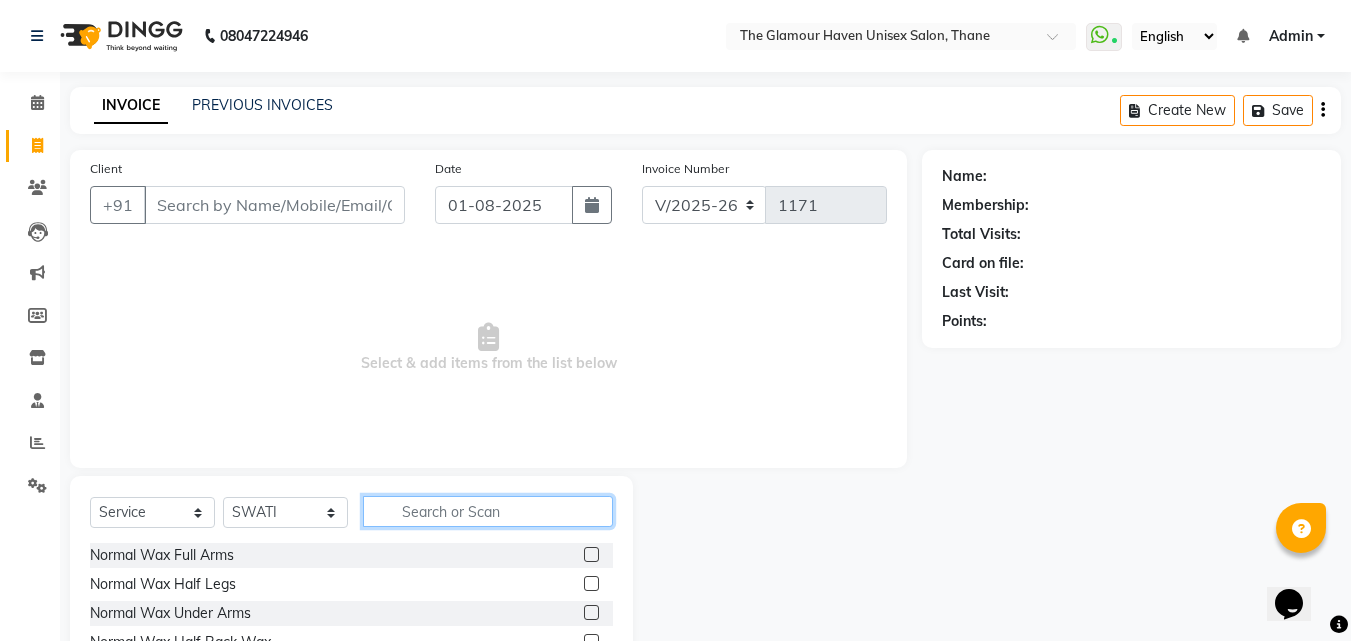click 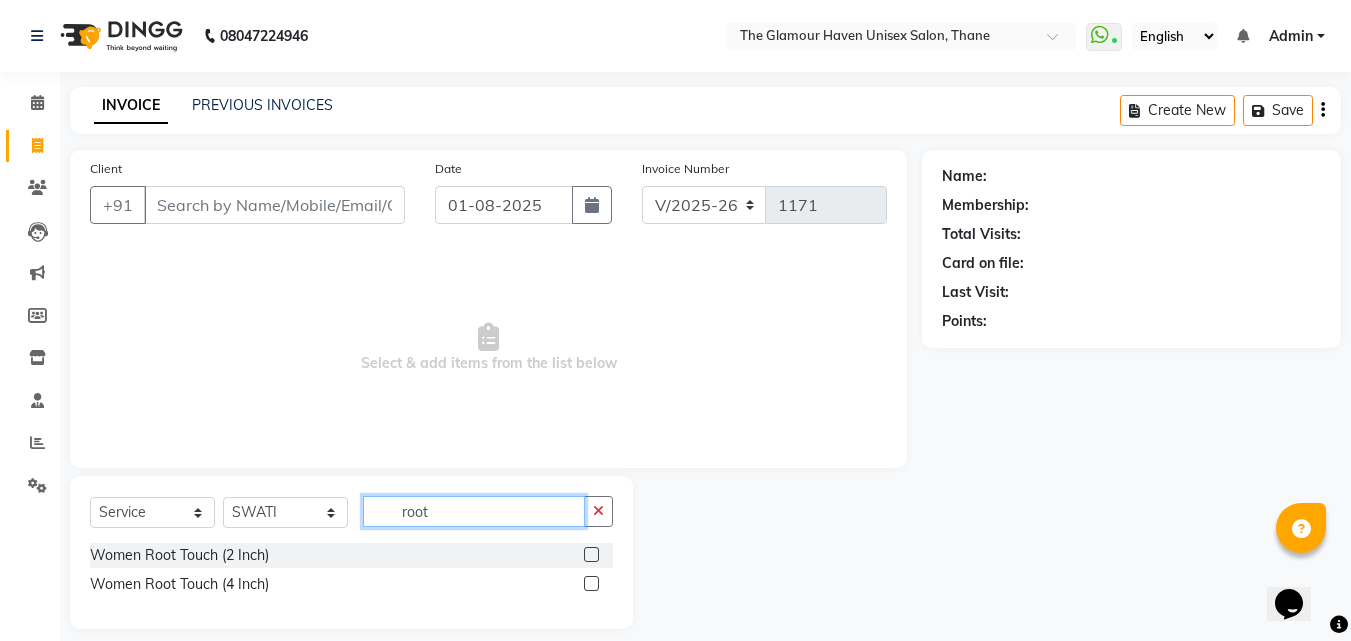 type on "root" 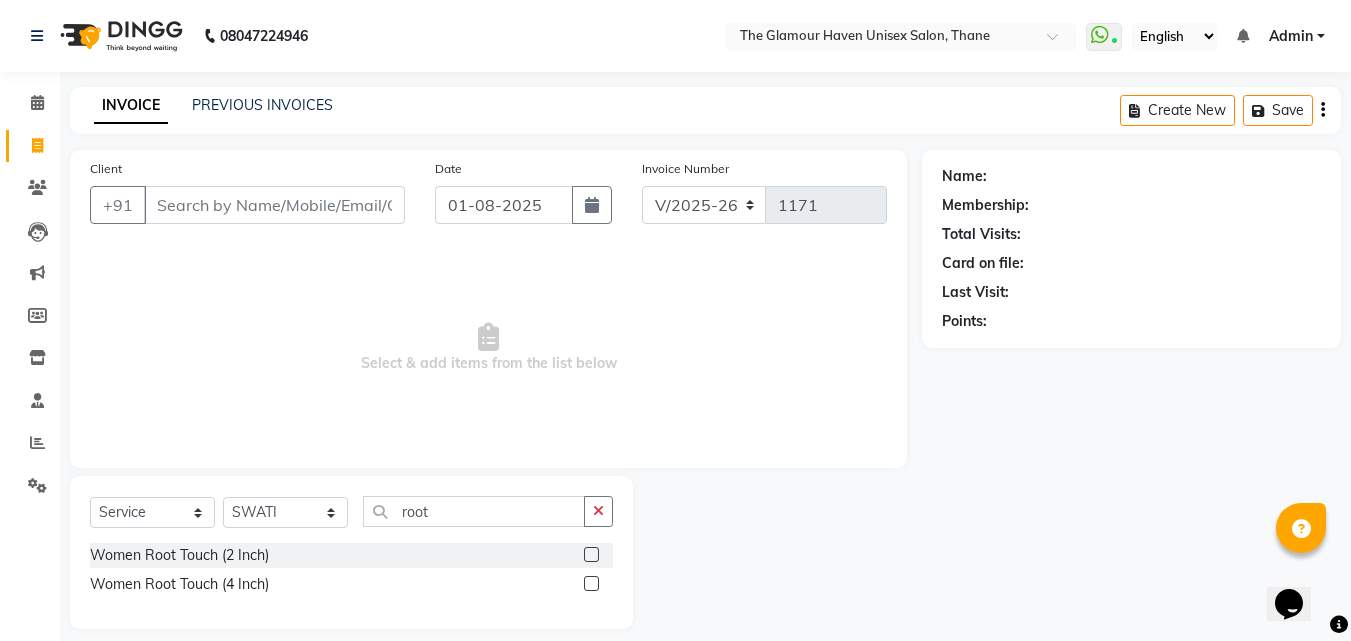 click 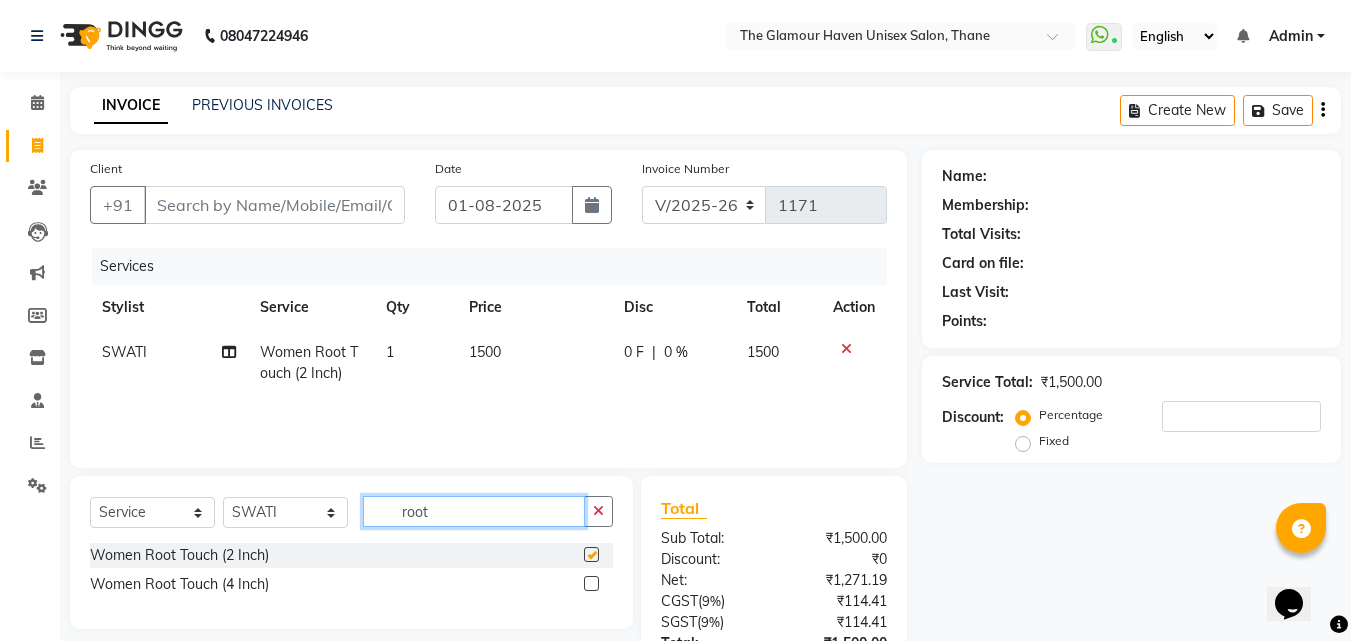 click on "root" 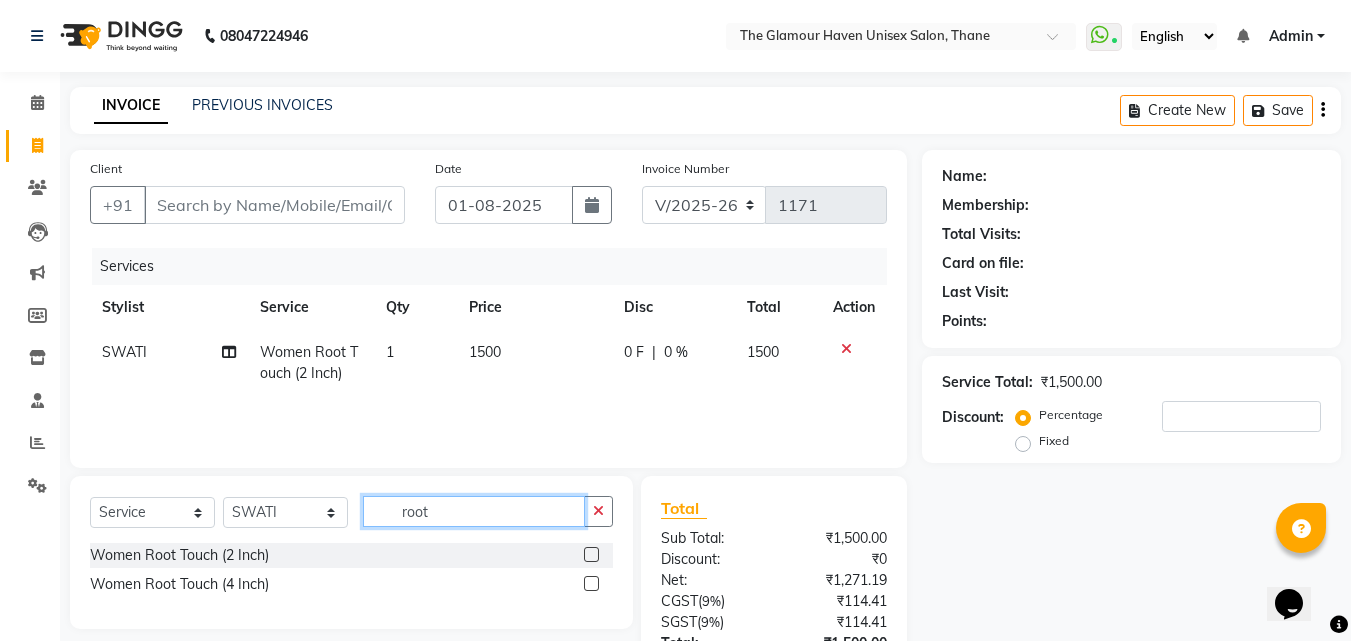 checkbox on "false" 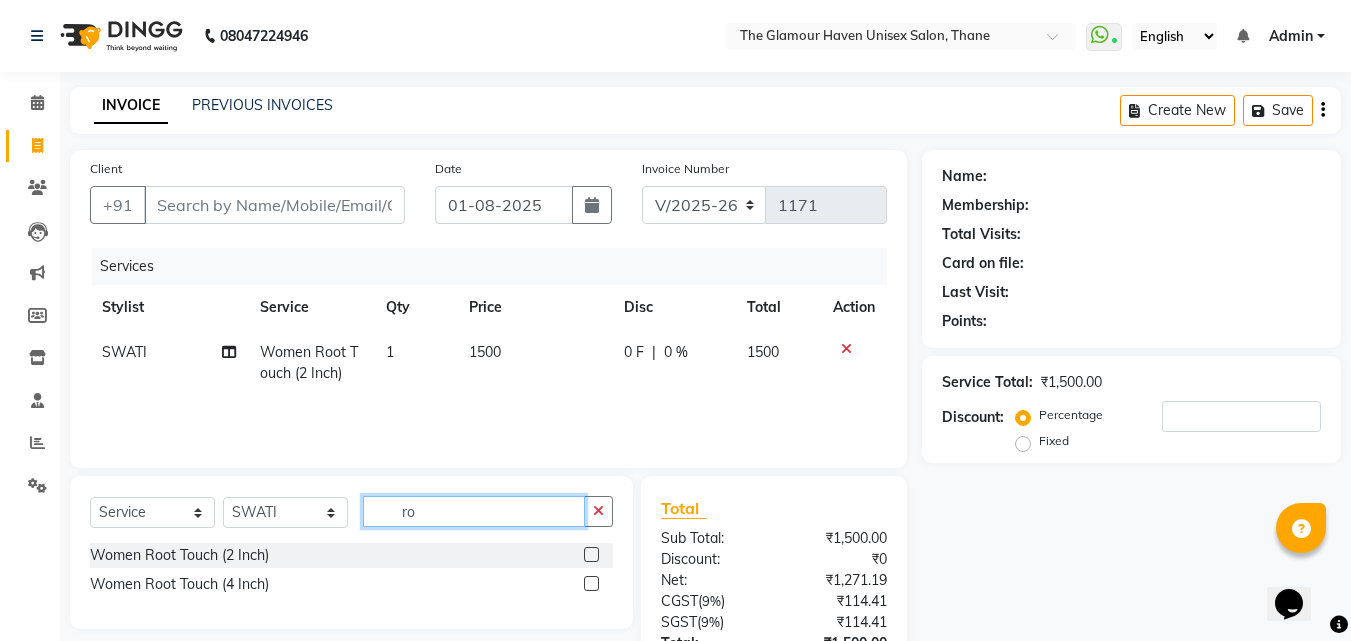 type on "r" 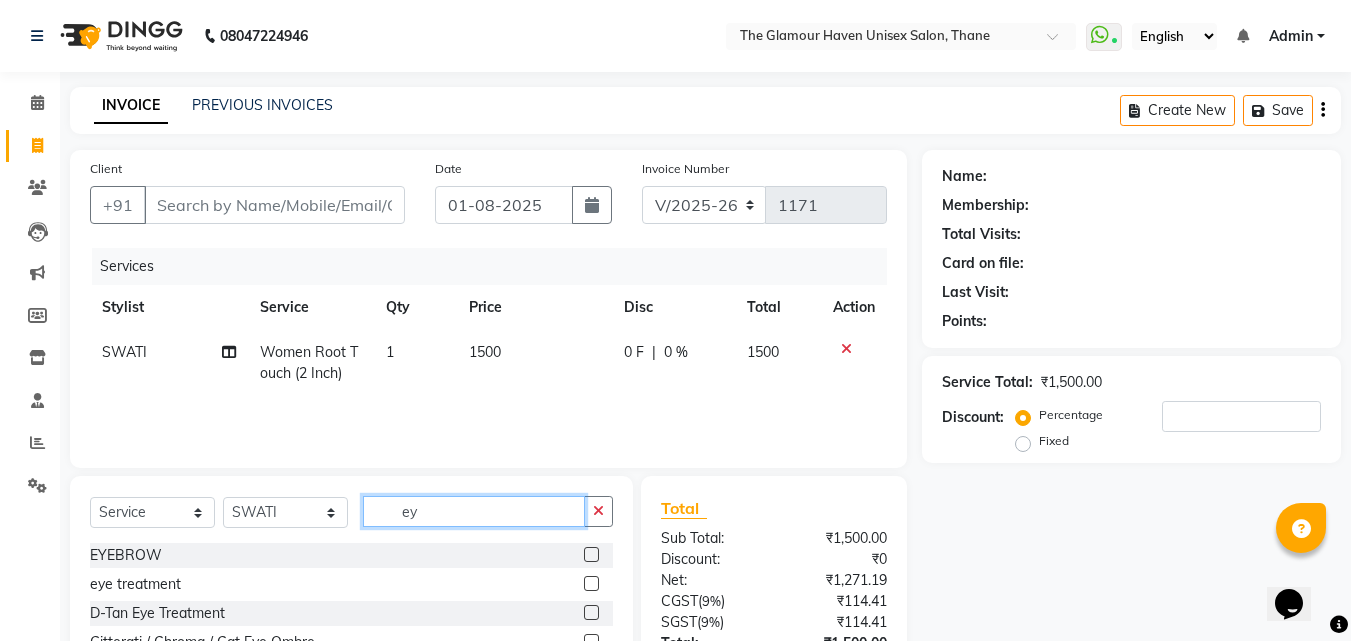scroll, scrollTop: 100, scrollLeft: 0, axis: vertical 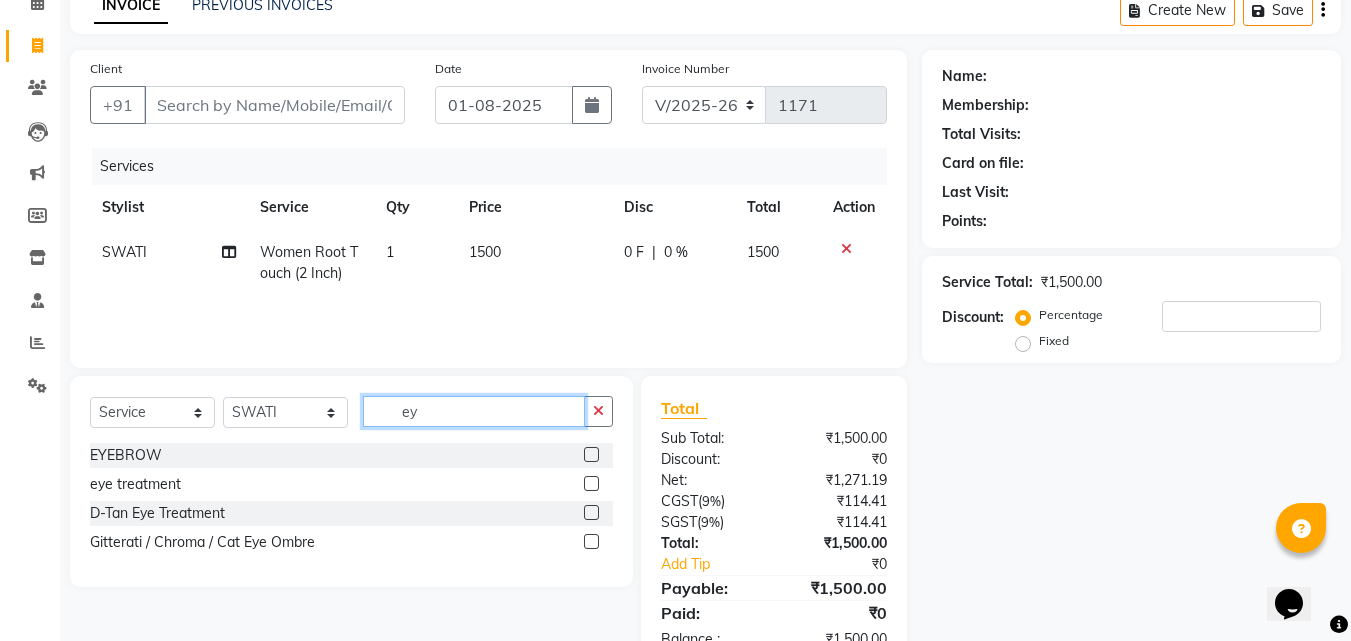type on "ey" 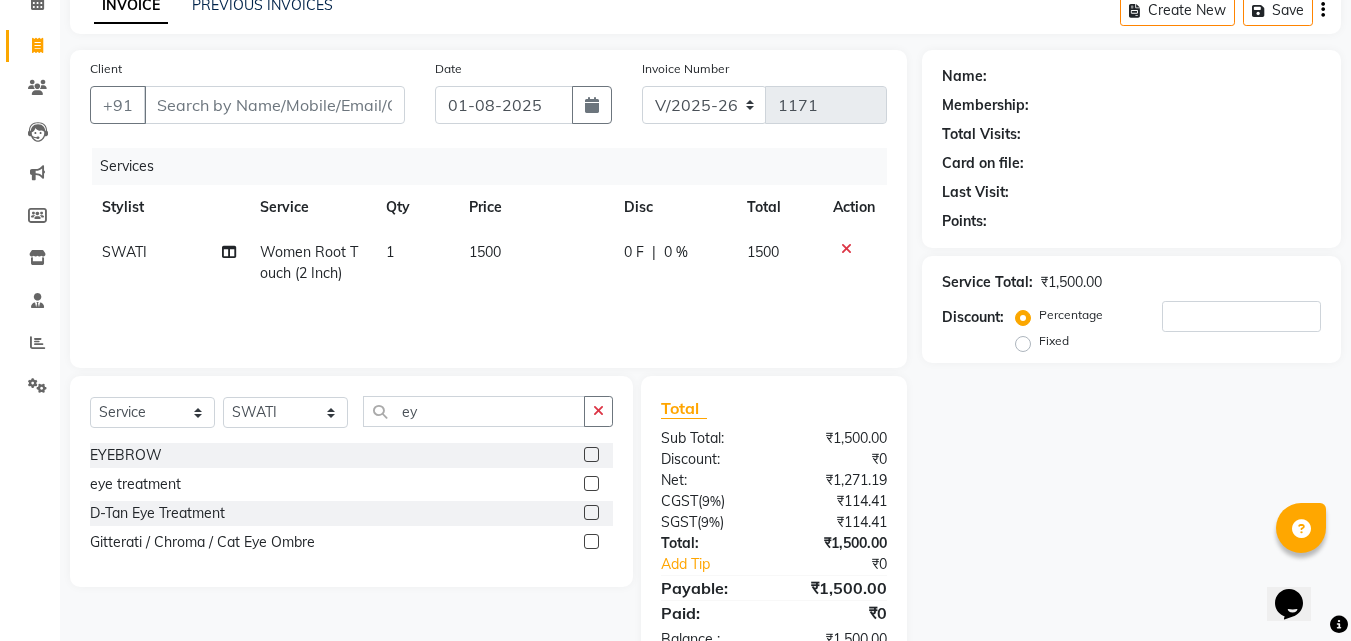 click 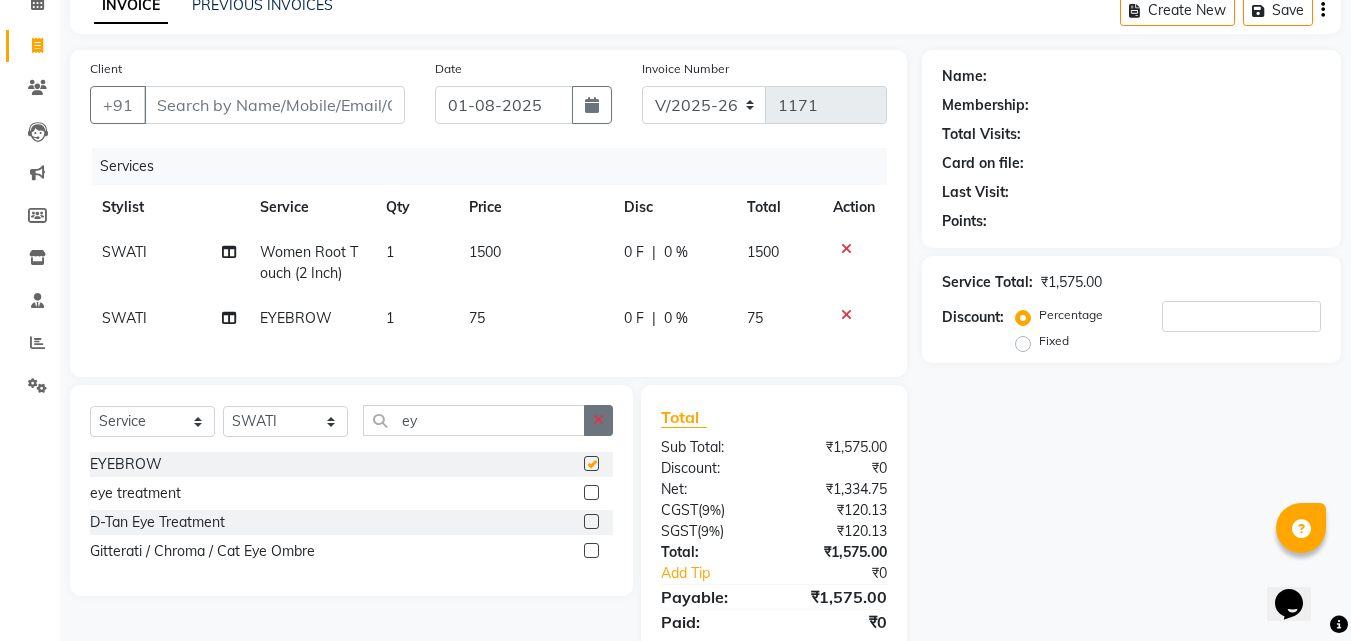 checkbox on "false" 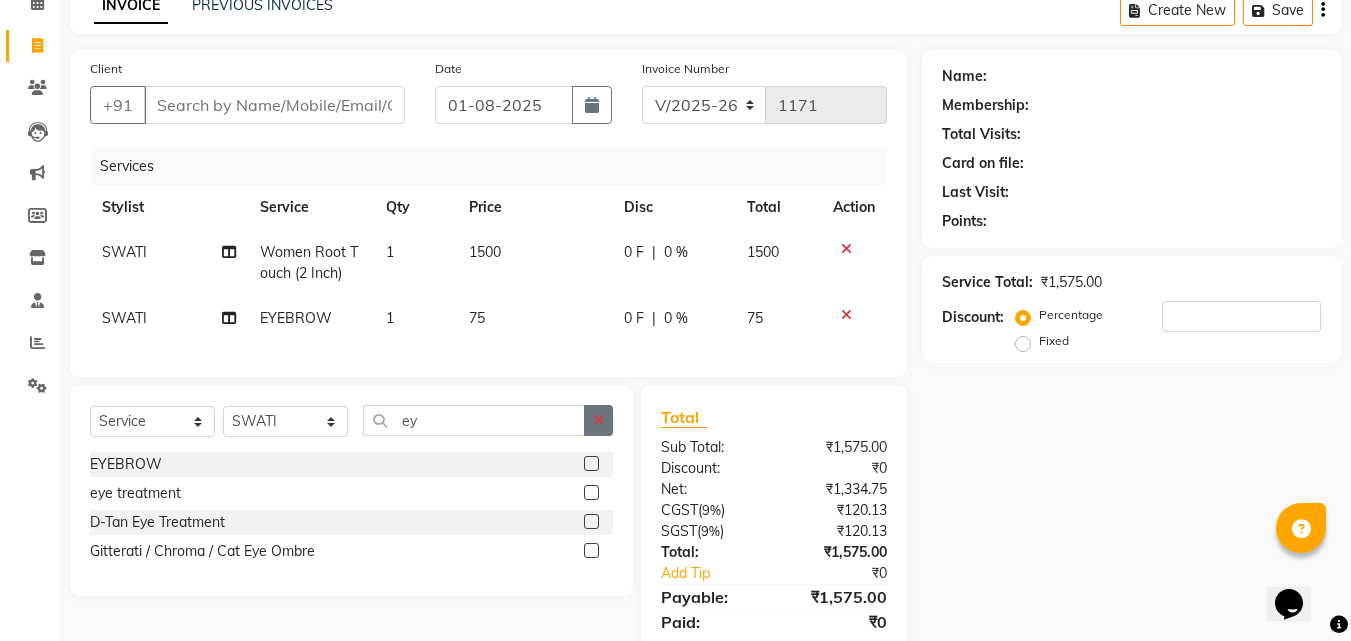 click 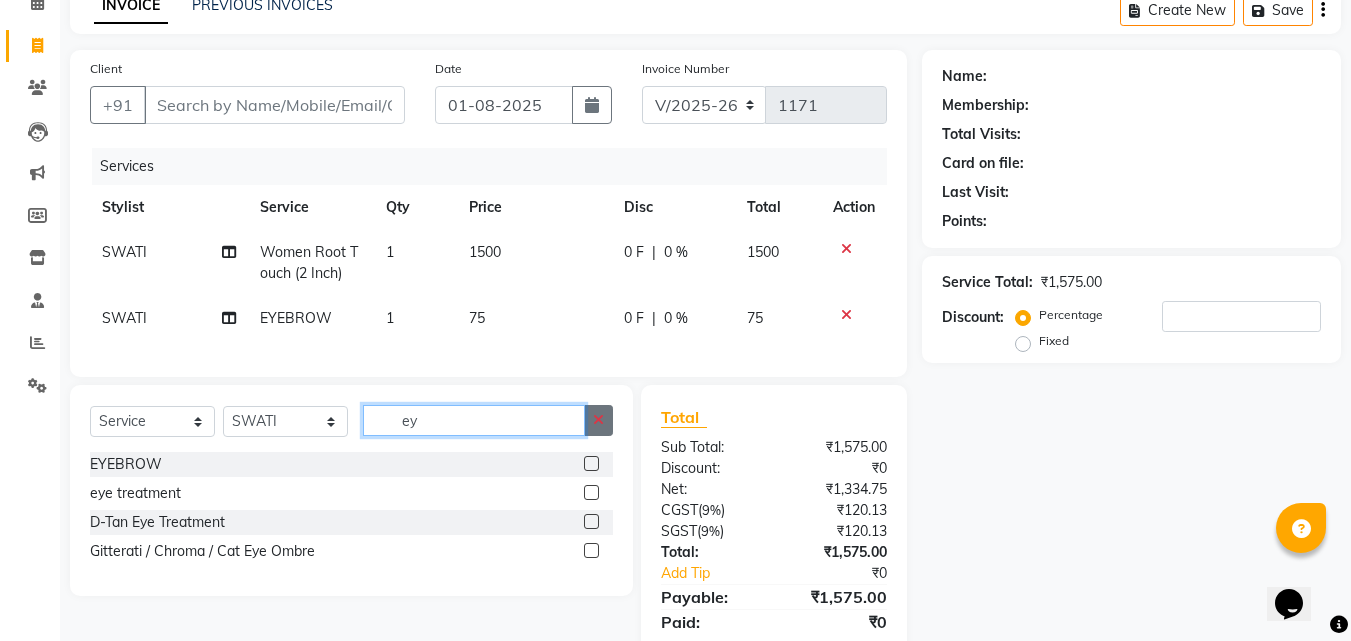 type 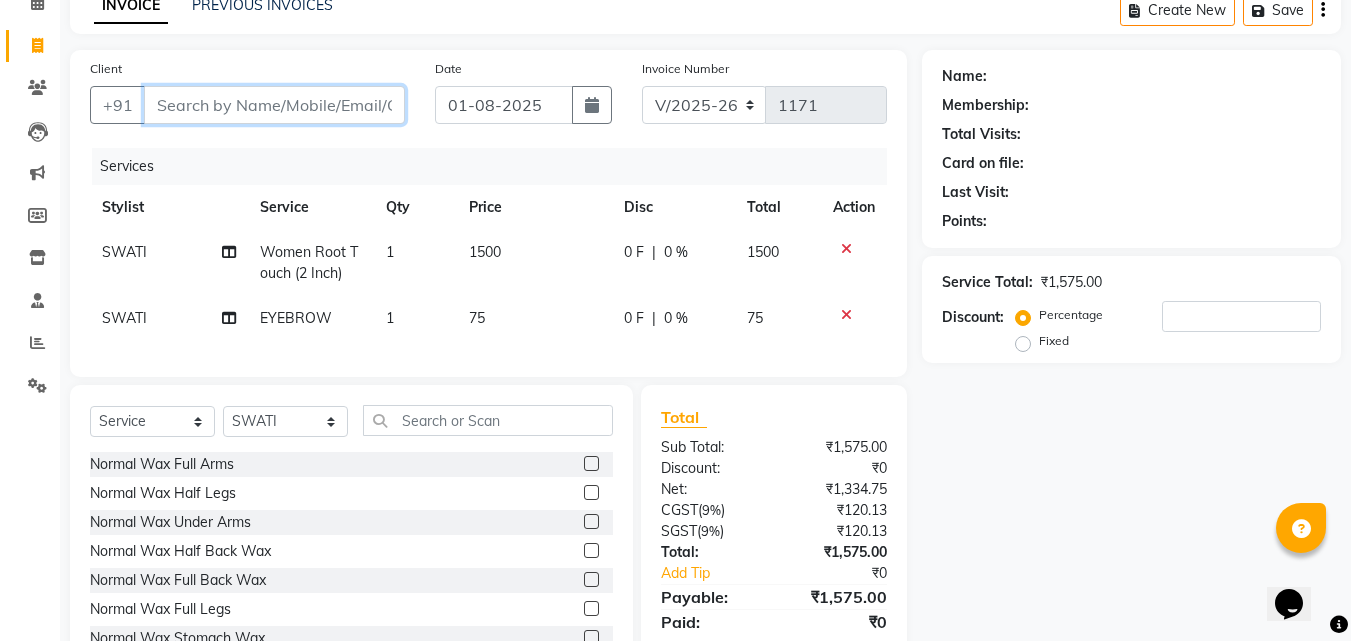 click on "Client" at bounding box center (274, 105) 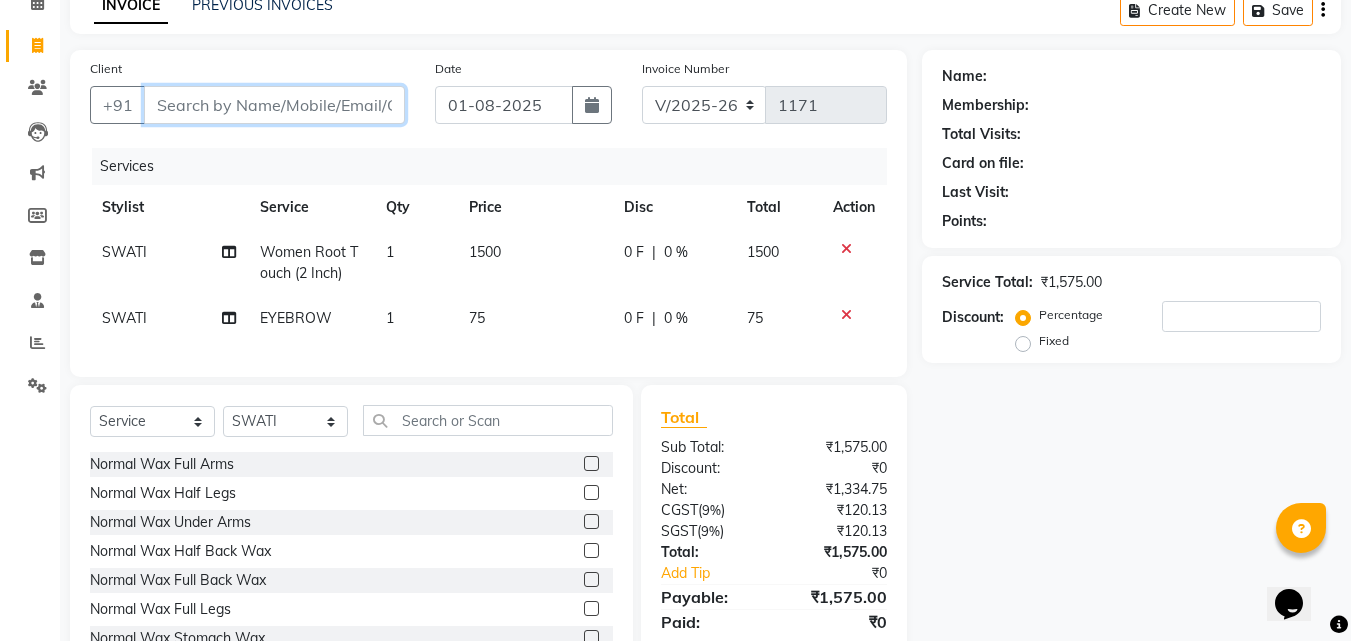 click on "Client" at bounding box center [274, 105] 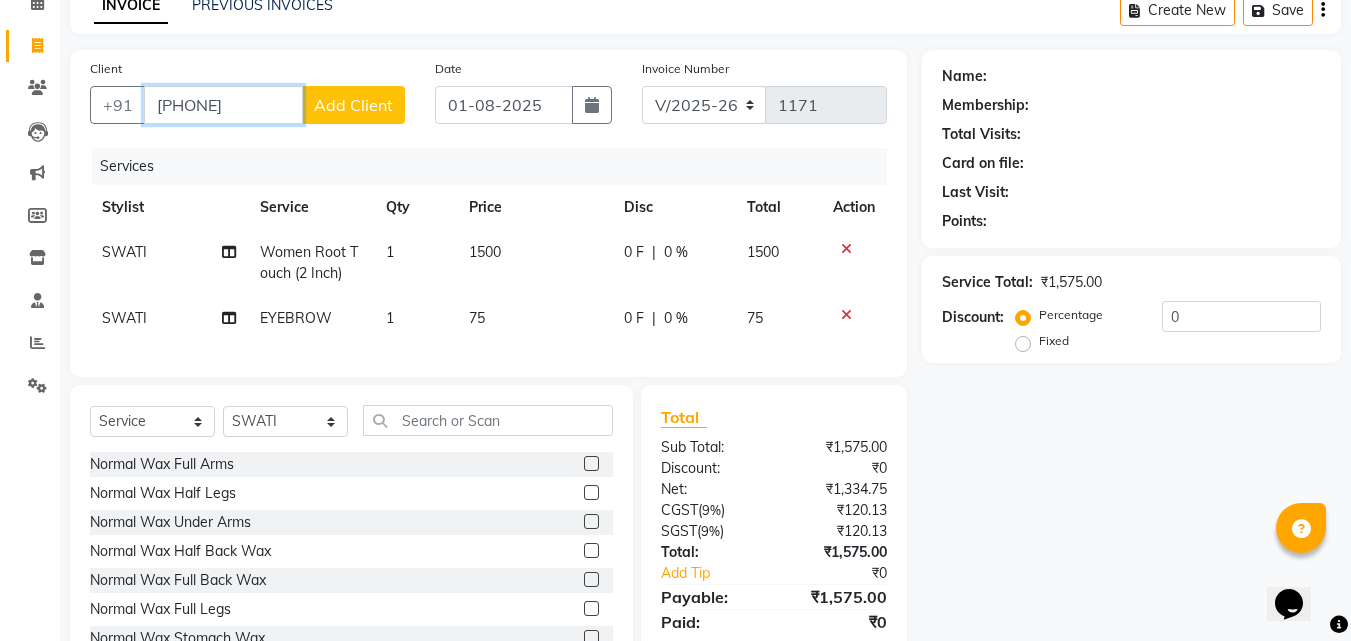 scroll, scrollTop: 184, scrollLeft: 0, axis: vertical 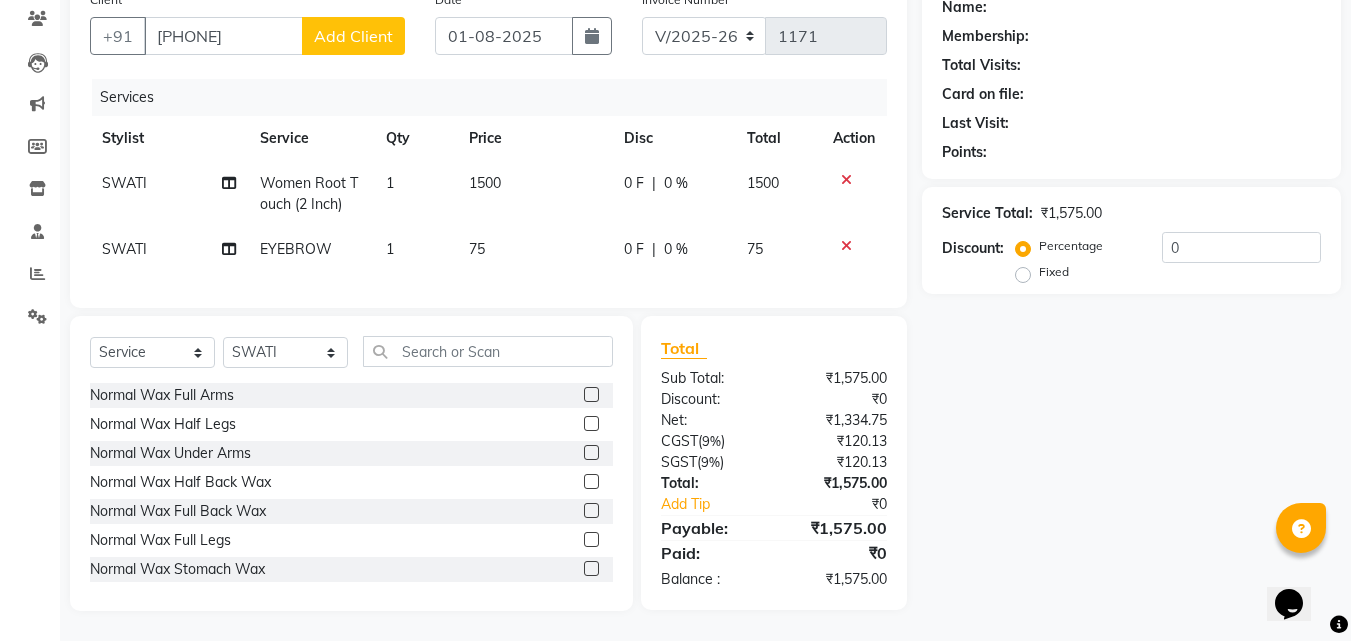 click on "Service Total:  ₹1,575.00  Discount:  Percentage   Fixed  0" 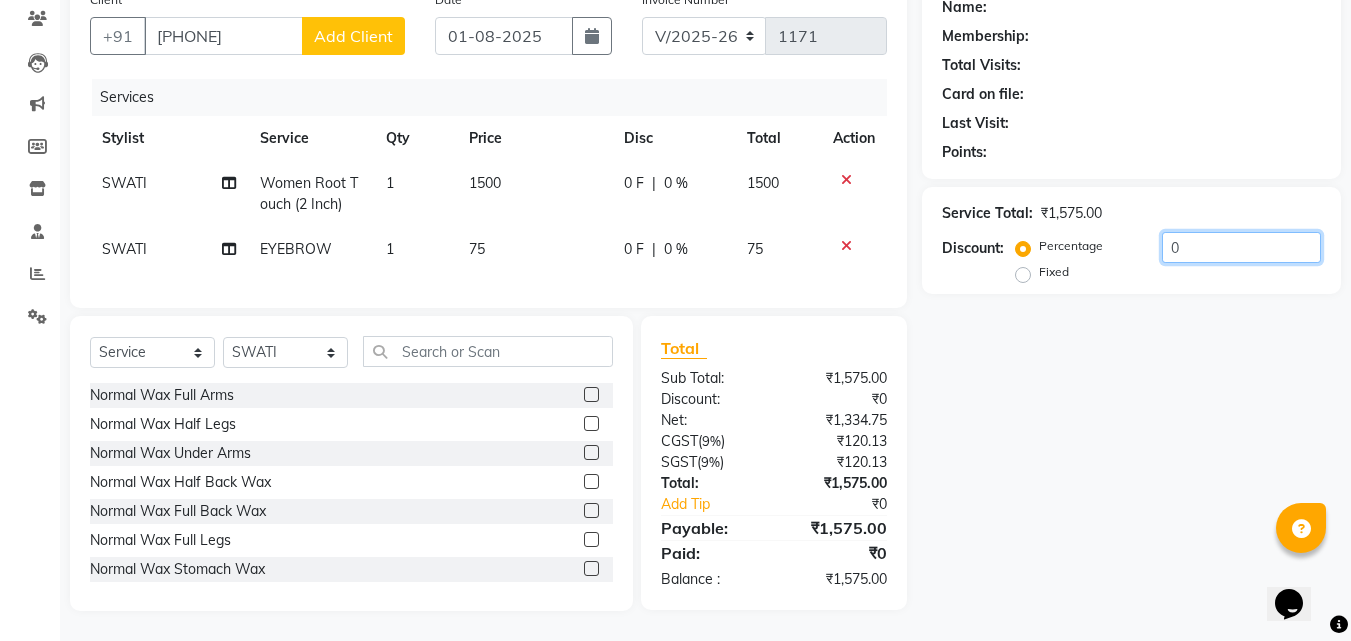 click on "0" 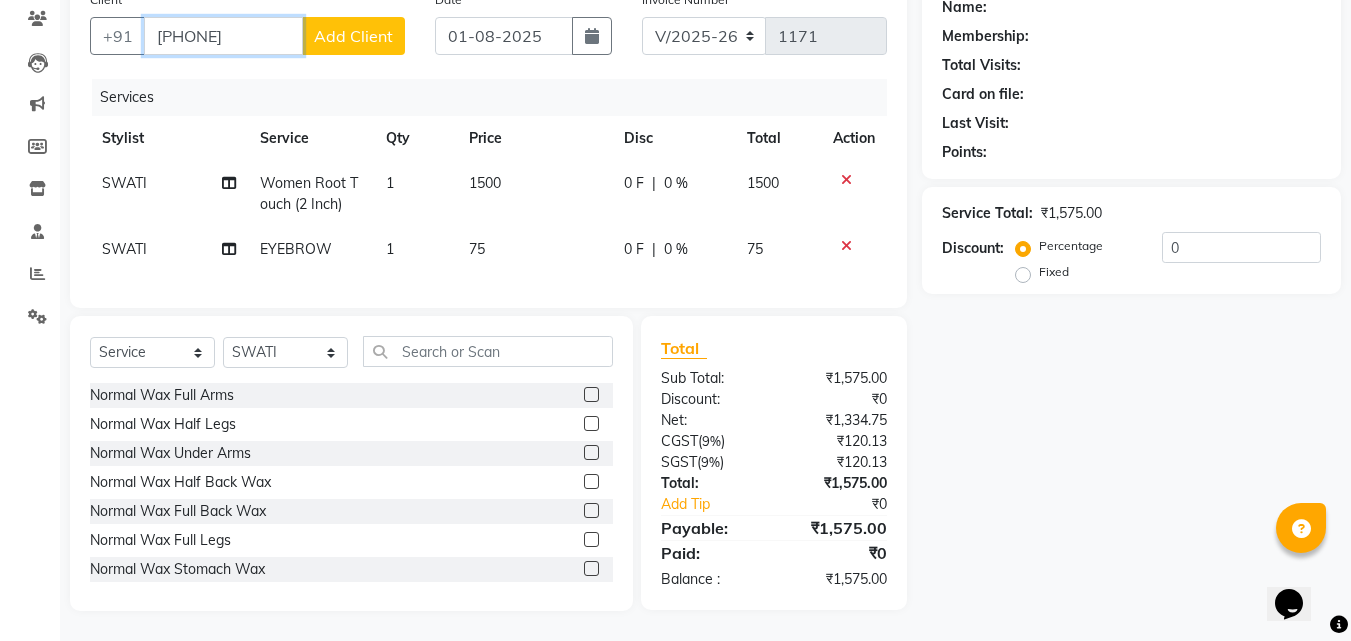 drag, startPoint x: 269, startPoint y: 22, endPoint x: 148, endPoint y: 22, distance: 121 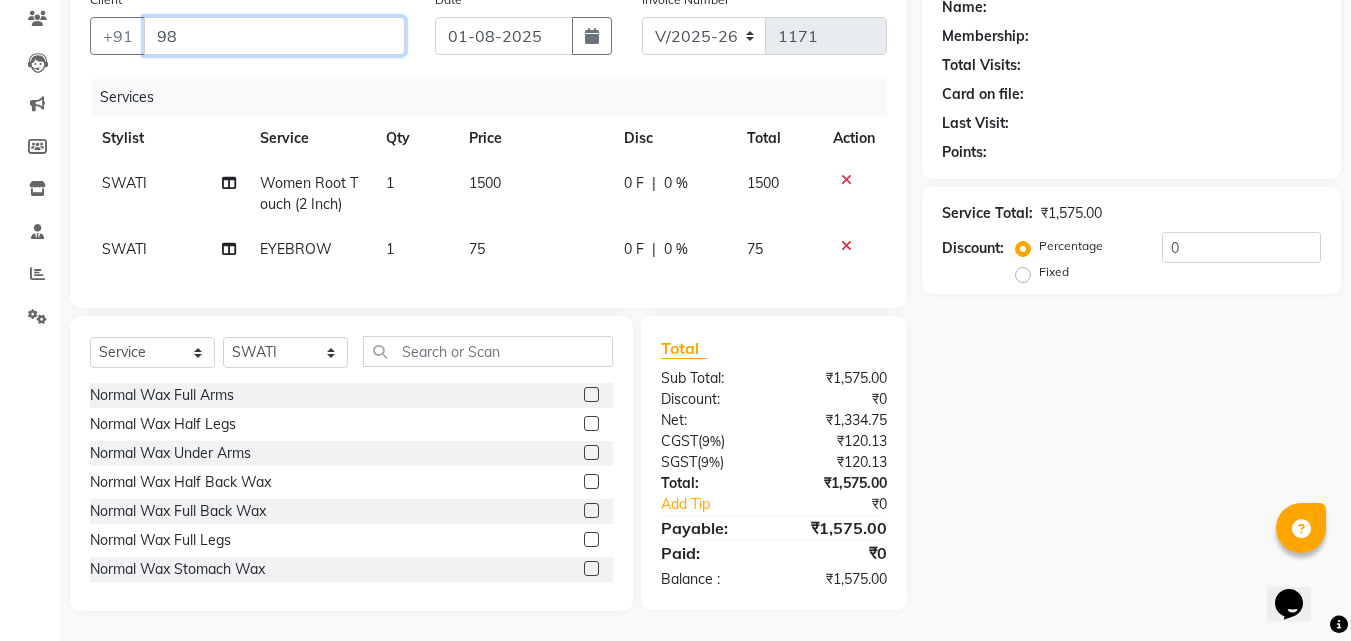 type on "9" 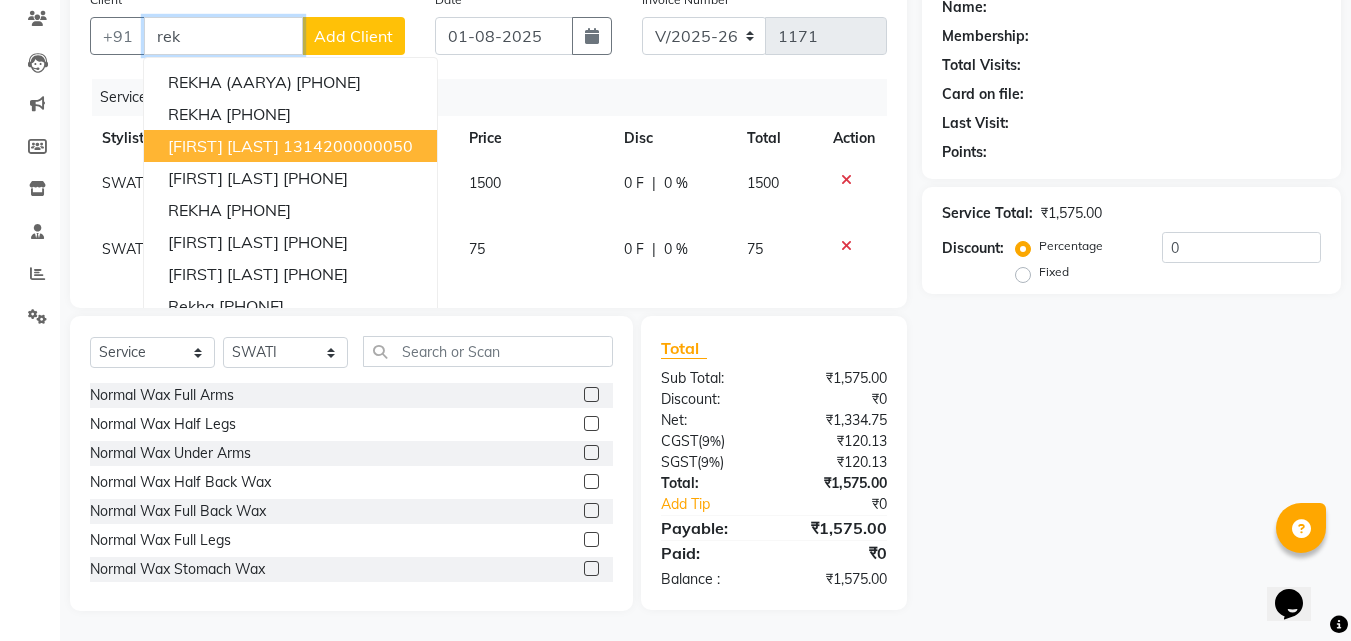 click on "1314200000050" at bounding box center (348, 146) 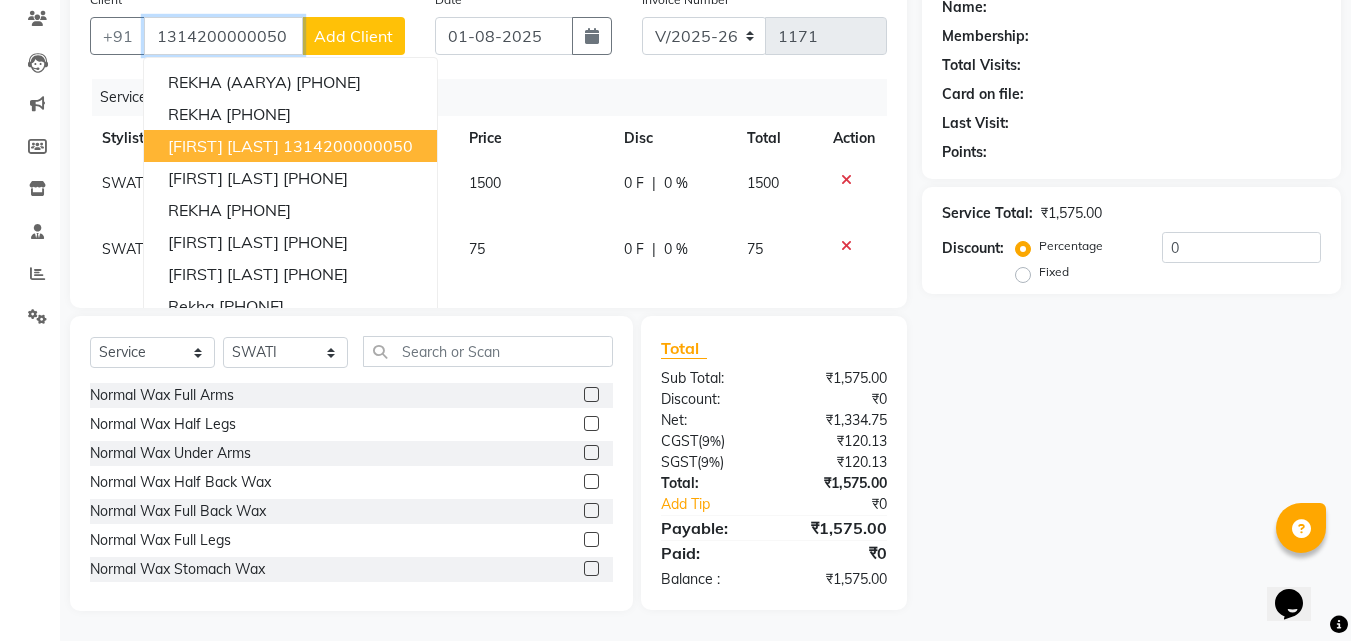 type on "1314200000050" 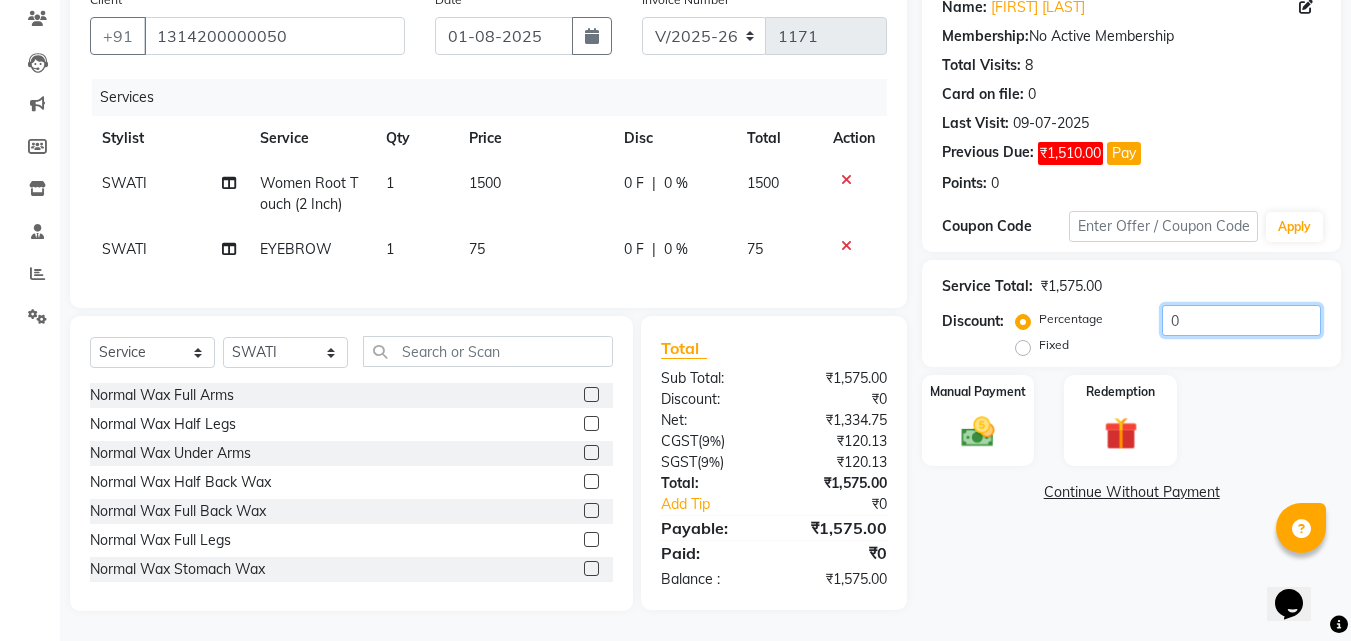click on "0" 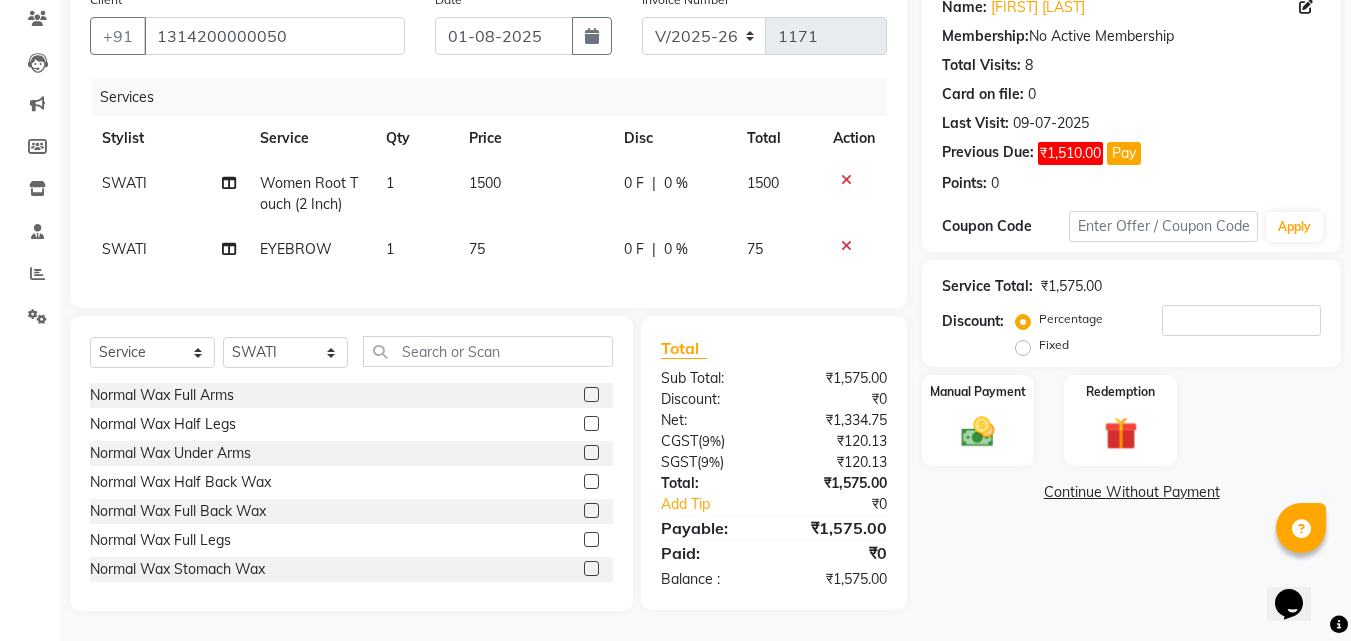 click on "Service Total:  ₹1,575.00  Discount:  Percentage   Fixed" 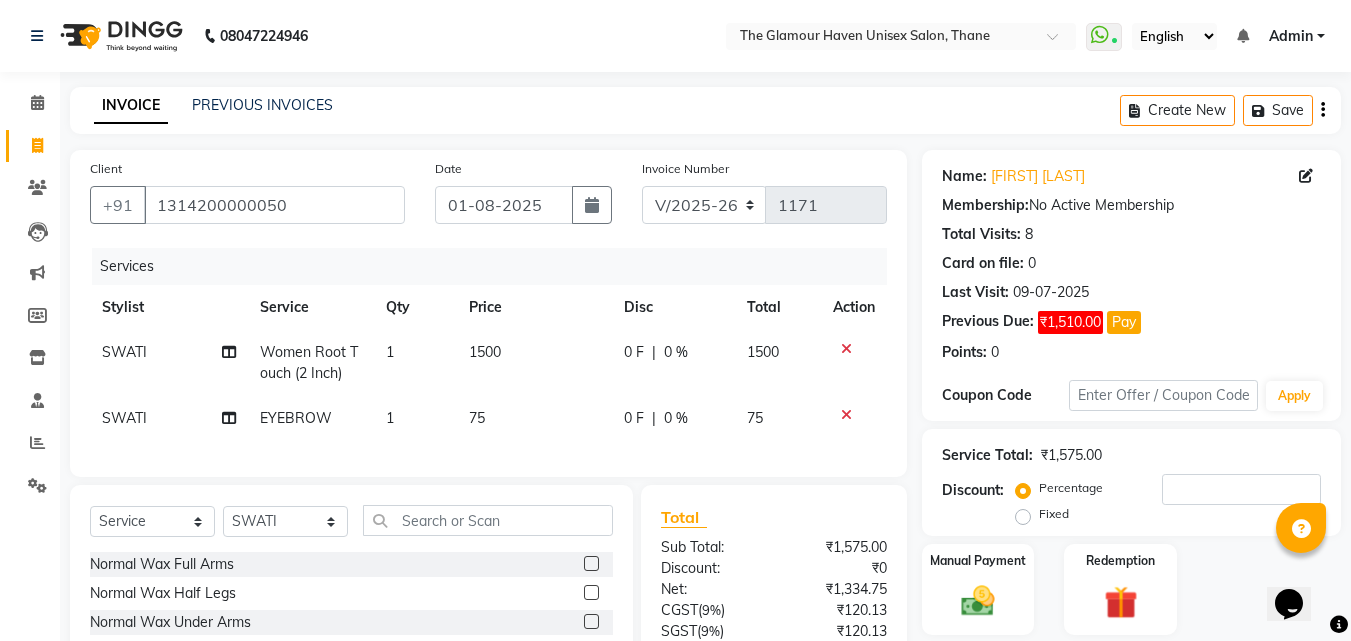 scroll, scrollTop: 184, scrollLeft: 0, axis: vertical 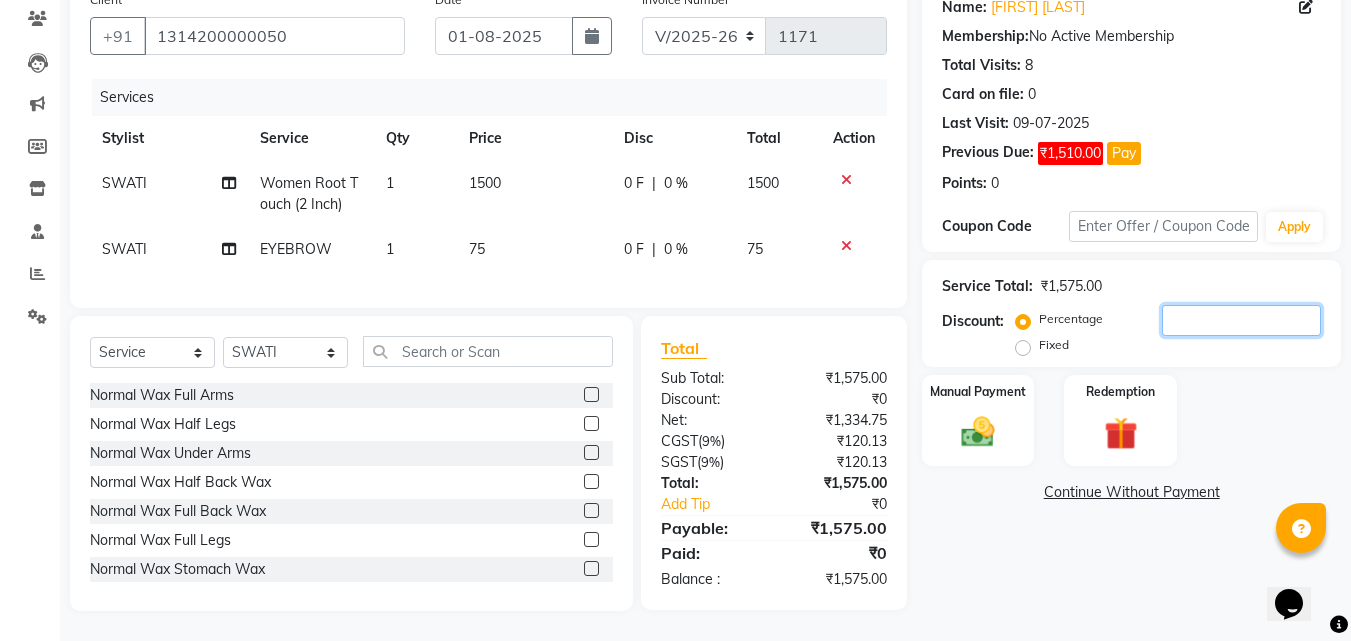 click 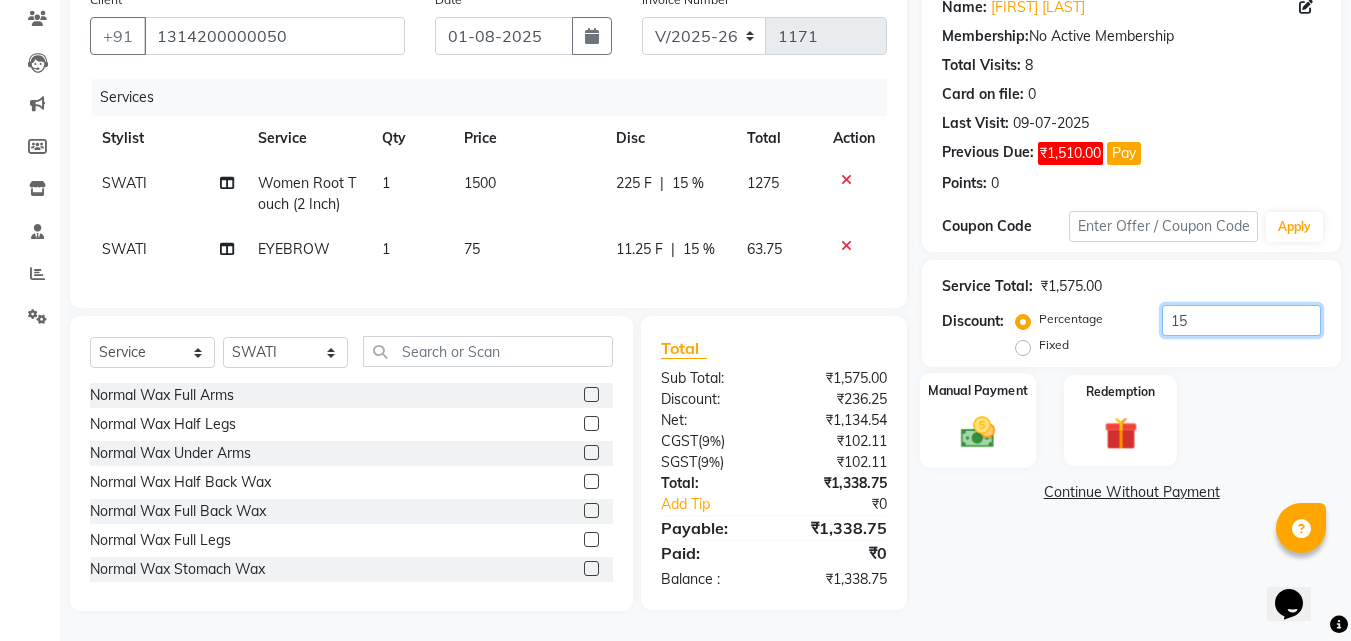 type on "15" 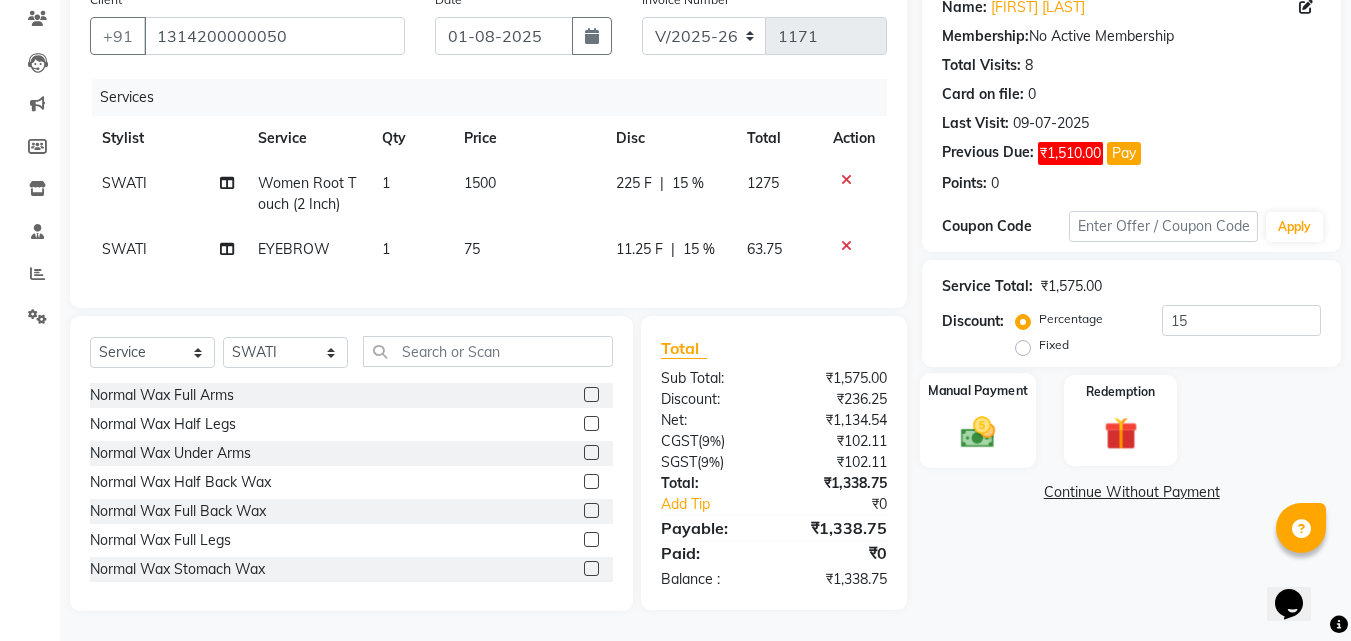 click on "Manual Payment" 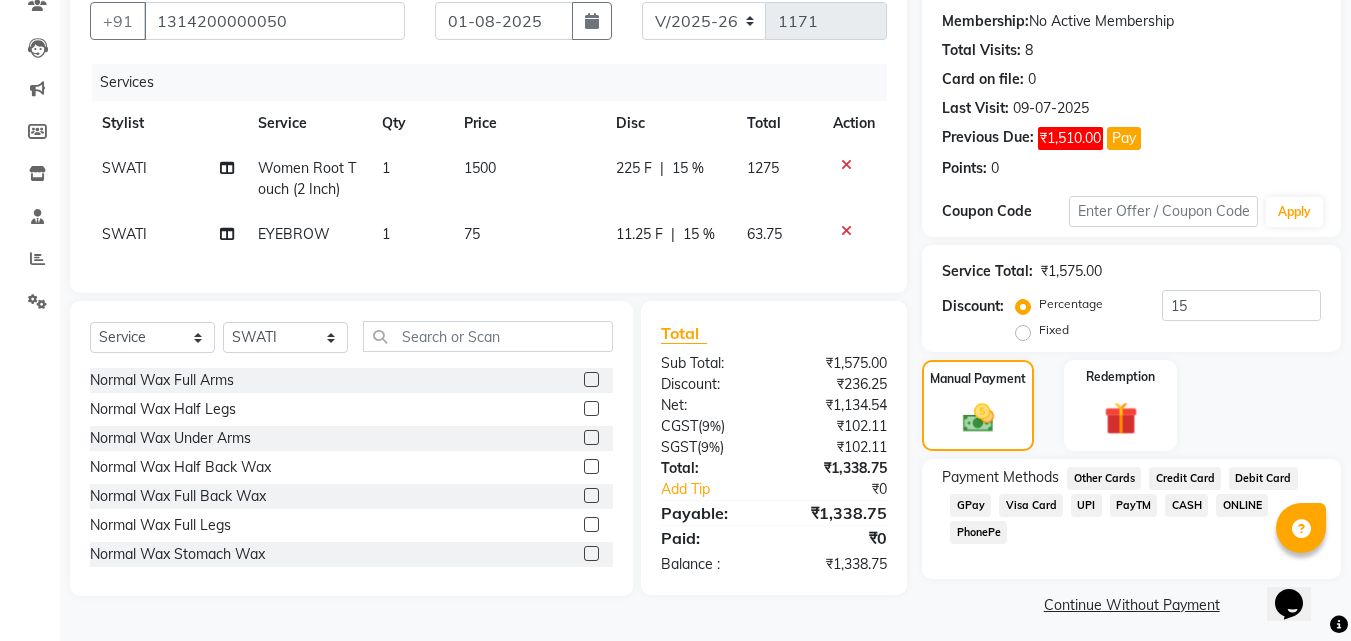 click on "CASH" 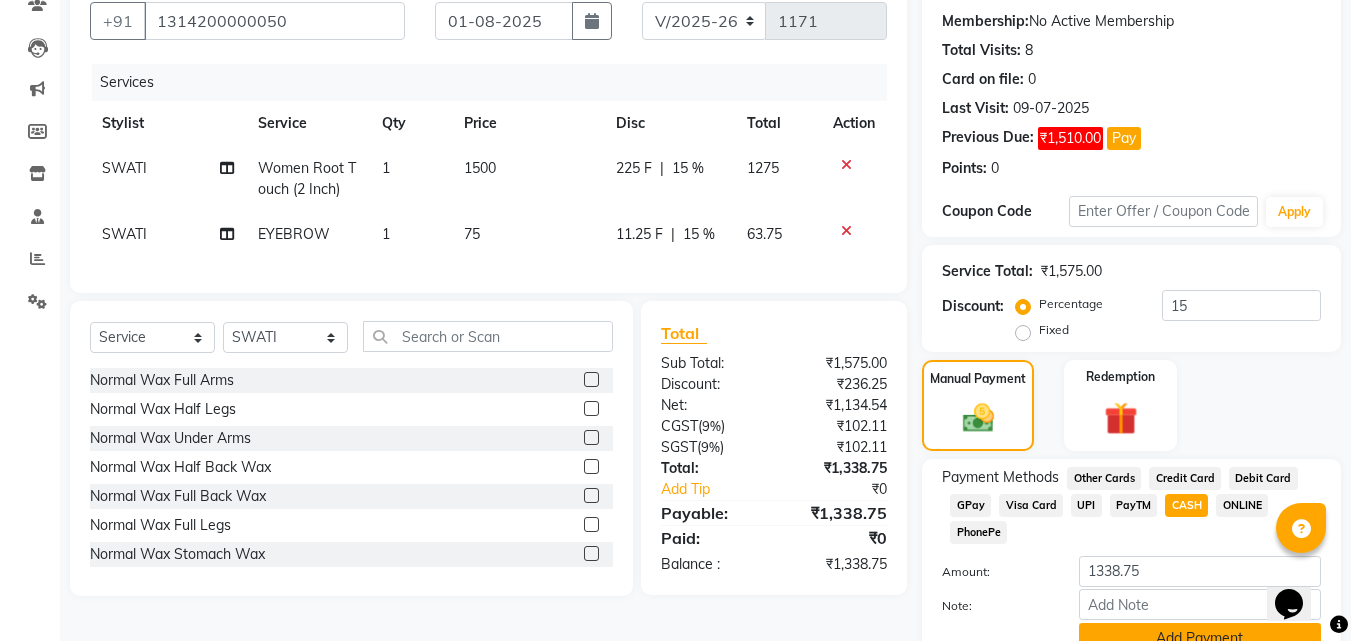 scroll, scrollTop: 276, scrollLeft: 0, axis: vertical 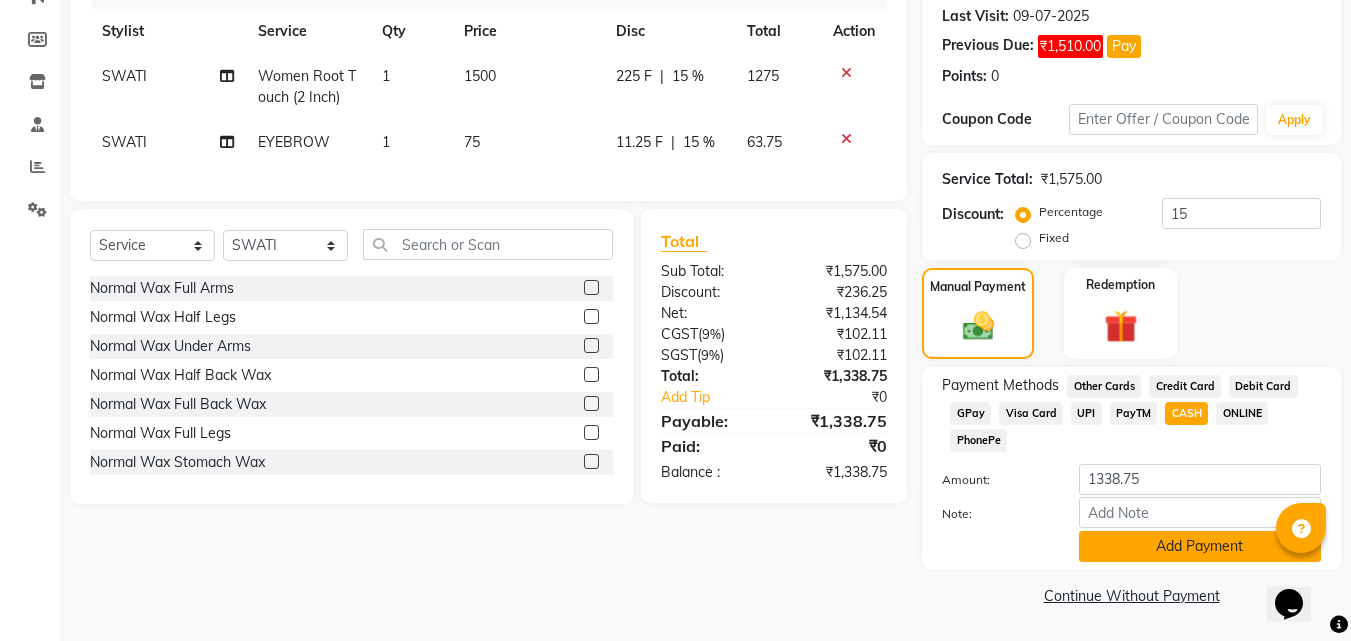 click on "Add Payment" 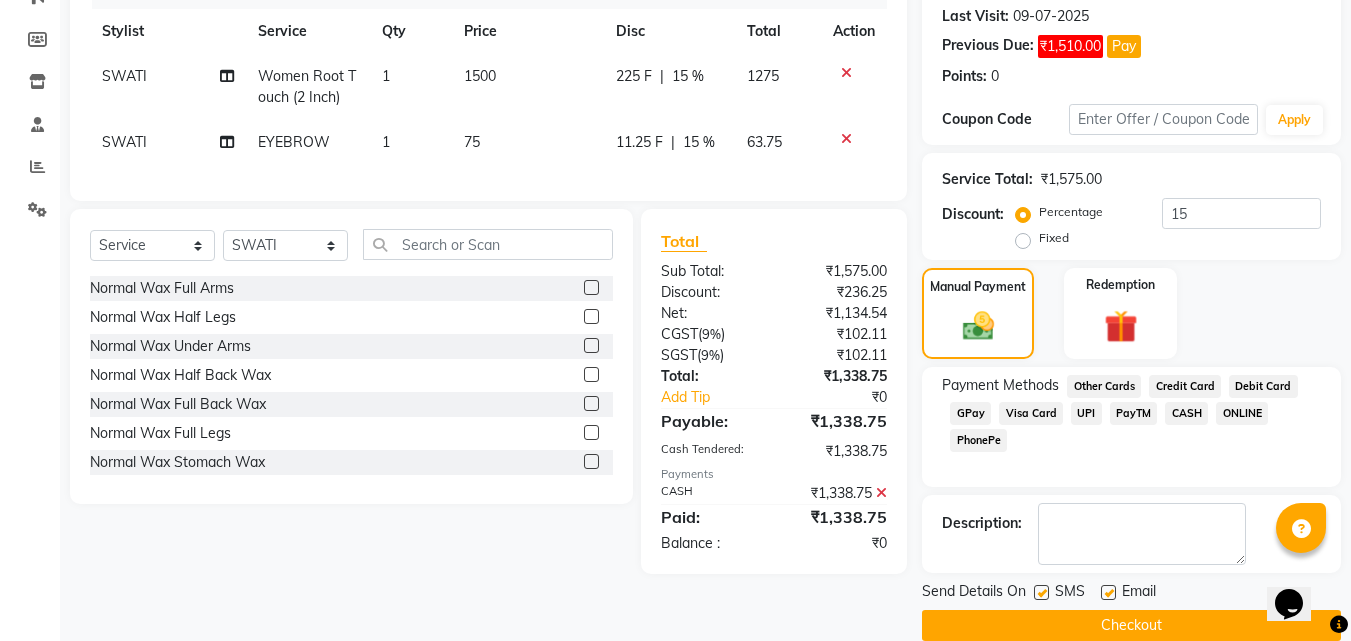 scroll, scrollTop: 306, scrollLeft: 0, axis: vertical 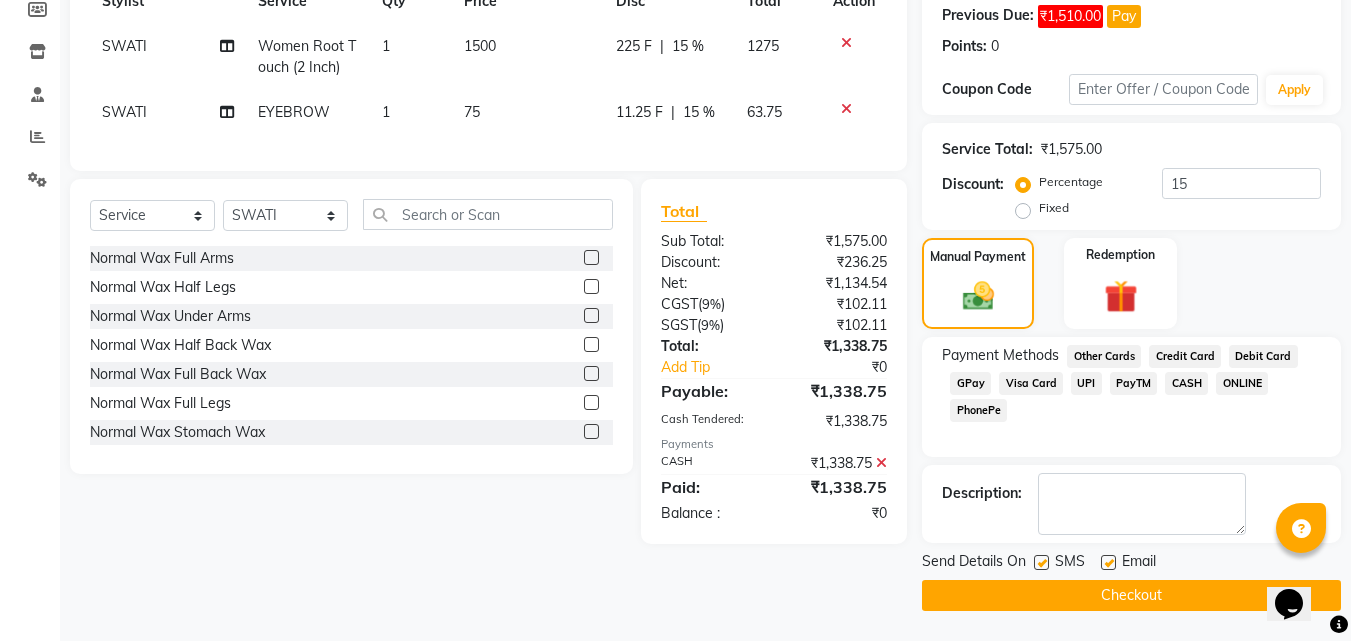click 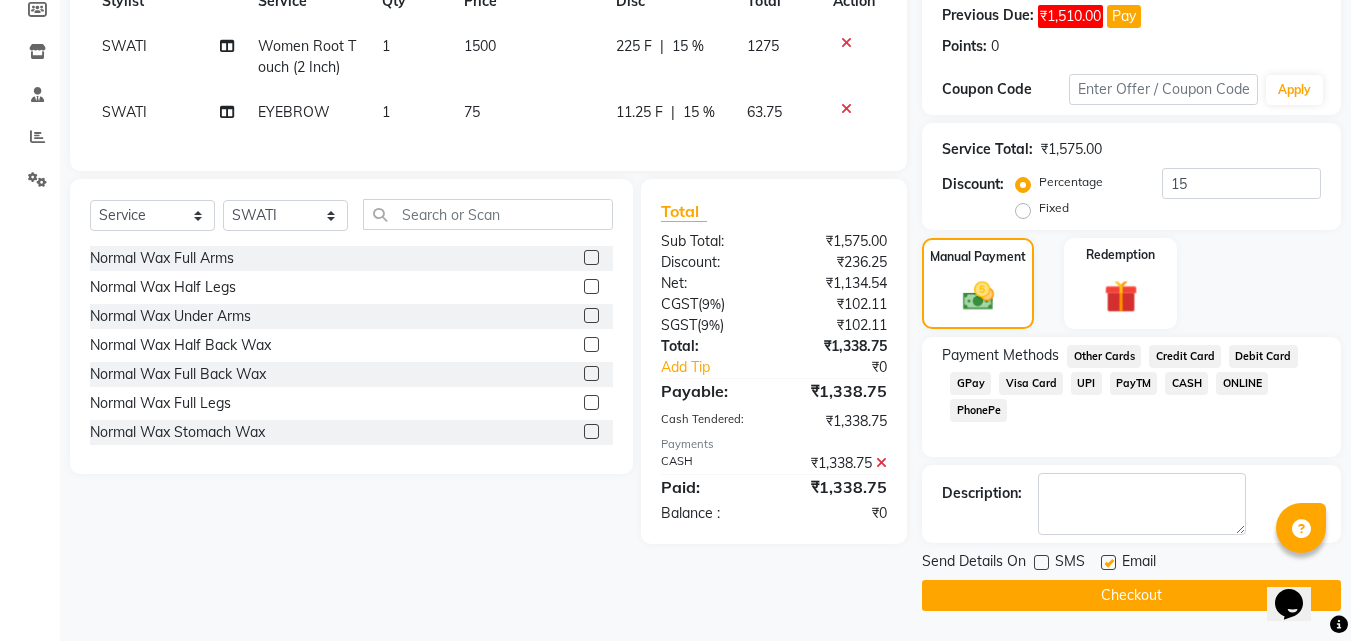click on "Checkout" 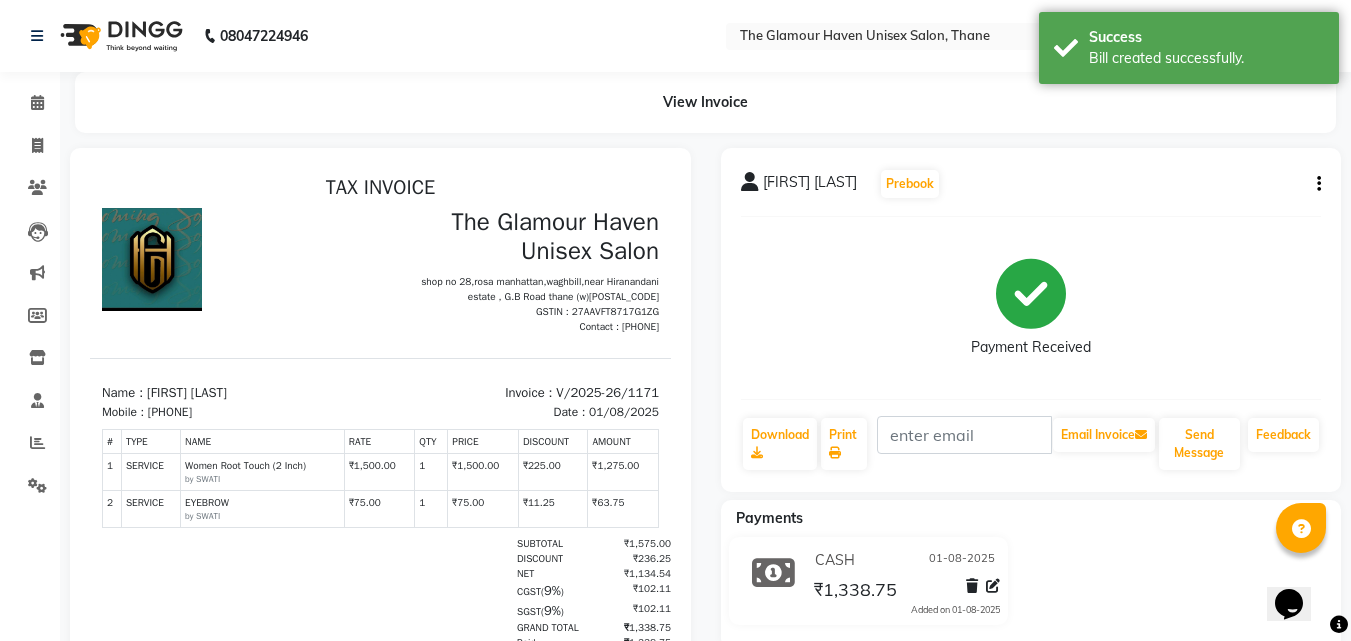 scroll, scrollTop: 0, scrollLeft: 0, axis: both 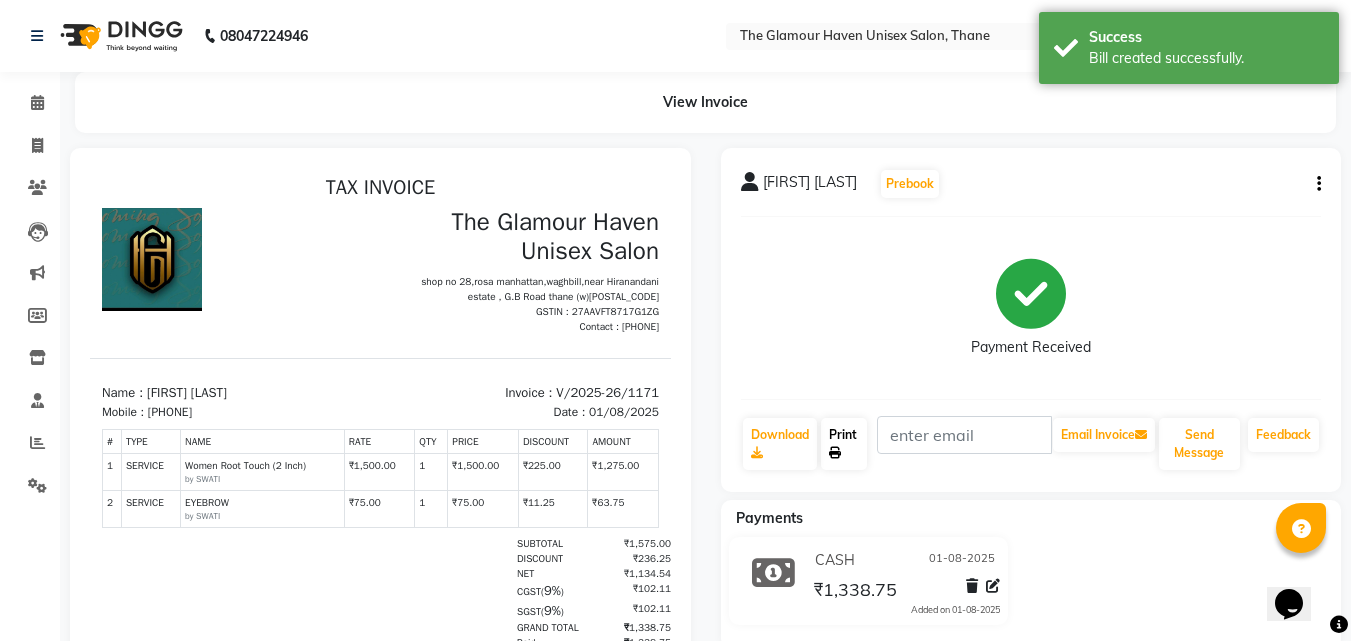 click 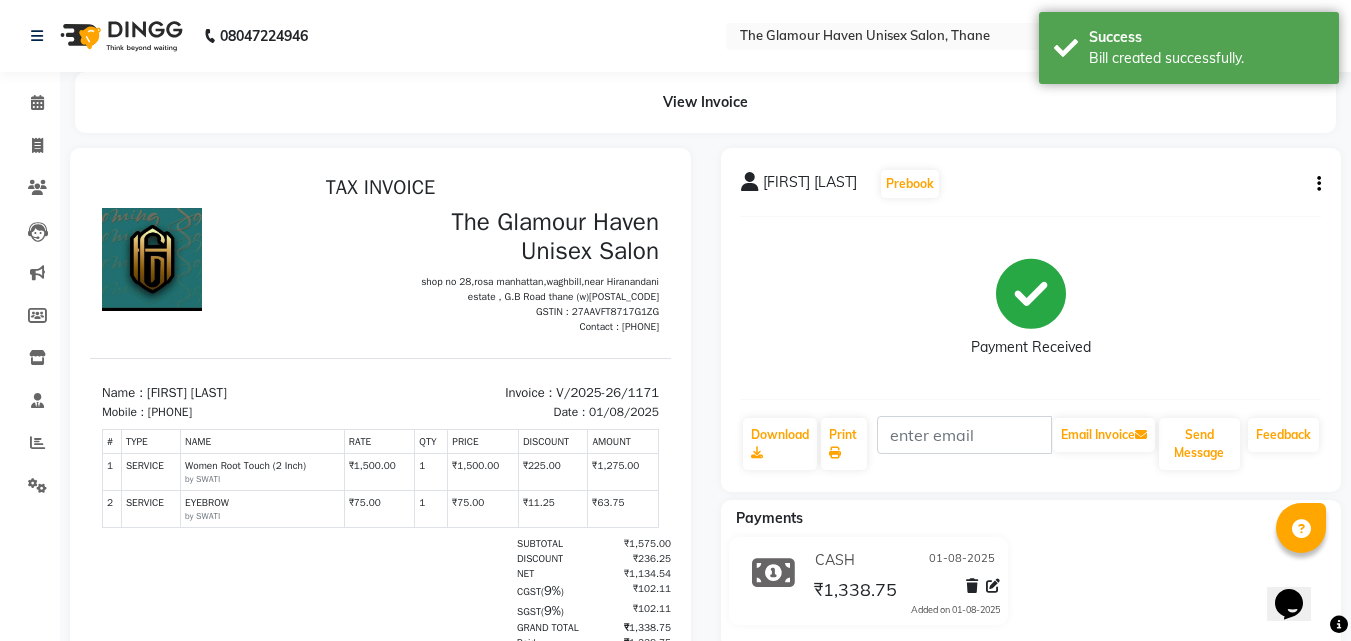 click on "Calendar" 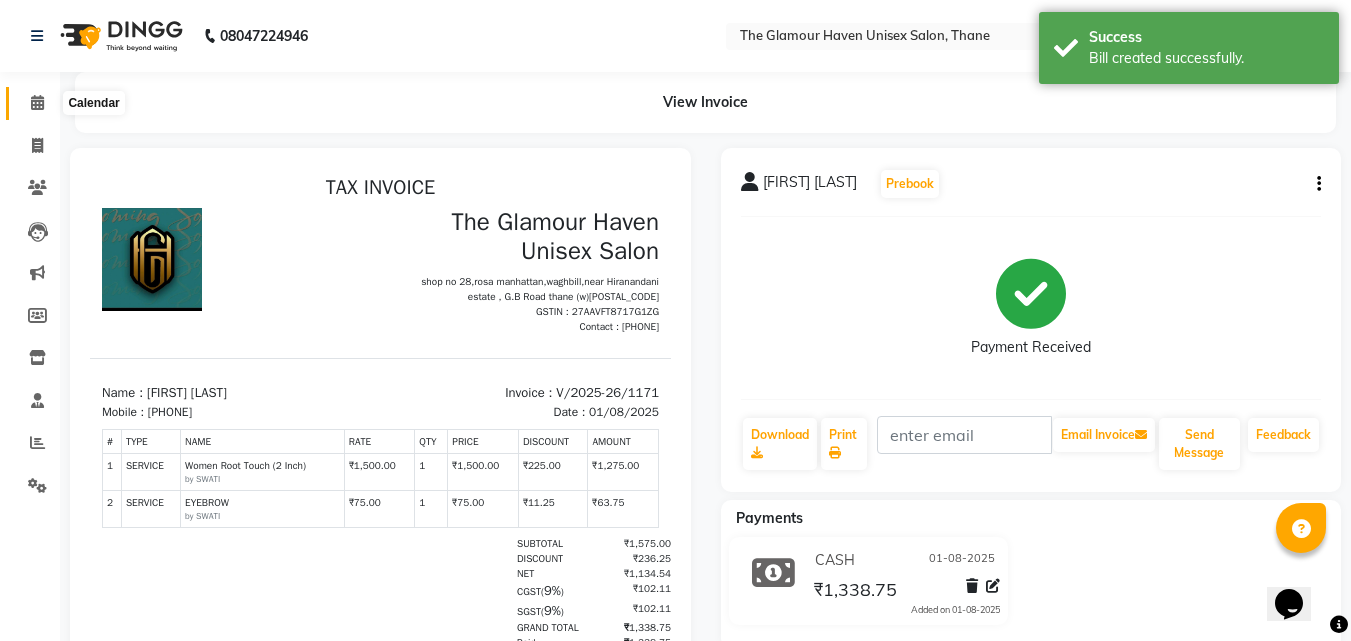 click 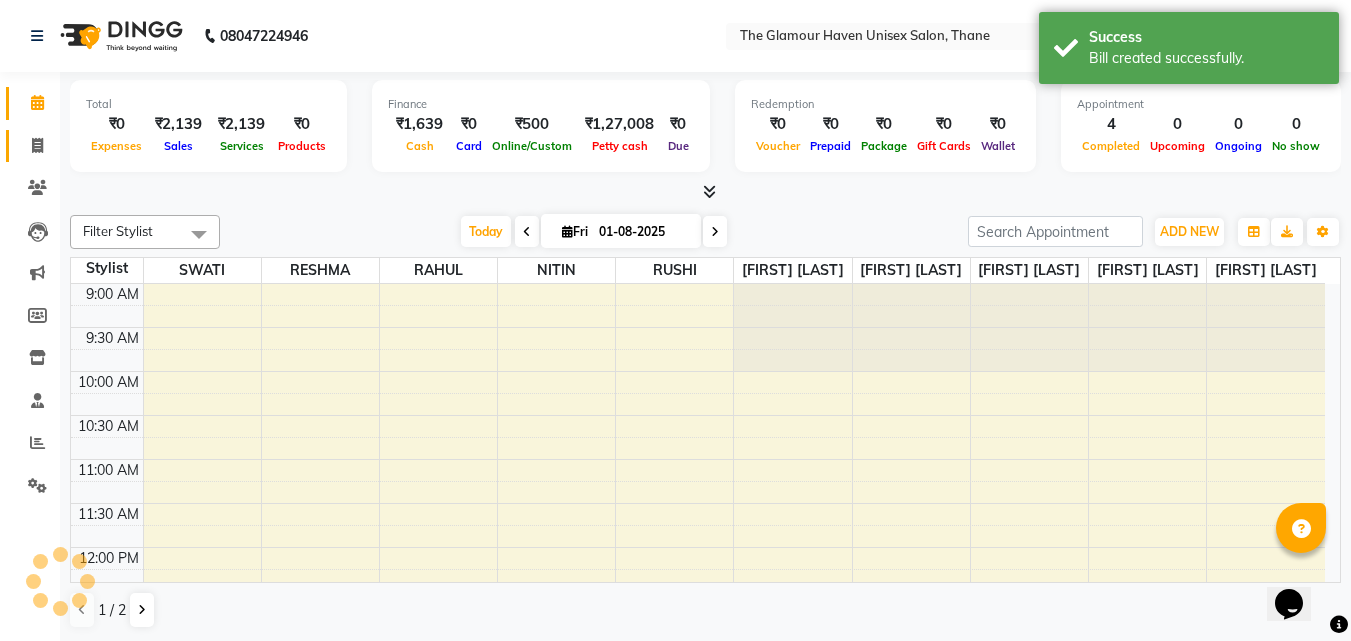scroll, scrollTop: 0, scrollLeft: 0, axis: both 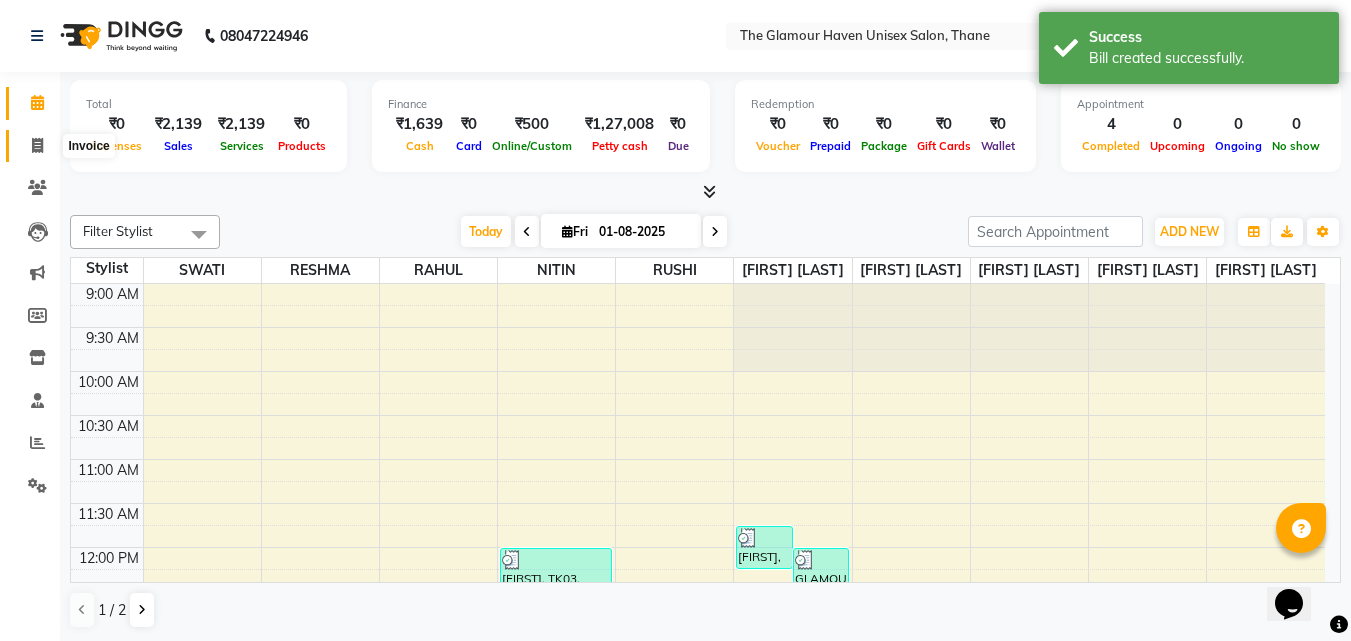 click 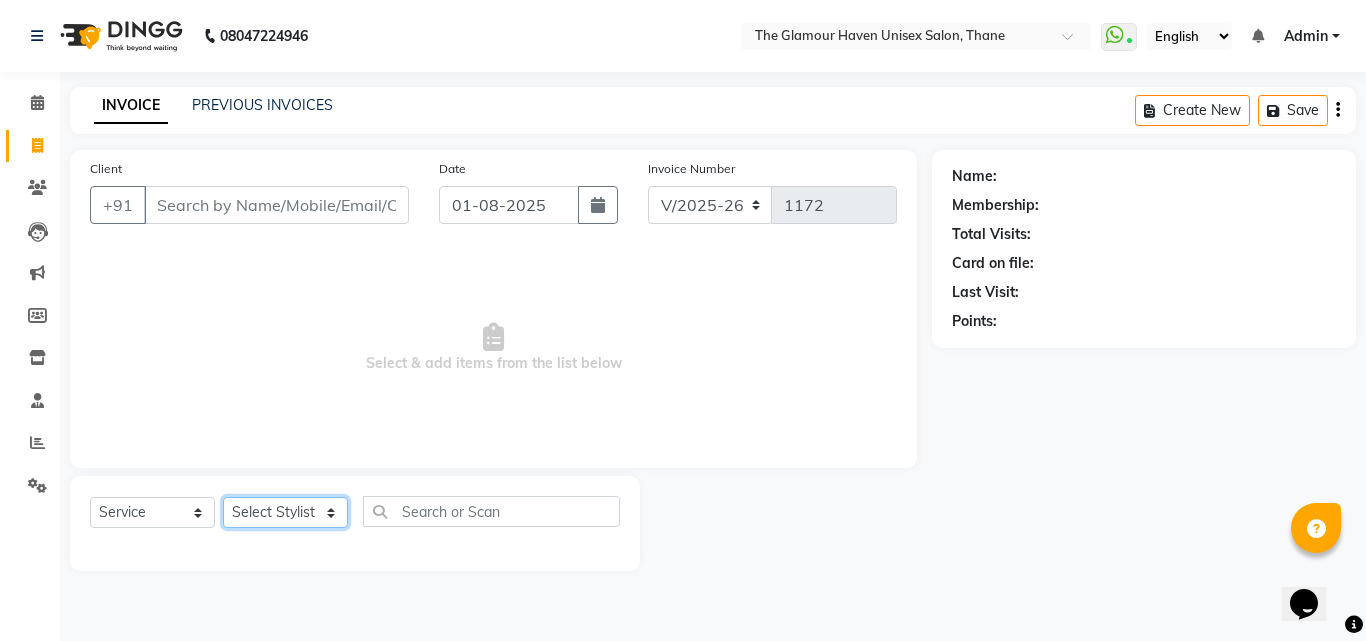 click on "Select Stylist [FIRST] [LAST] [FIRST] [LAST] [FIRST] [LAST] [FIRST] [FIRST] [FIRST] [LAST] [FIRST] [FIRST] [FIRST] [FIRST] [LAST]" 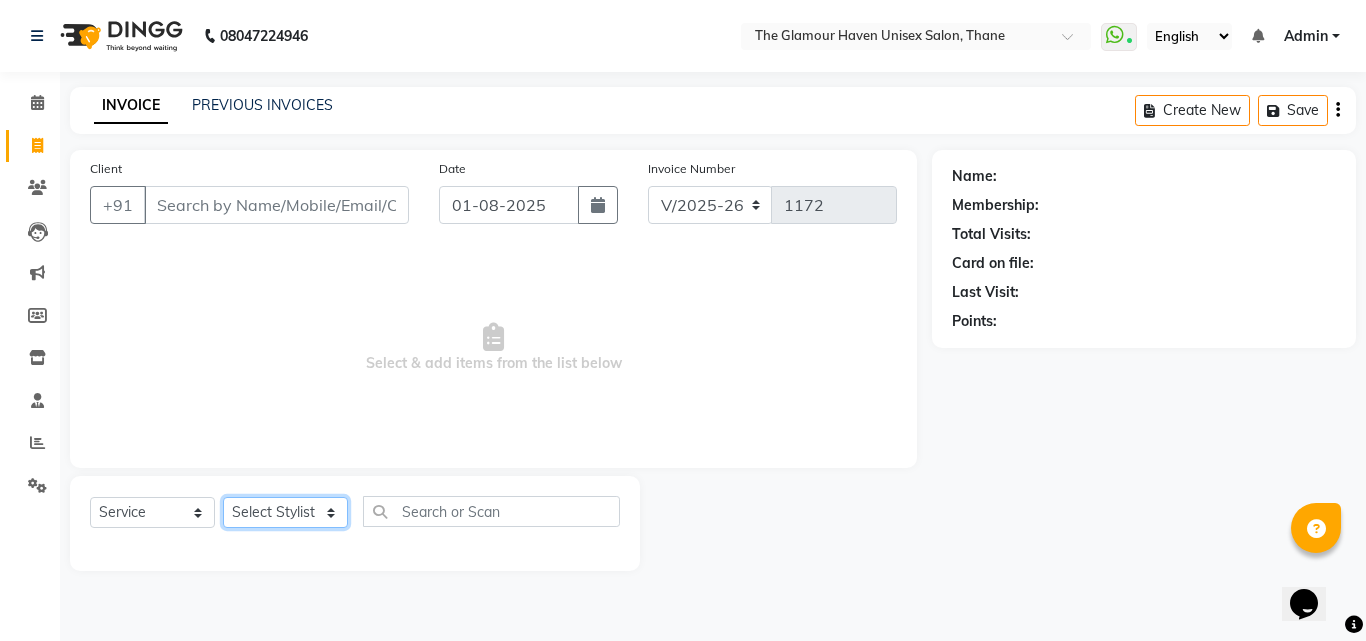 select on "59913" 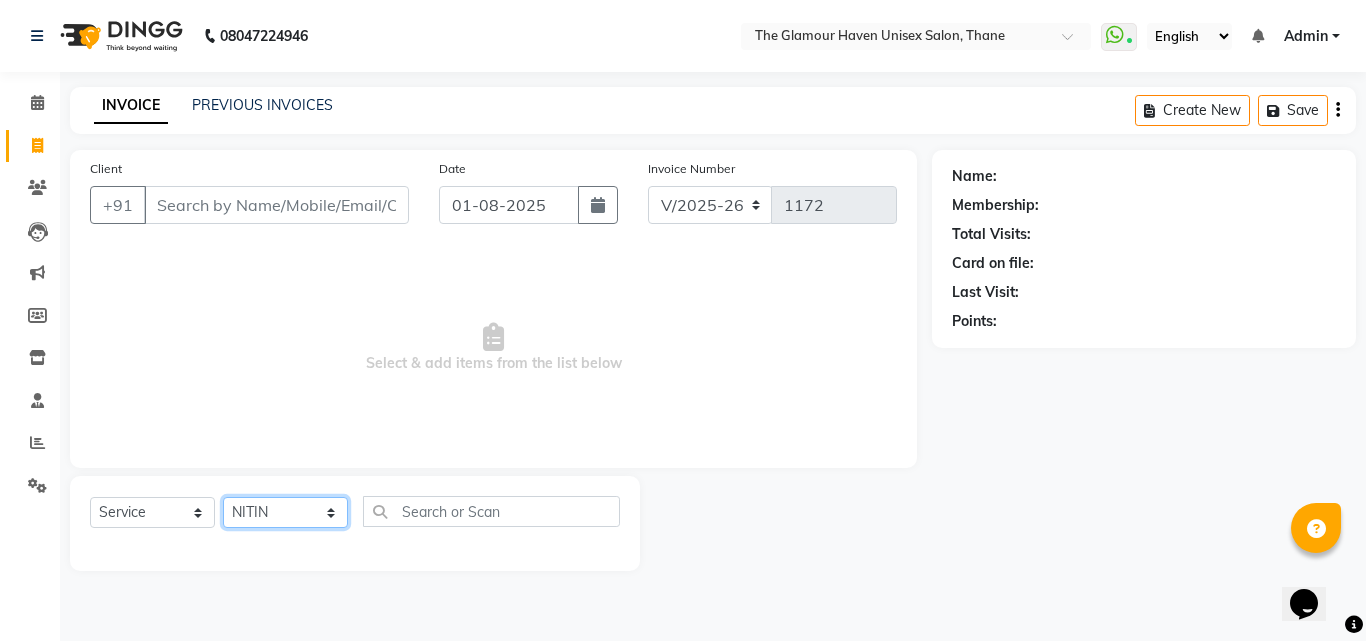 click on "Select Stylist [FIRST] [LAST] [FIRST] [LAST] [FIRST] [LAST] [FIRST] [FIRST] [FIRST] [LAST] [FIRST] [FIRST] [FIRST] [FIRST] [LAST]" 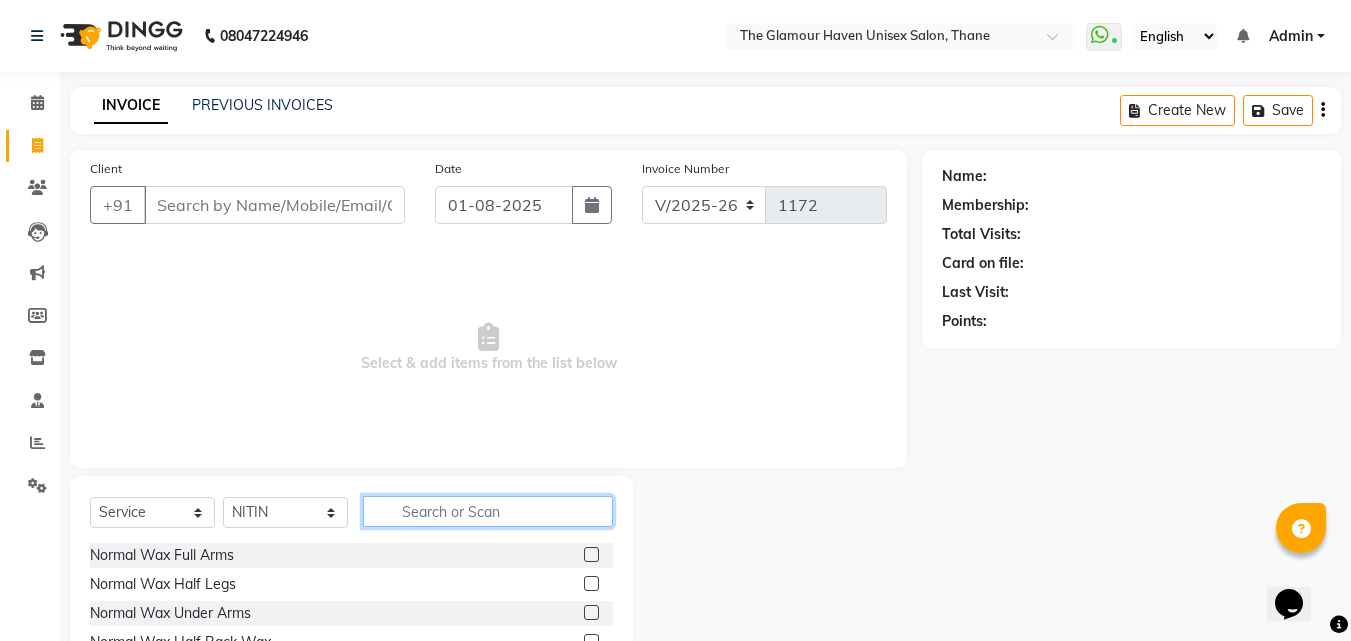 click 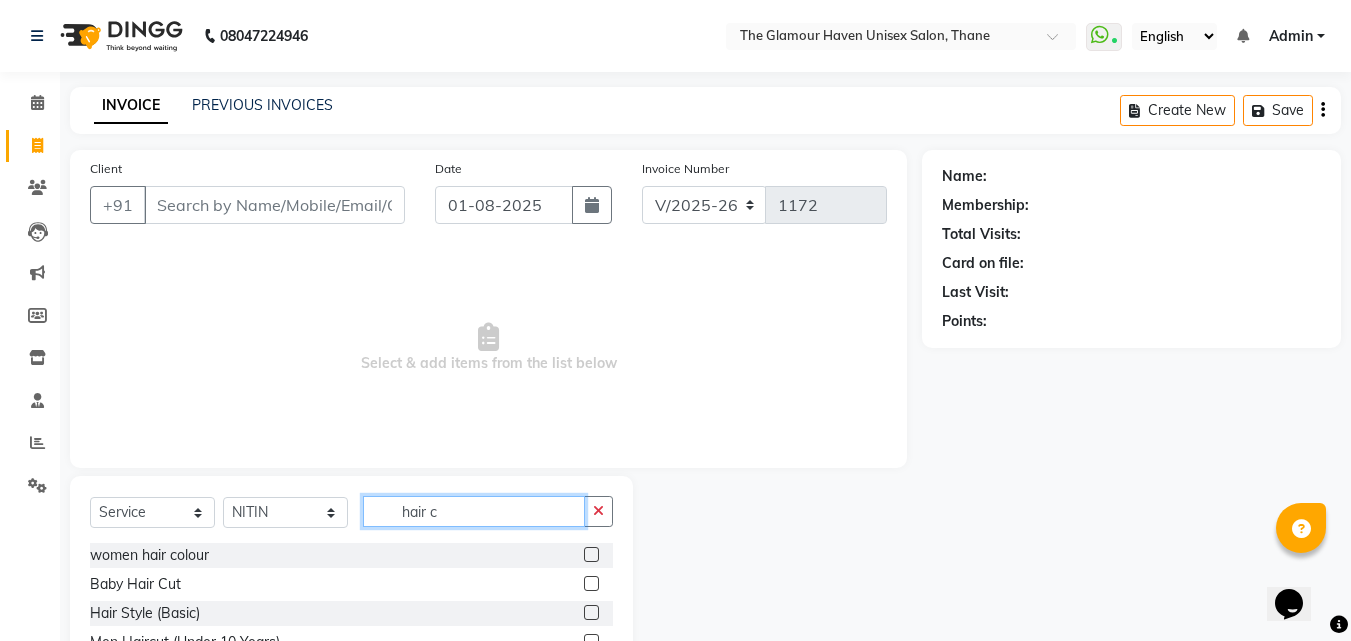 scroll, scrollTop: 160, scrollLeft: 0, axis: vertical 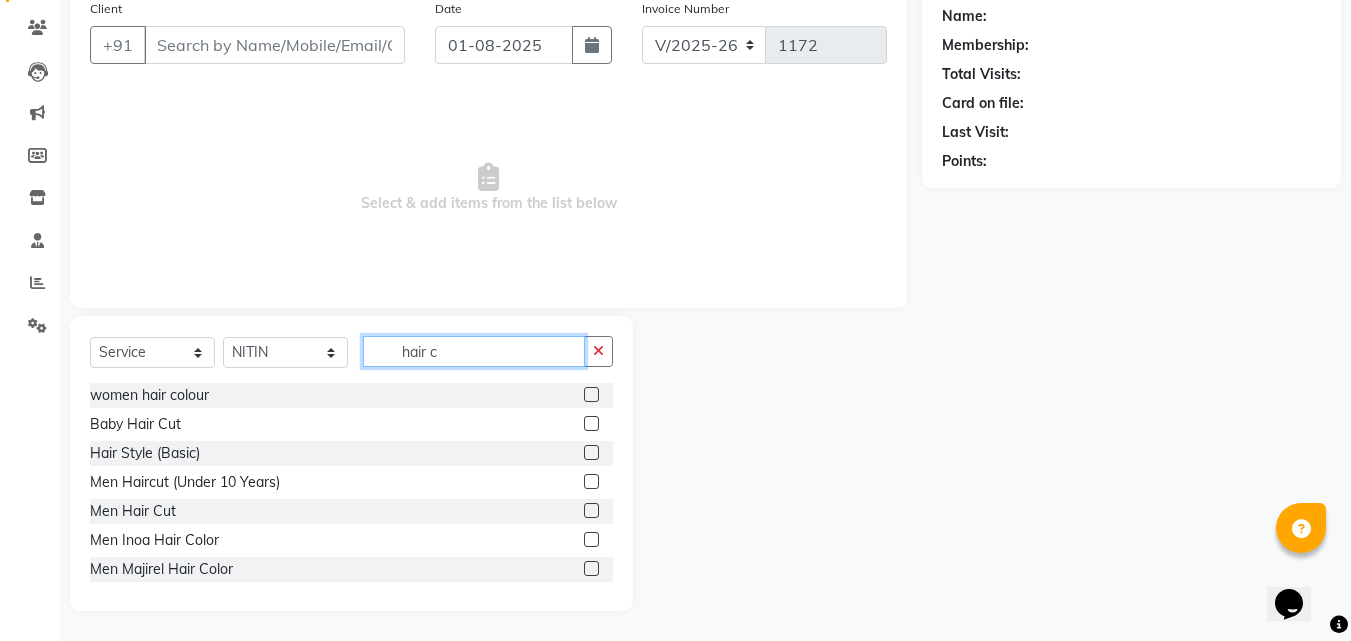 type on "hair c" 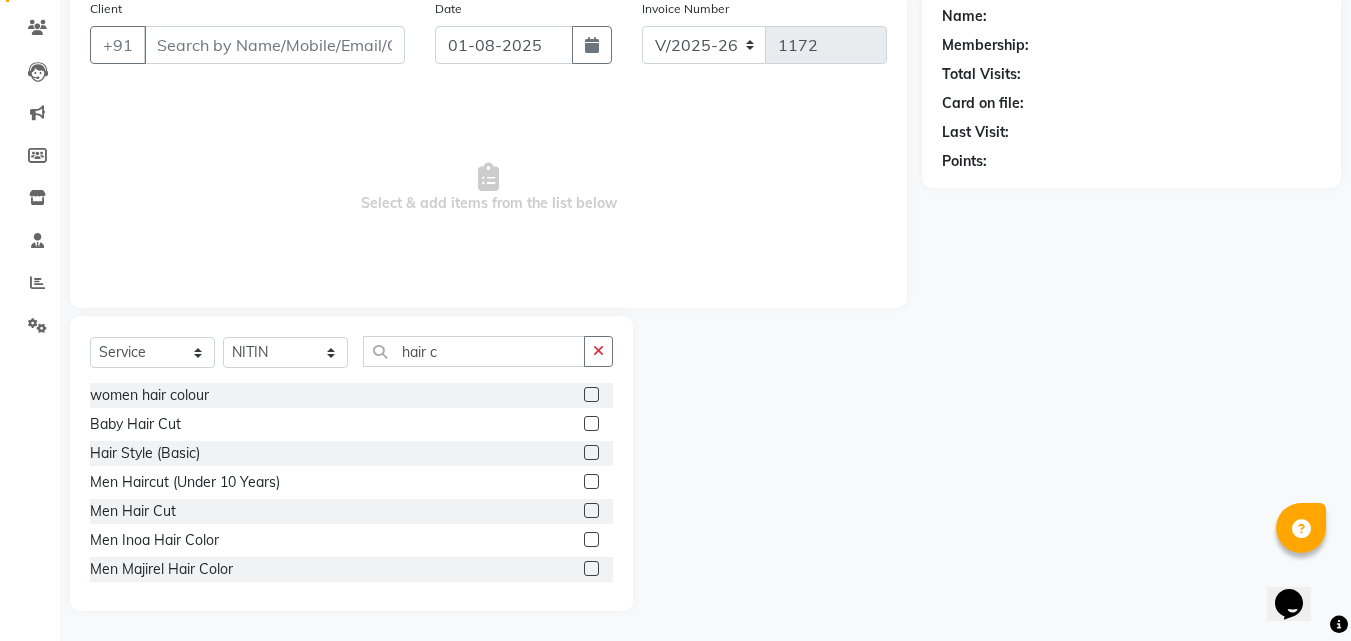 click 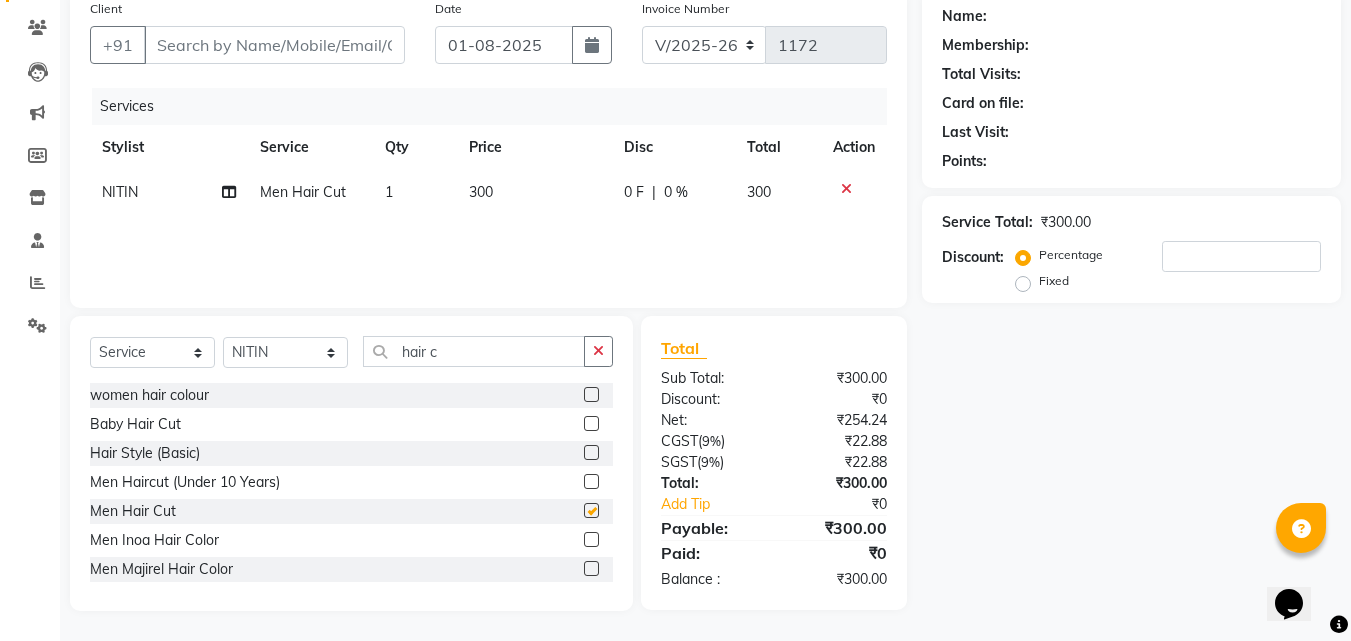 checkbox on "false" 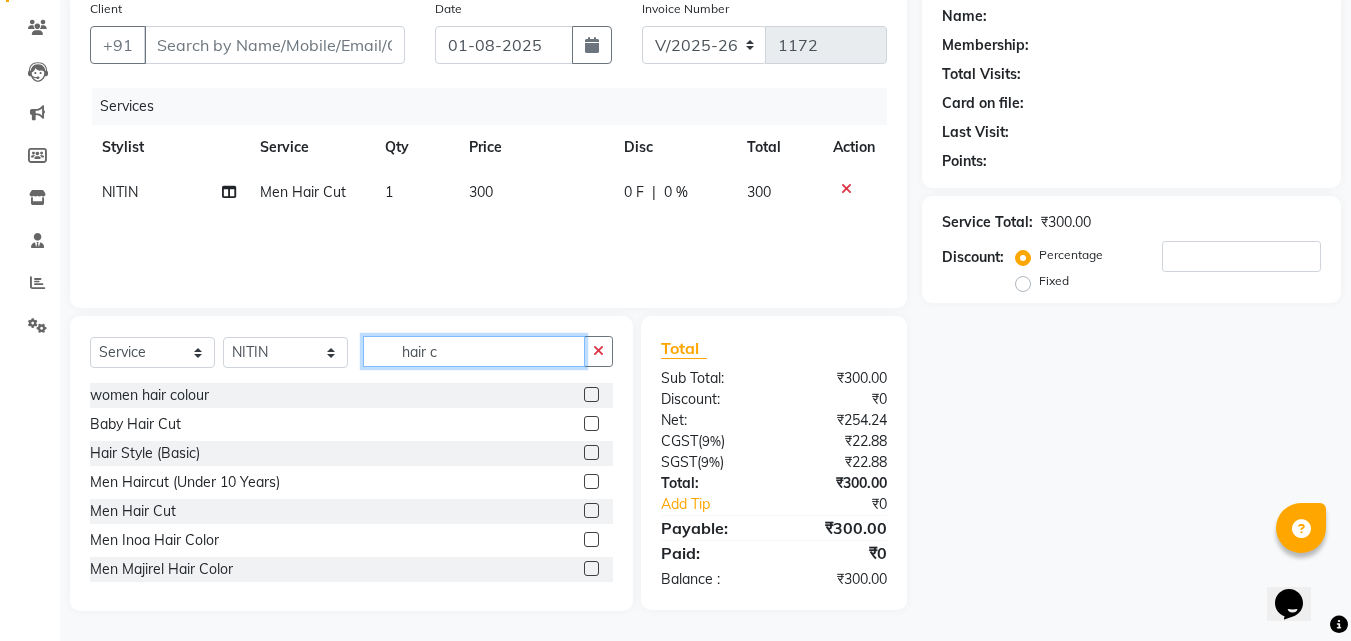 click on "hair c" 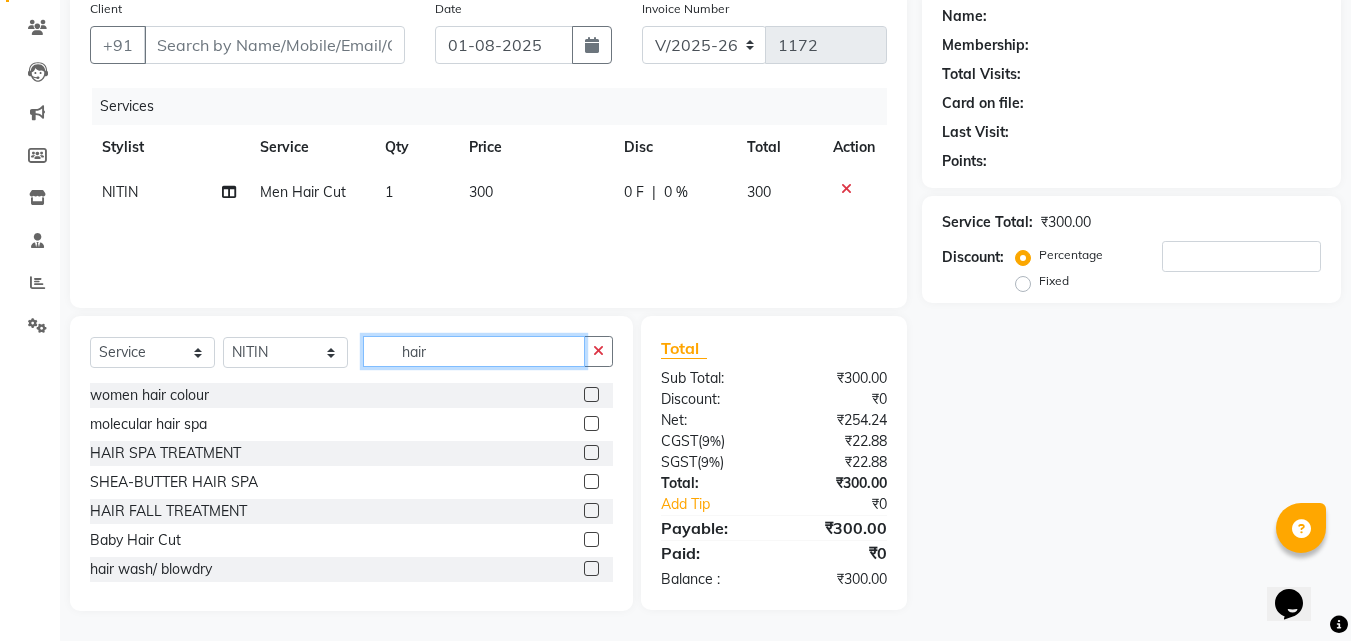 type on "hair c" 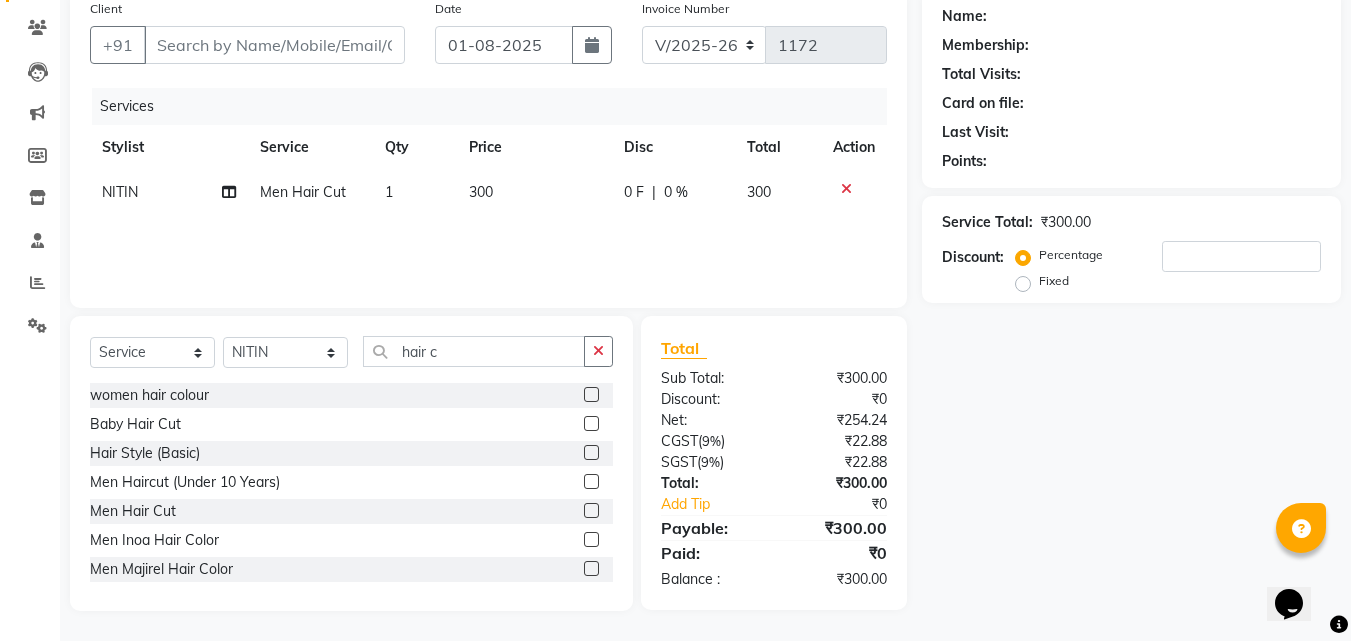 click 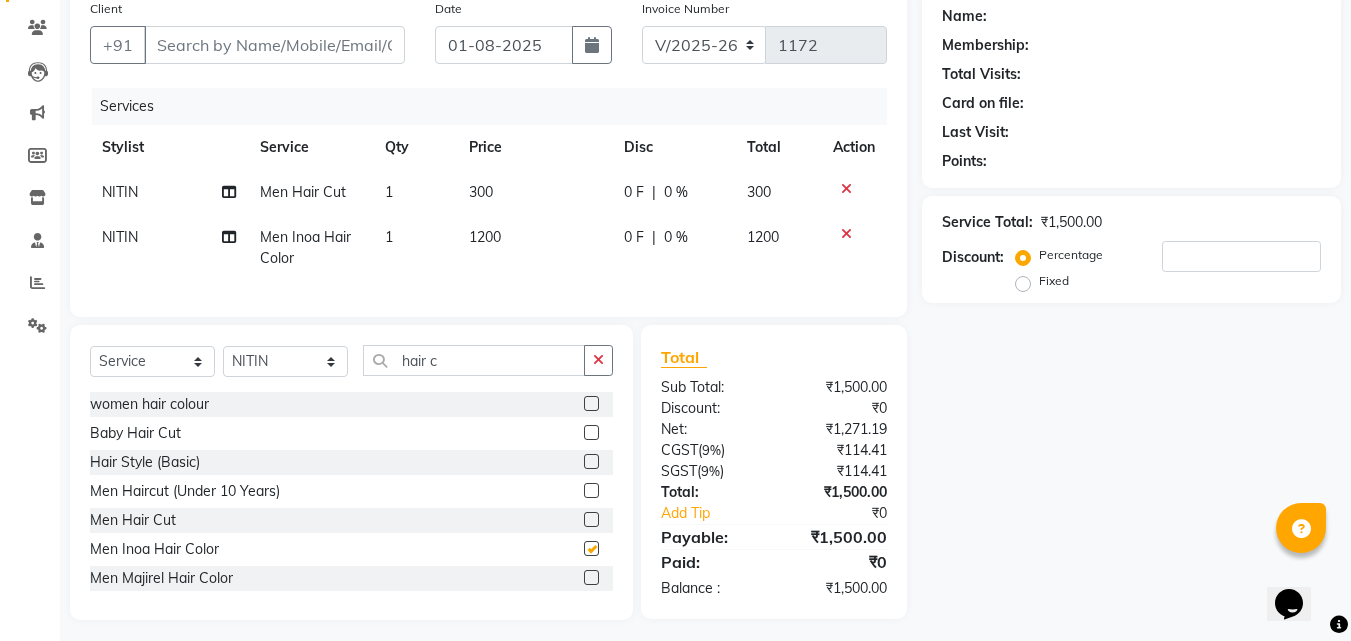 checkbox on "false" 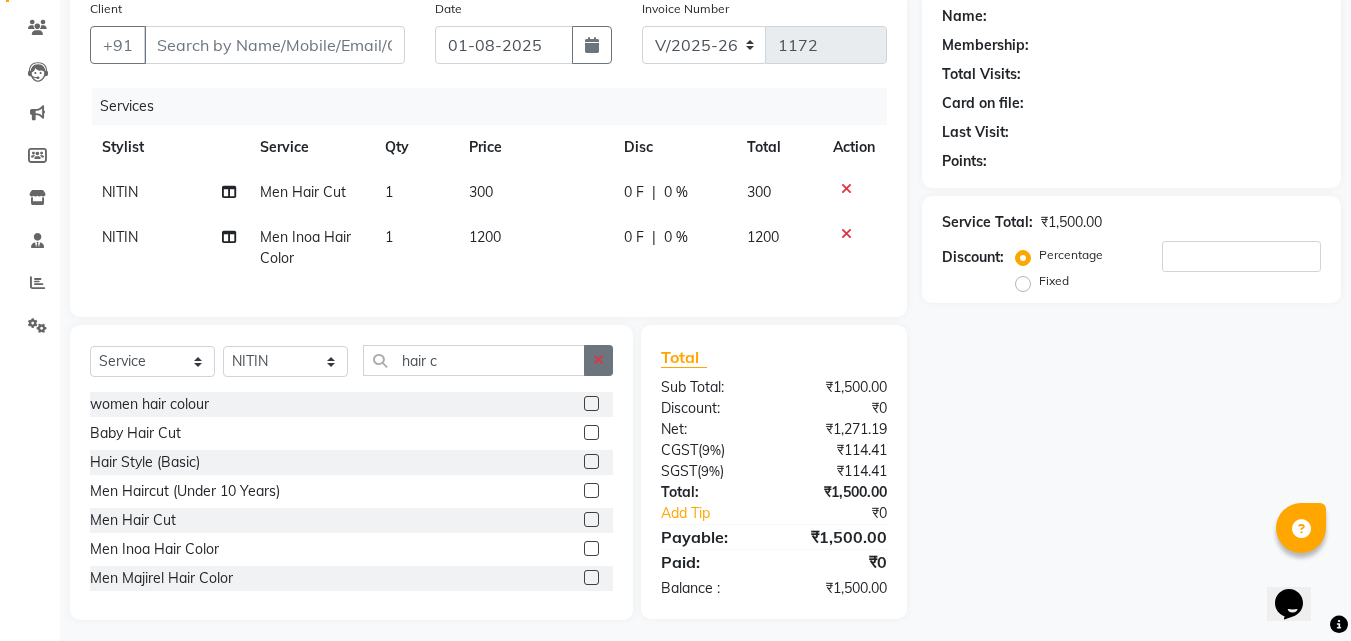 click 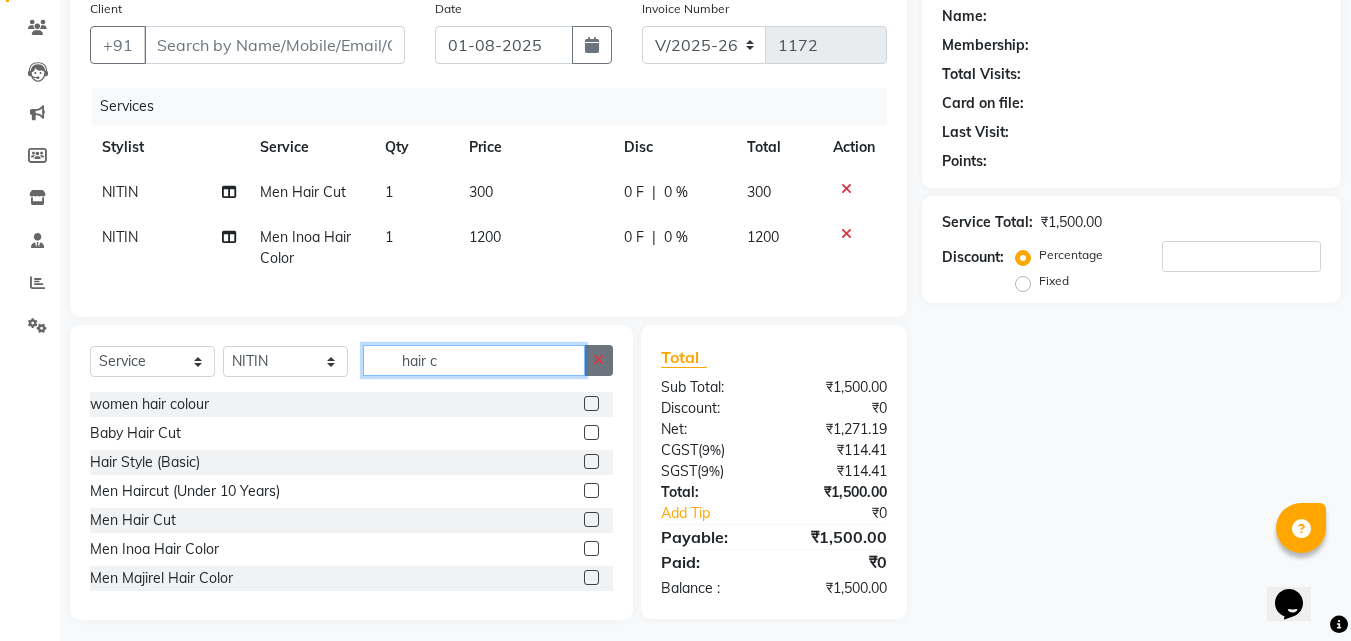 type 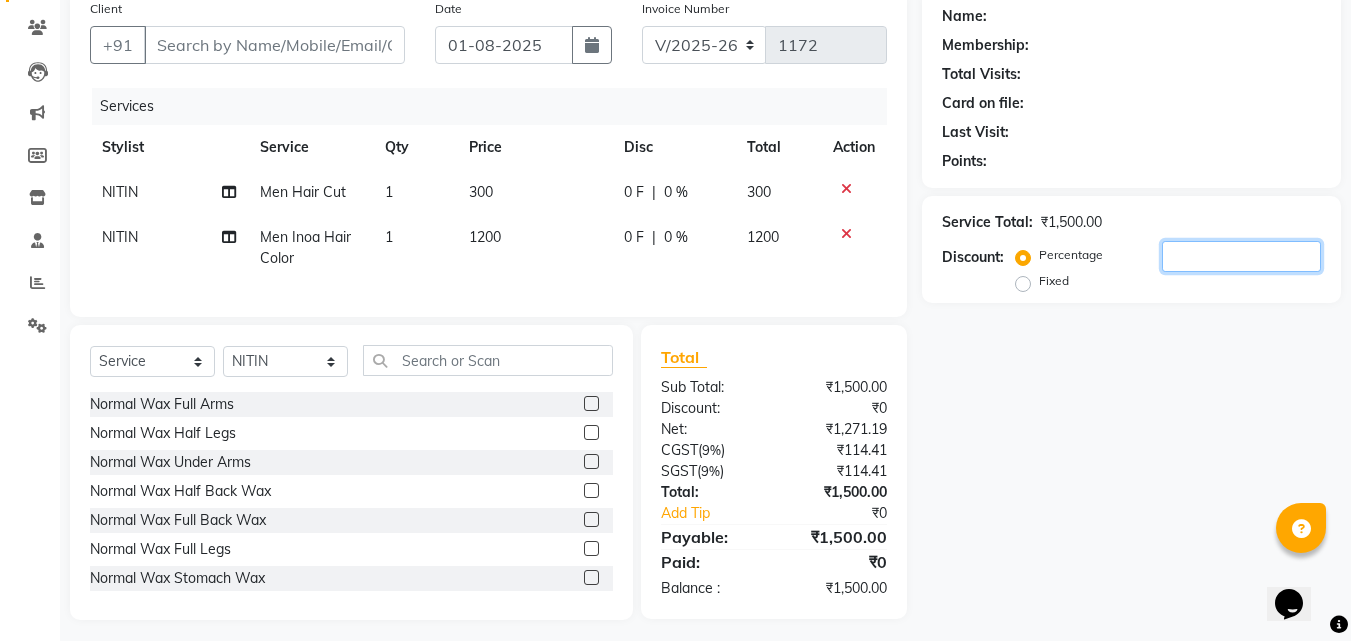 click 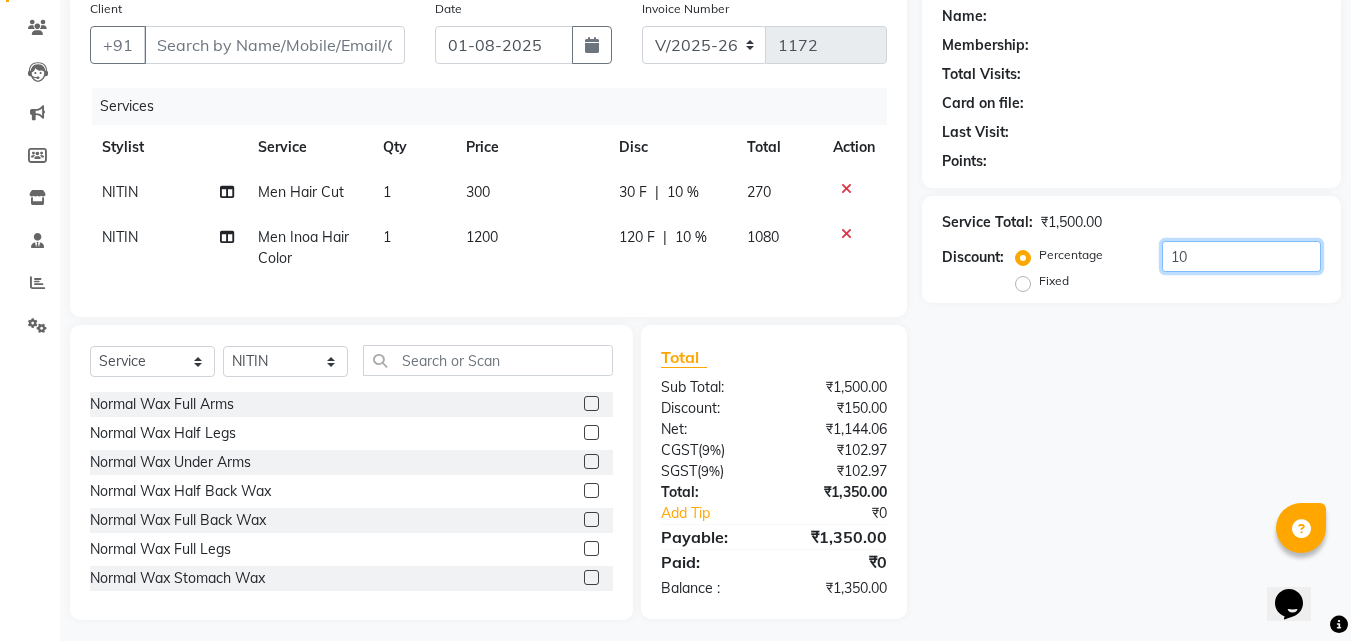 type on "10" 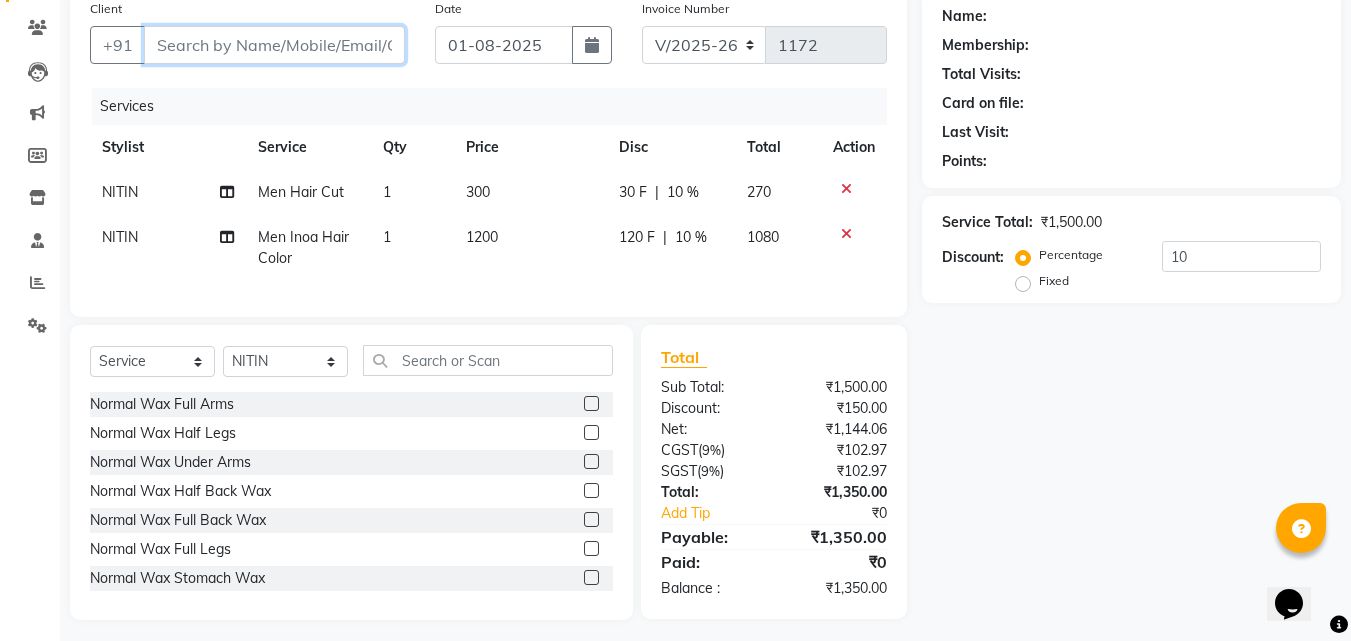 click on "Client" at bounding box center (274, 45) 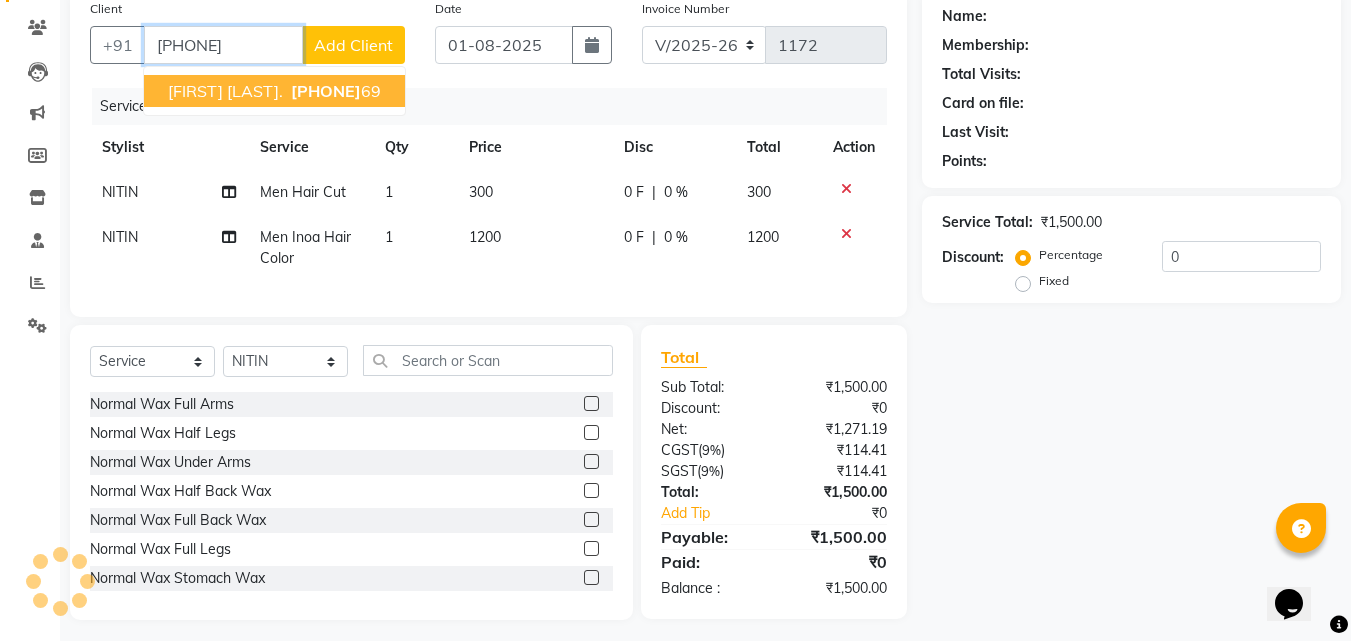 type on "[PHONE]" 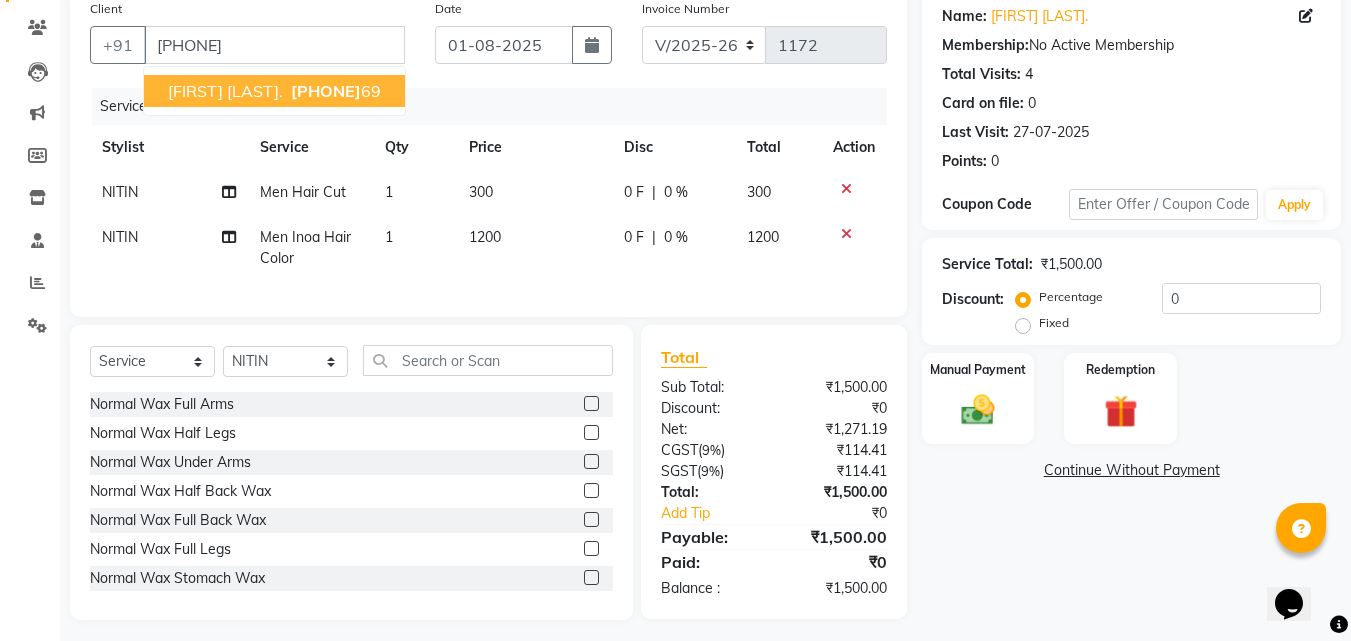 click on "[FIRST] [LAST]." at bounding box center (225, 91) 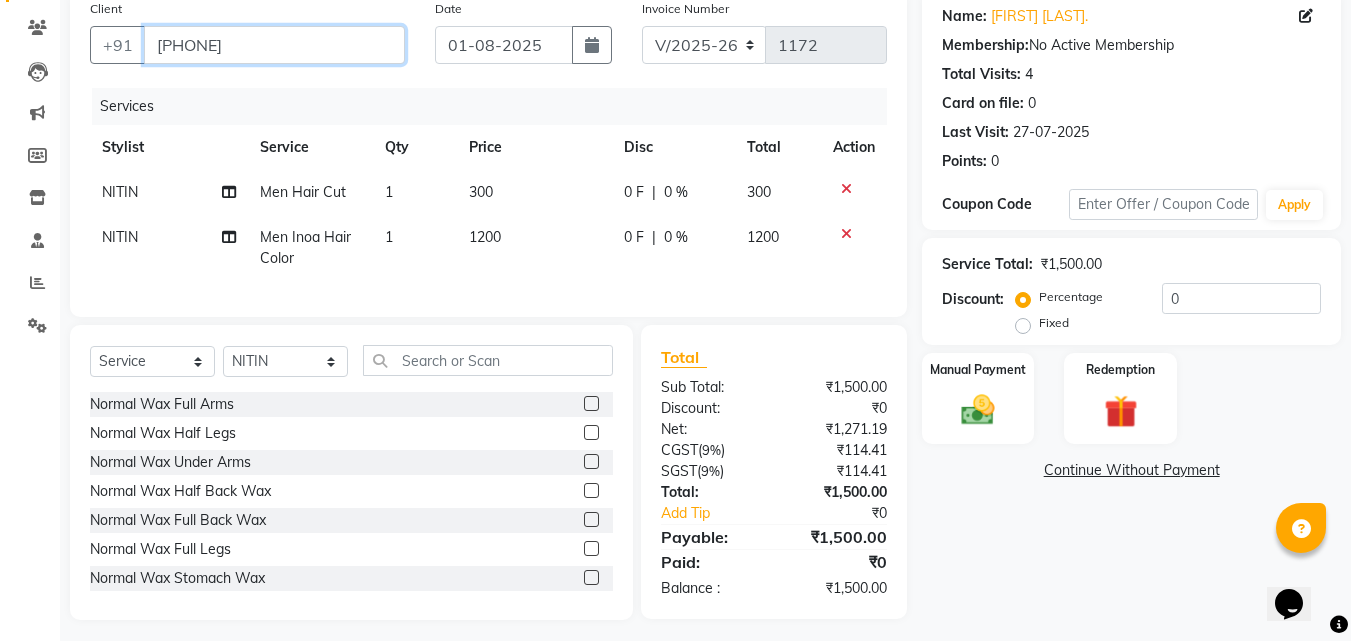 click on "[PHONE]" at bounding box center (274, 45) 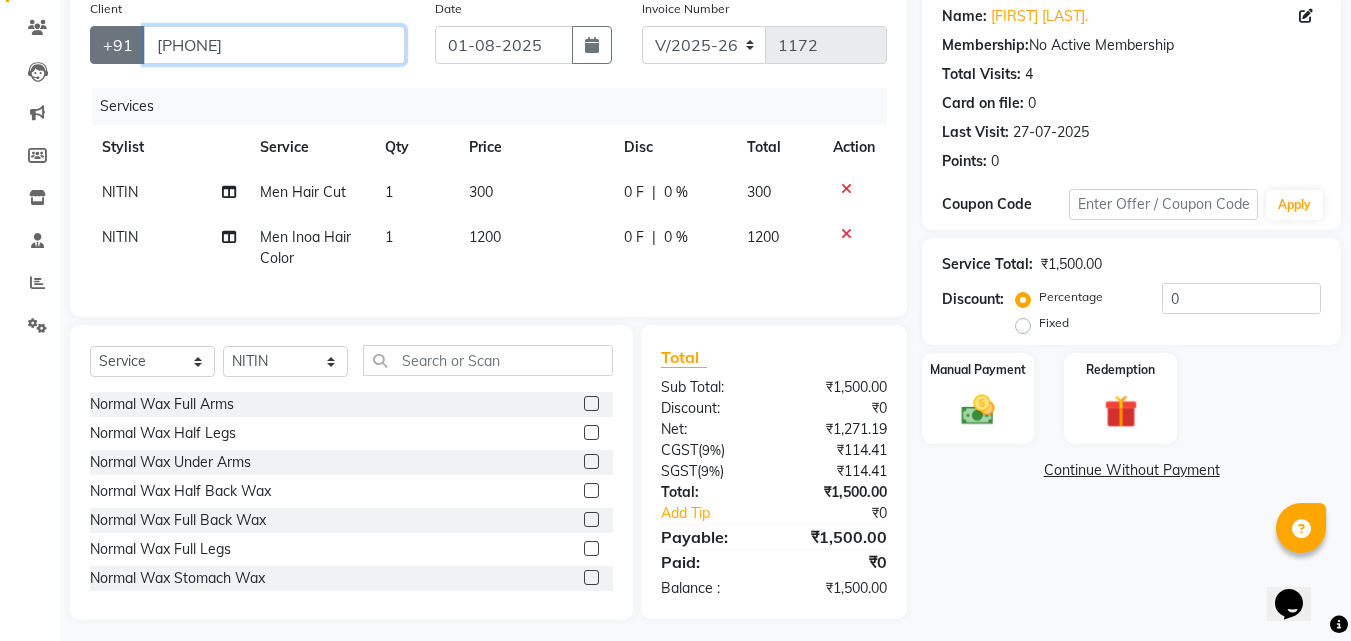 click on "[PHONE]" at bounding box center (274, 45) 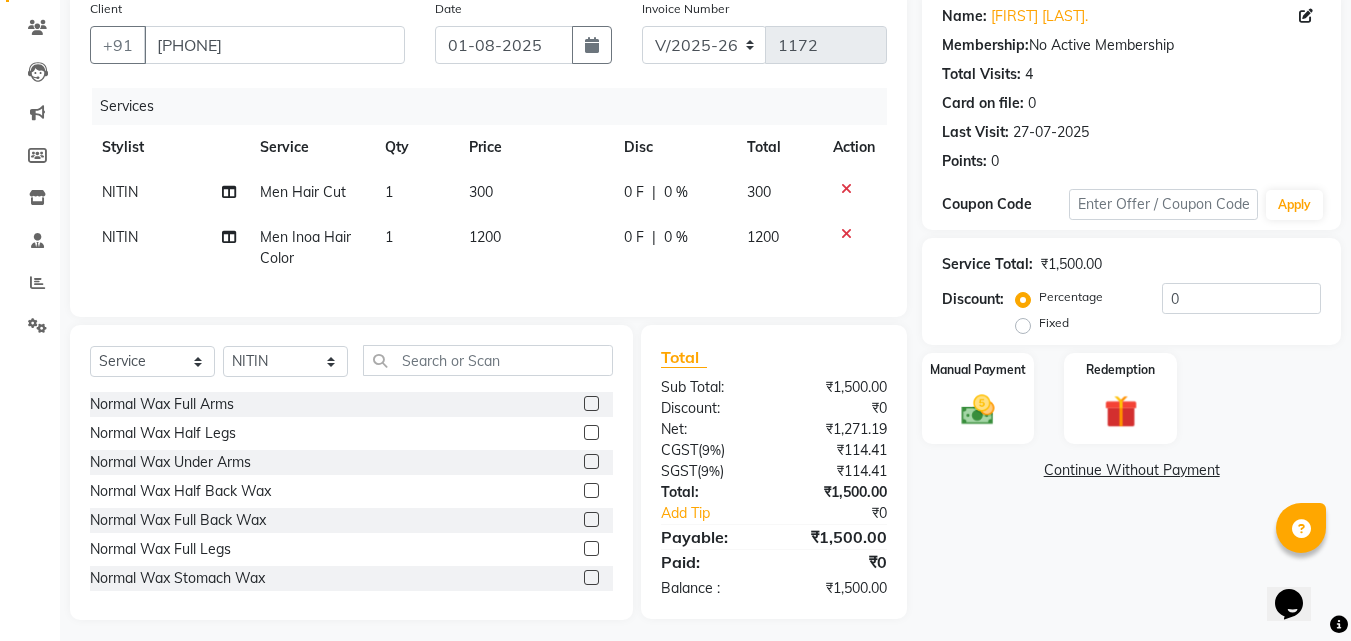 click on "Client +[PHONE] Date [DATE] Invoice Number V/2025 V/2025-26 1172 Services Stylist Service Qty Price Disc Total Action [FIRST] [FIRST] Hair Cut 1 300 0 F | 0 % 300 [FIRST] [FIRST] Inoa Hair Color 1 1200 0 F | 0 % 1200" 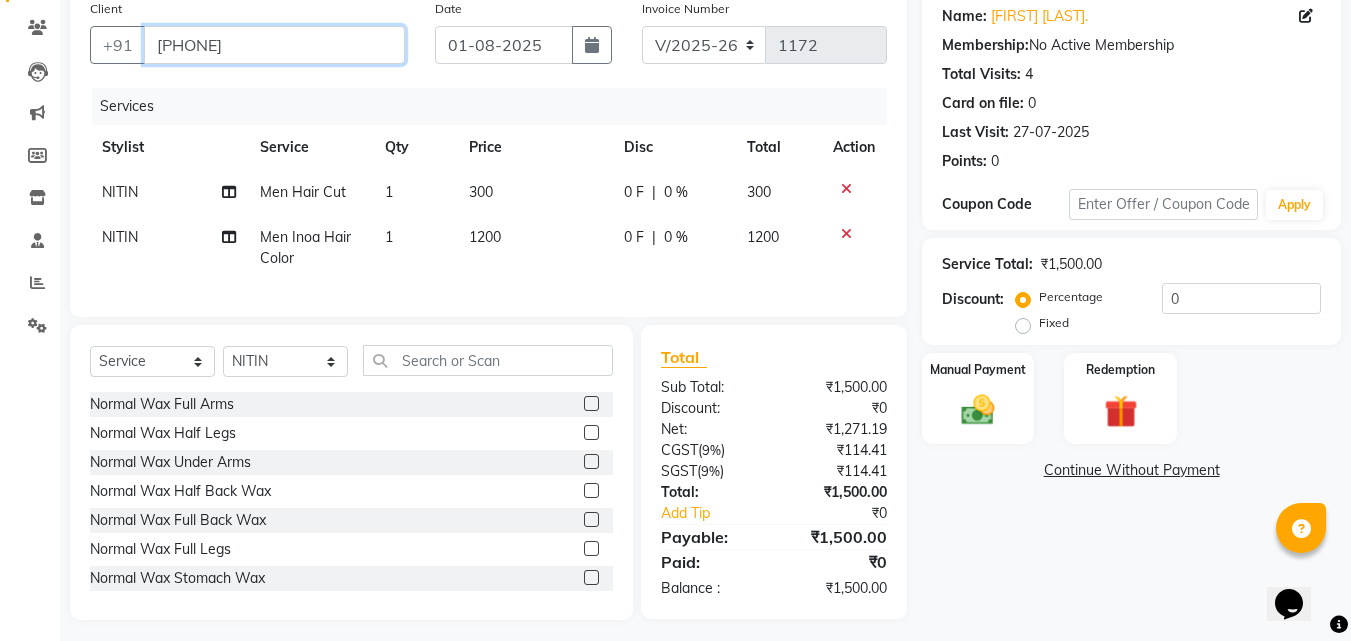 click on "[PHONE]" at bounding box center (274, 45) 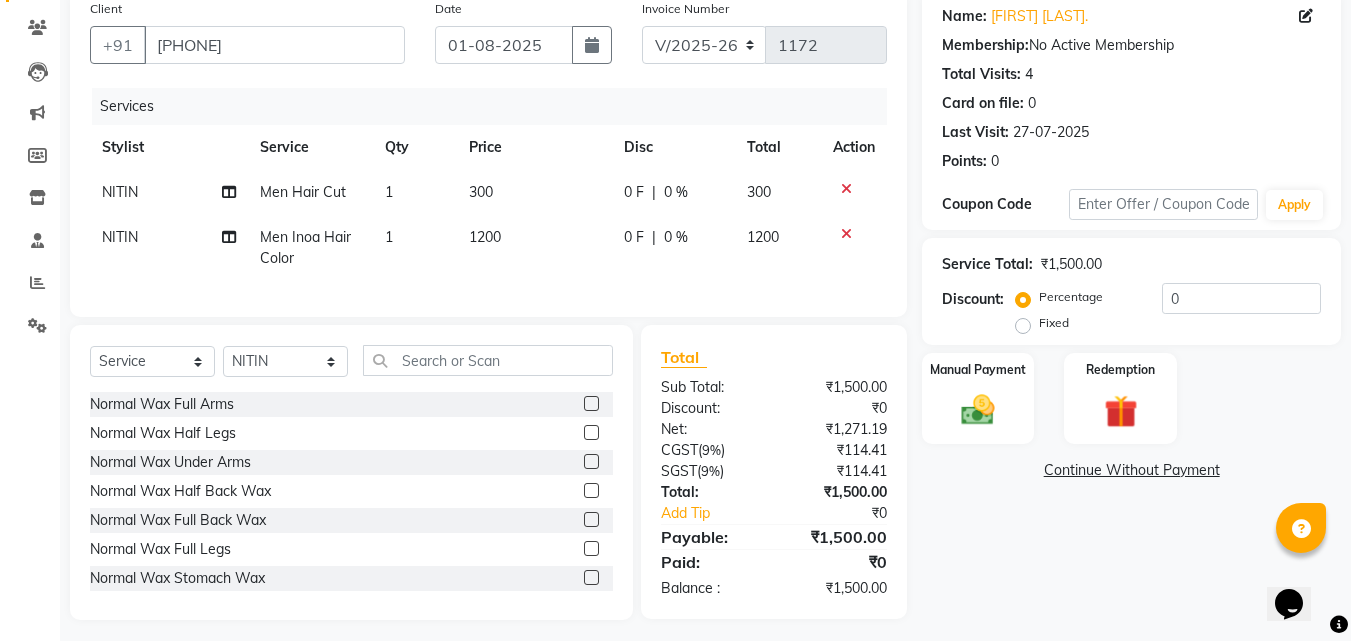 click 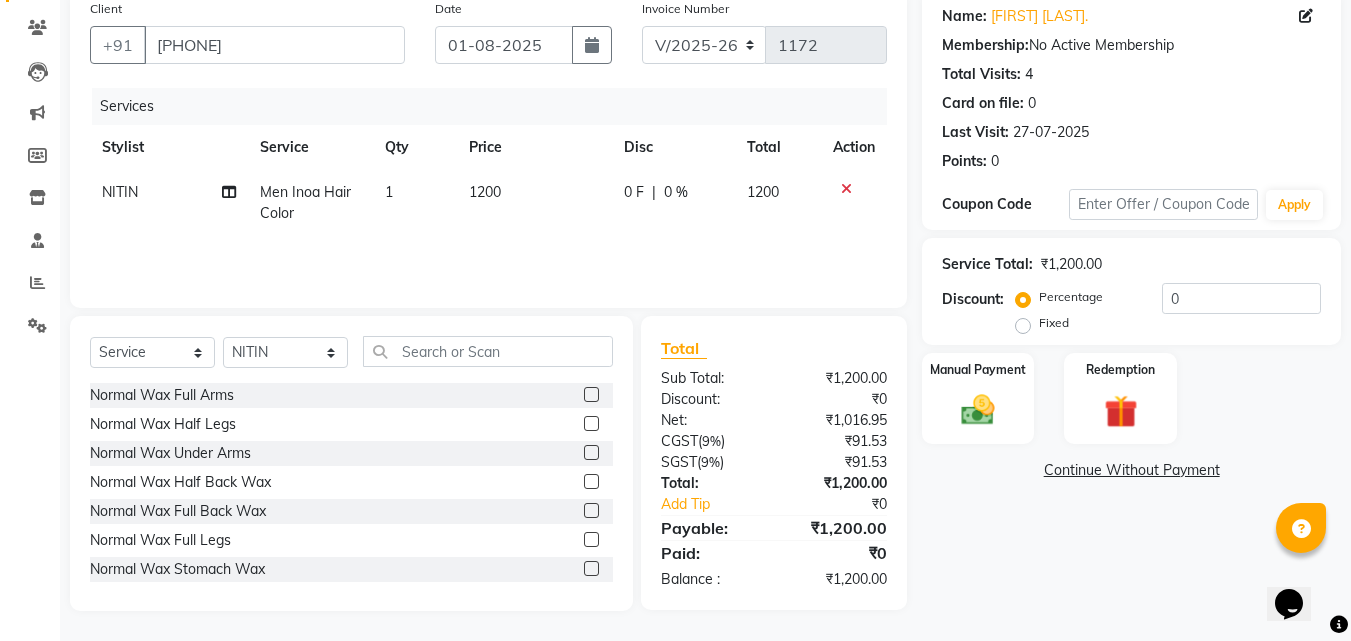 click 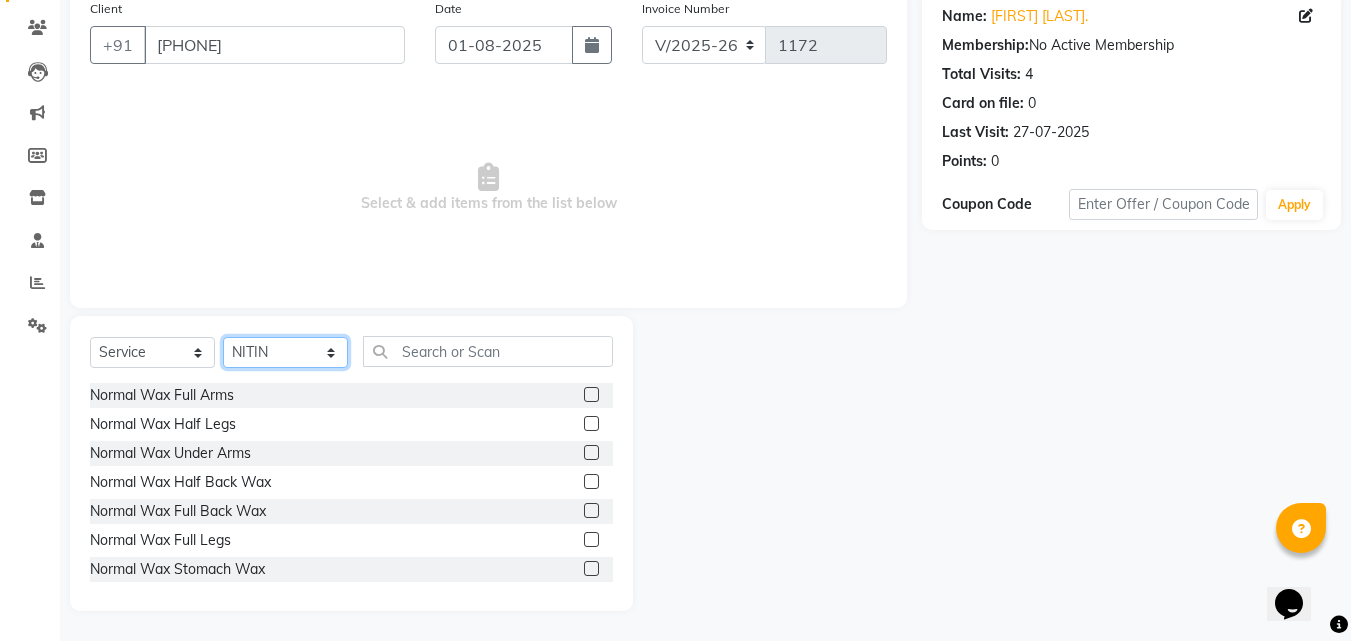 click on "Select Stylist [FIRST] [LAST] [FIRST] [LAST] [FIRST] [LAST] [FIRST] [FIRST] [FIRST] [LAST] [FIRST] [FIRST] [FIRST] [FIRST] [LAST]" 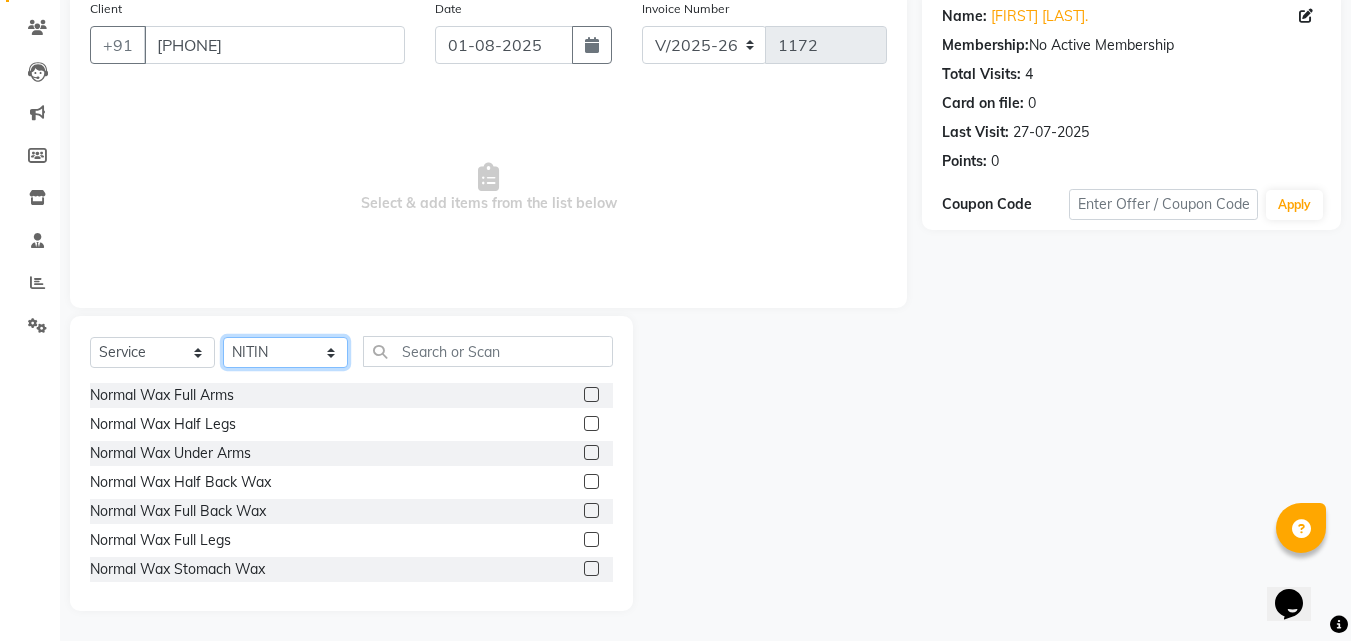 select on "59914" 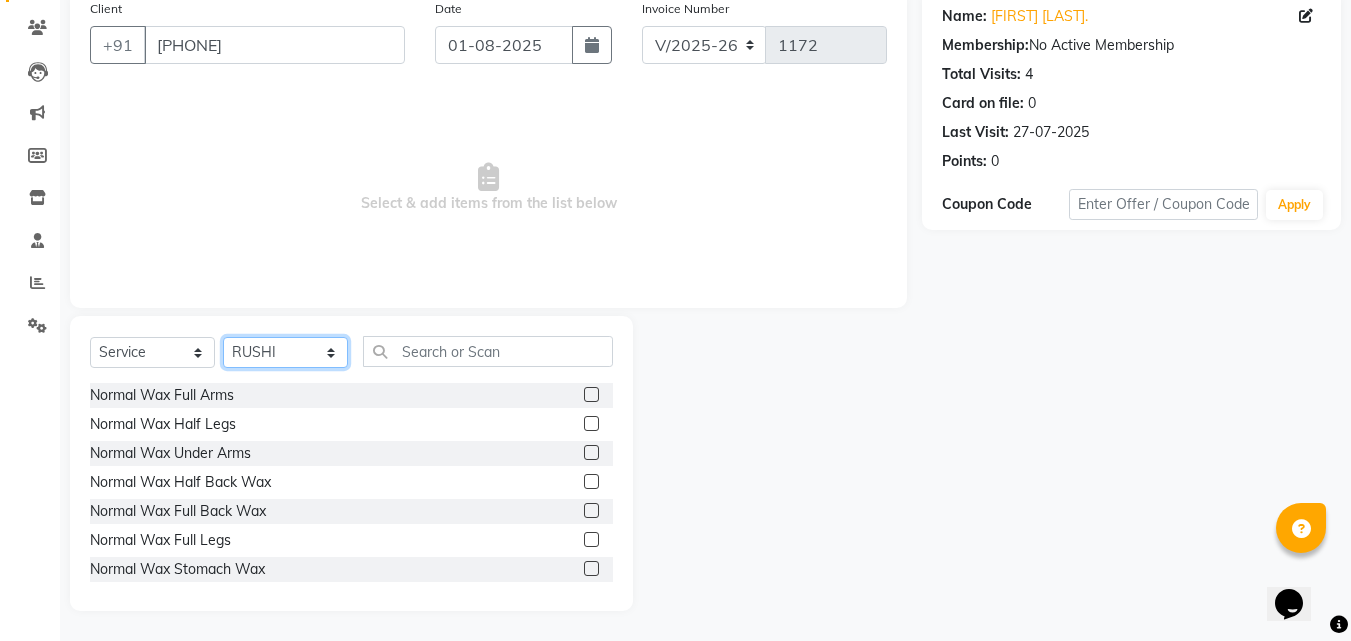 click on "Select Stylist [FIRST] [LAST] [FIRST] [LAST] [FIRST] [LAST] [FIRST] [FIRST] [FIRST] [LAST] [FIRST] [FIRST] [FIRST] [FIRST] [LAST]" 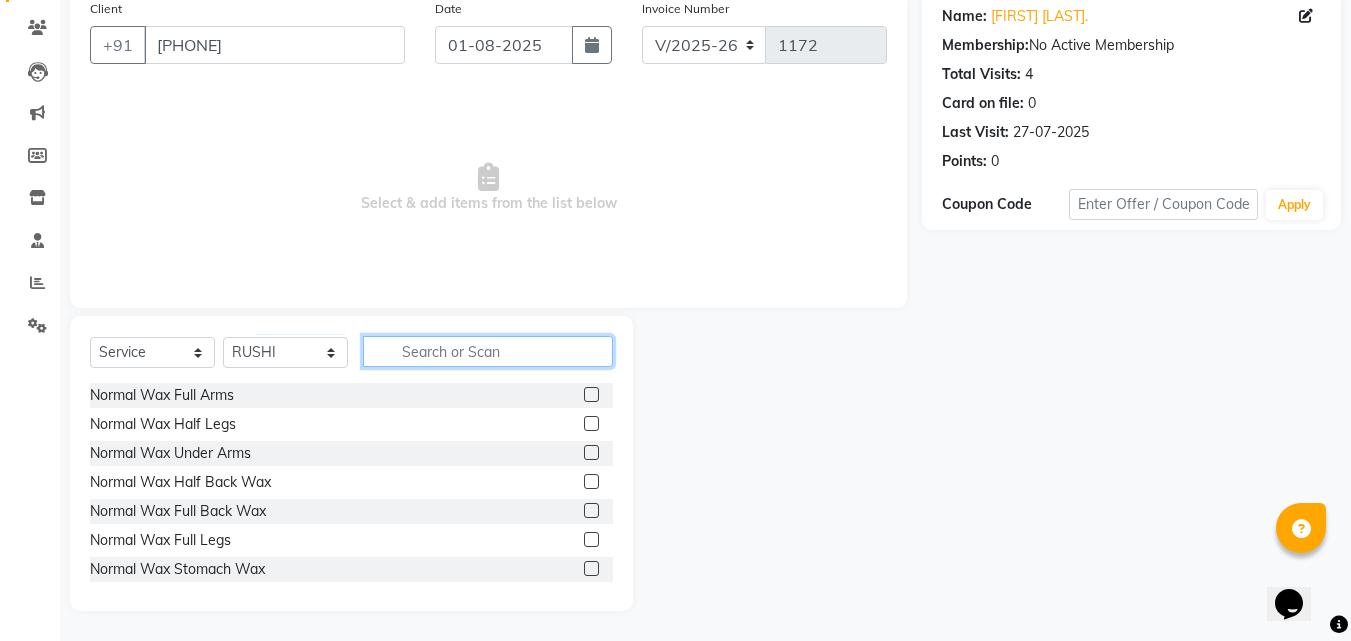 drag, startPoint x: 532, startPoint y: 363, endPoint x: 483, endPoint y: 343, distance: 52.924473 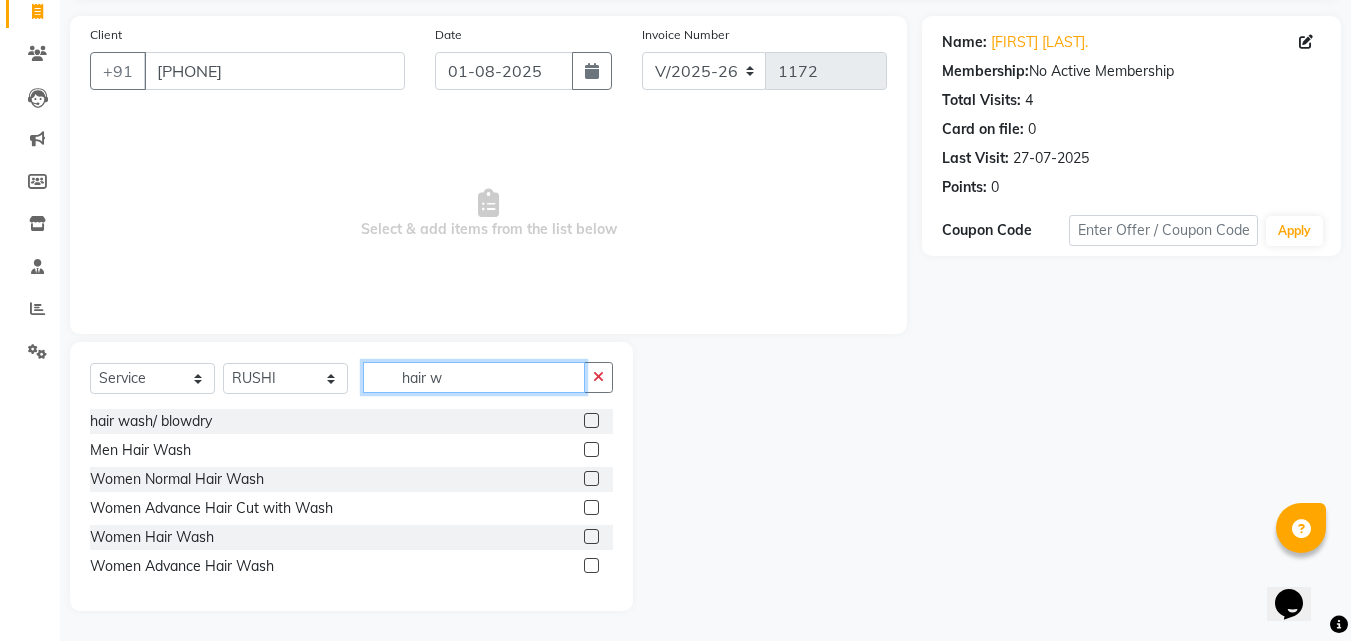 scroll, scrollTop: 134, scrollLeft: 0, axis: vertical 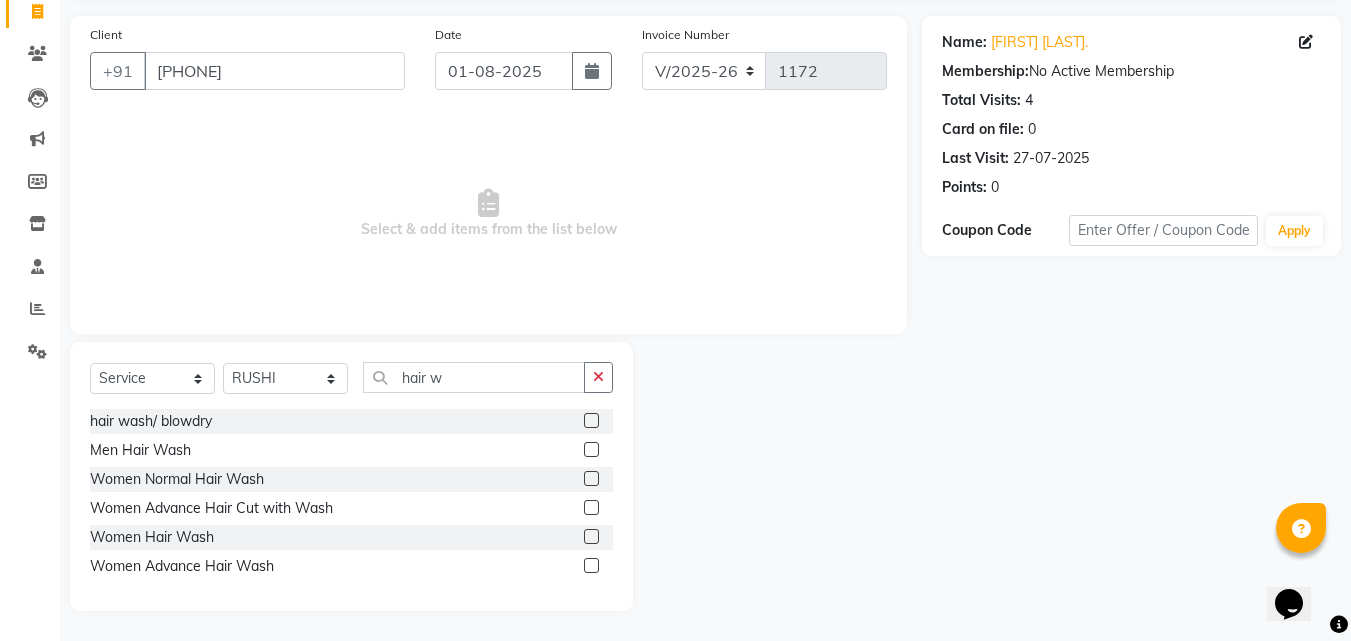 click 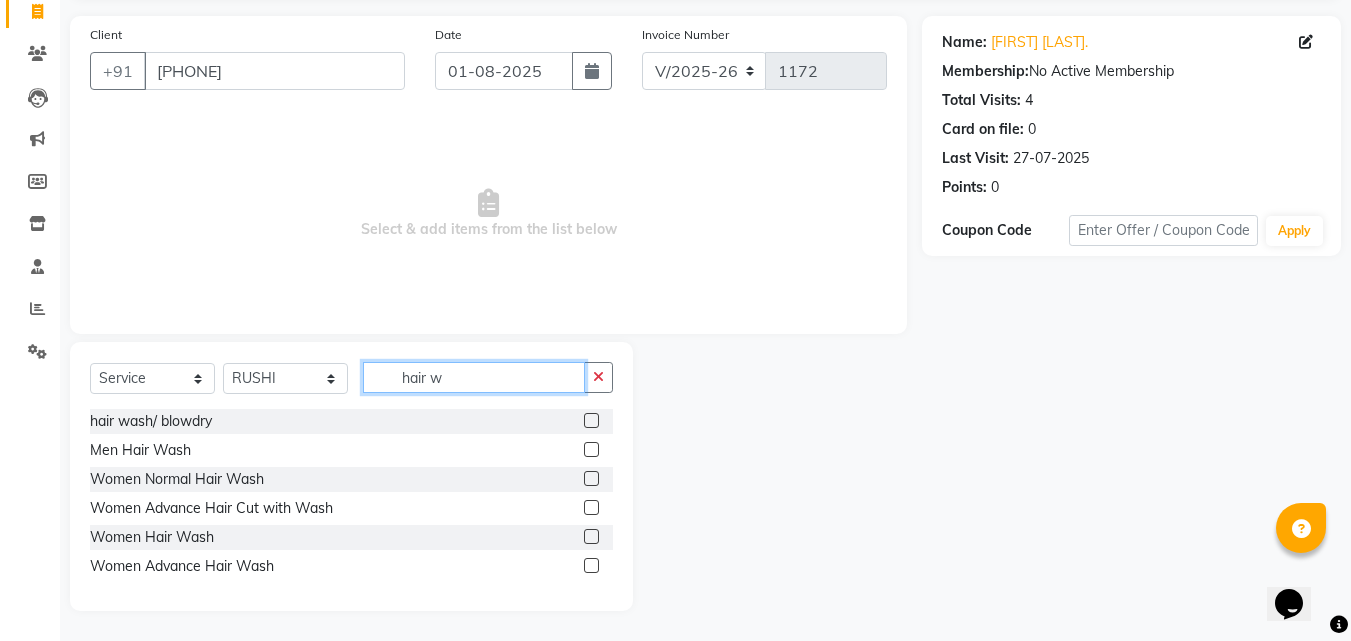 click on "hair w" 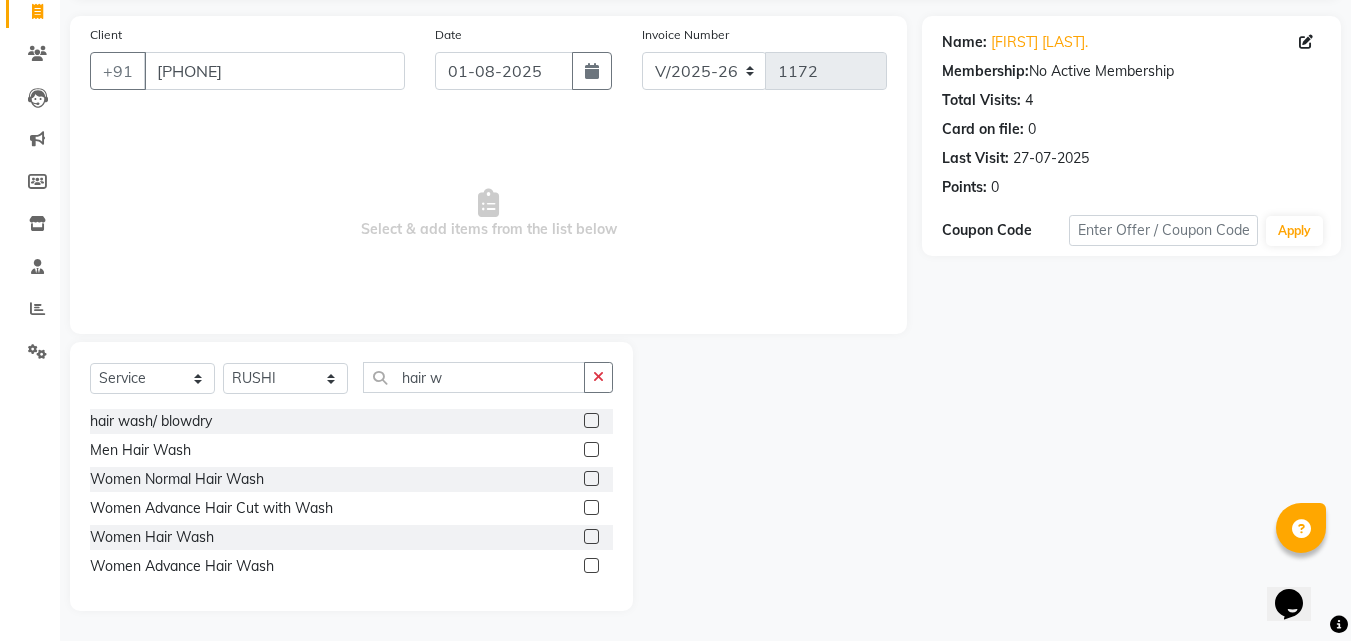 click 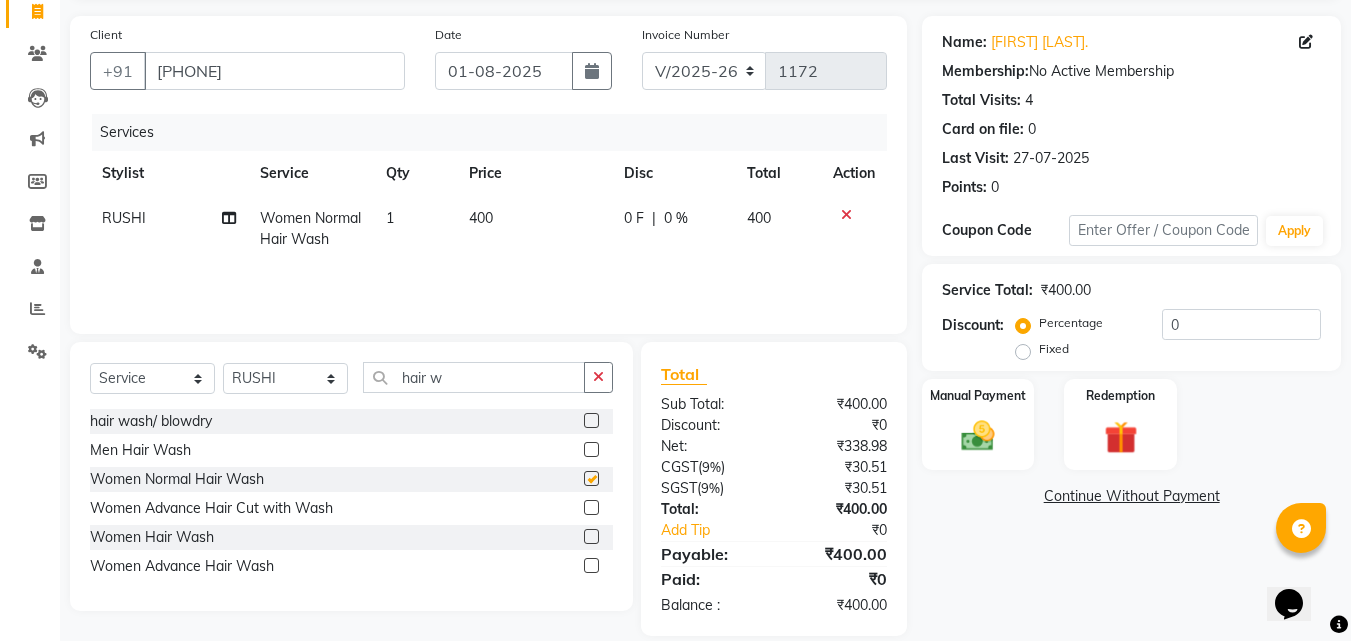 checkbox on "false" 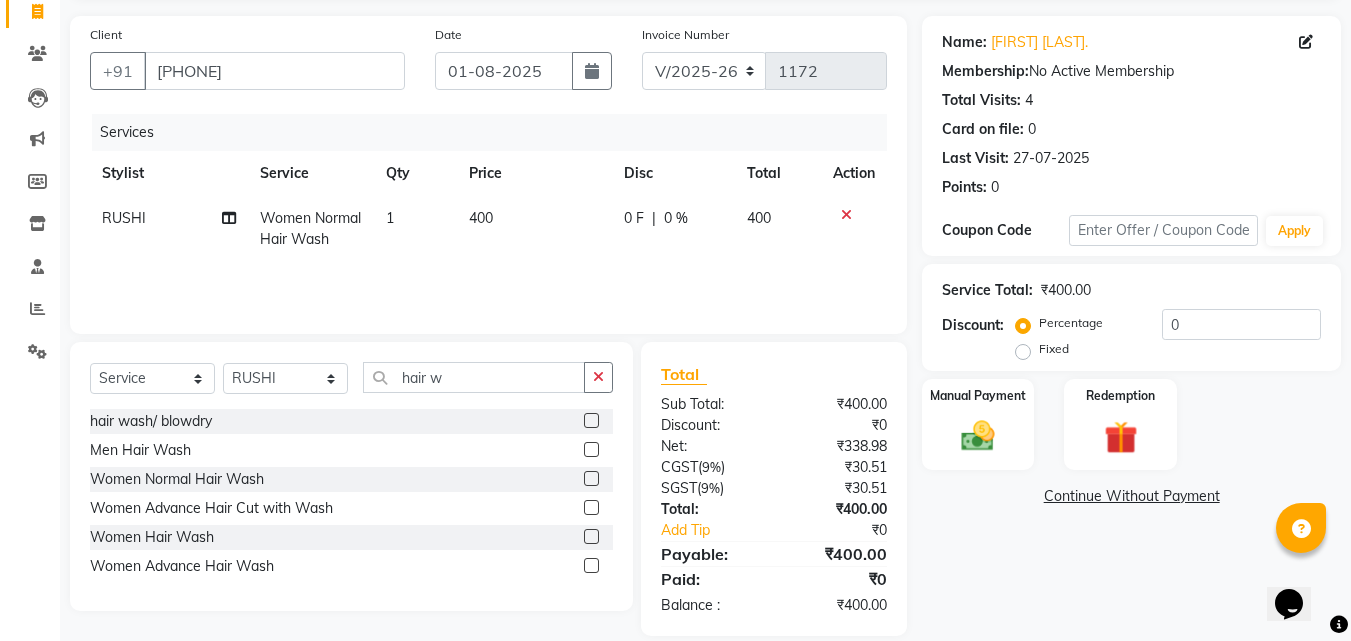 click on "Select  Service  Product  Membership  Package Voucher Prepaid Gift Card  Select Stylist [FIRST] [LAST] [FIRST] [LAST] [FIRST] [LAST] [FIRST] [FIRST] [FIRST] [LAST] [FIRST] [FIRST] [FIRST] [FIRST] [LAST] hair w" 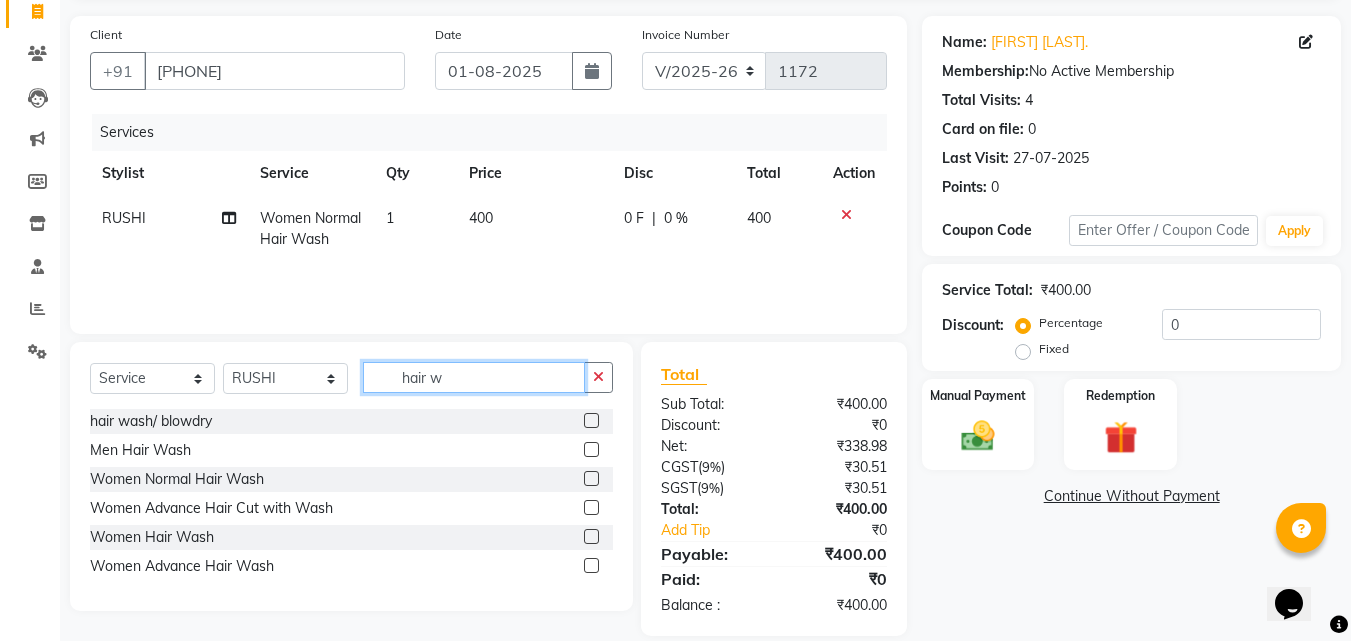 click on "hair w" 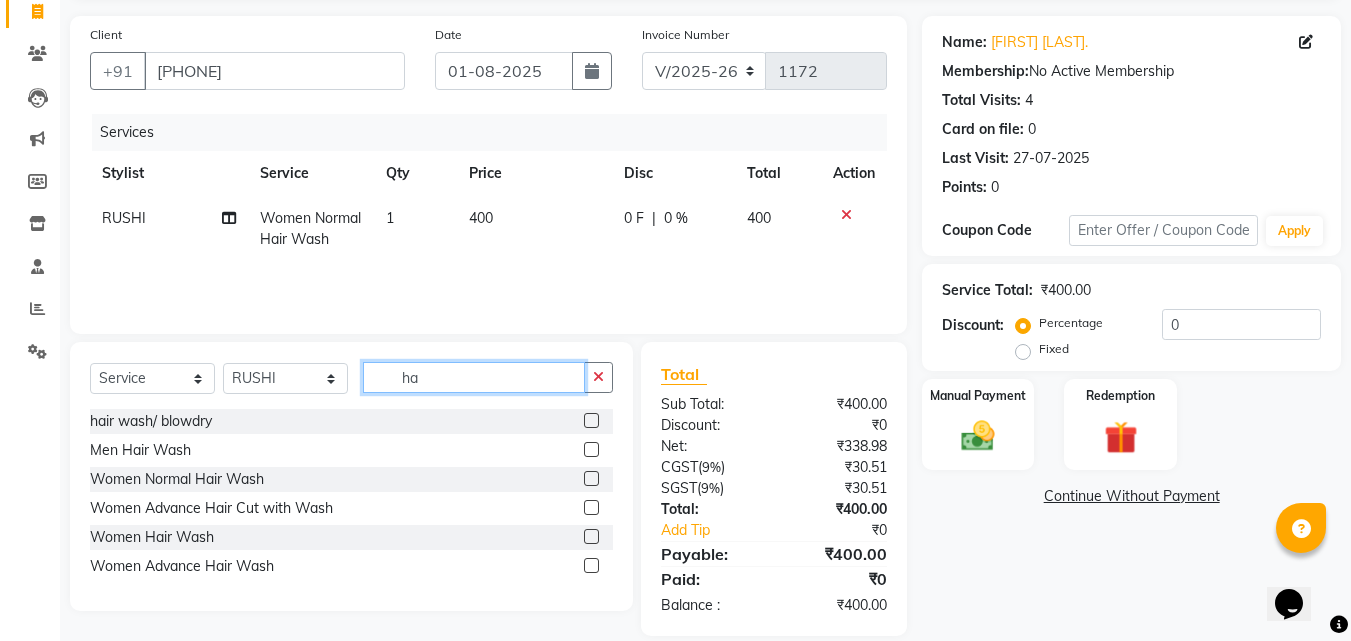 type on "h" 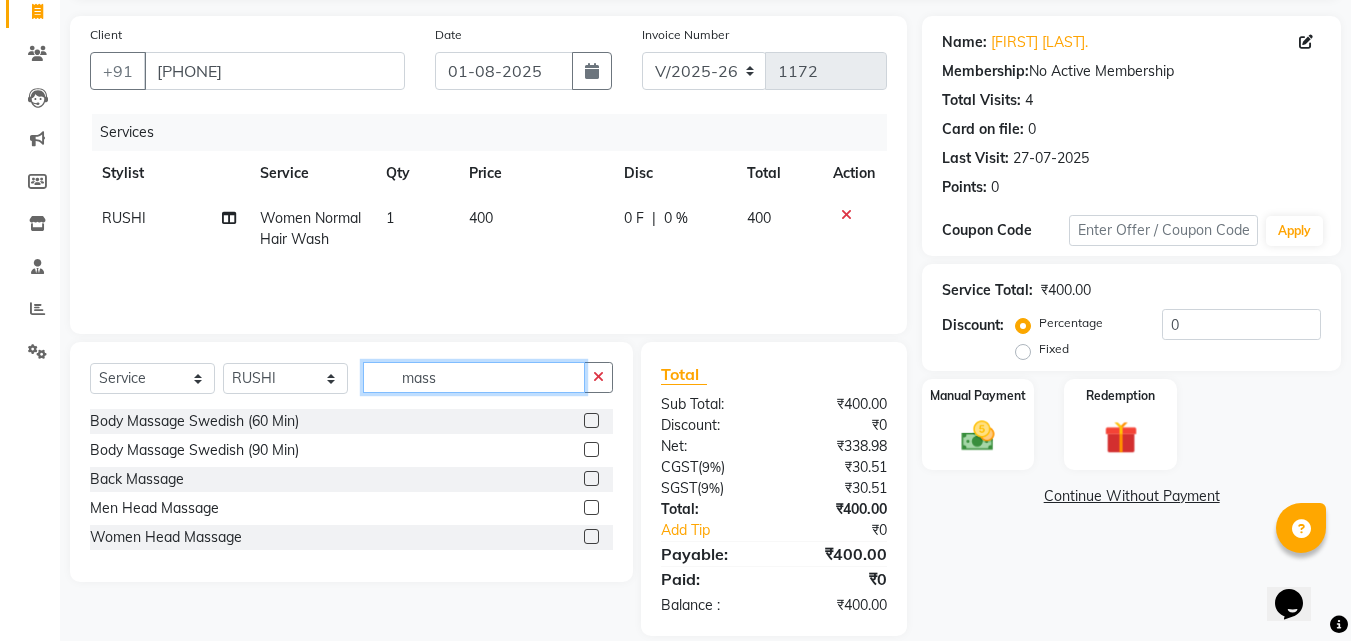 type on "mass" 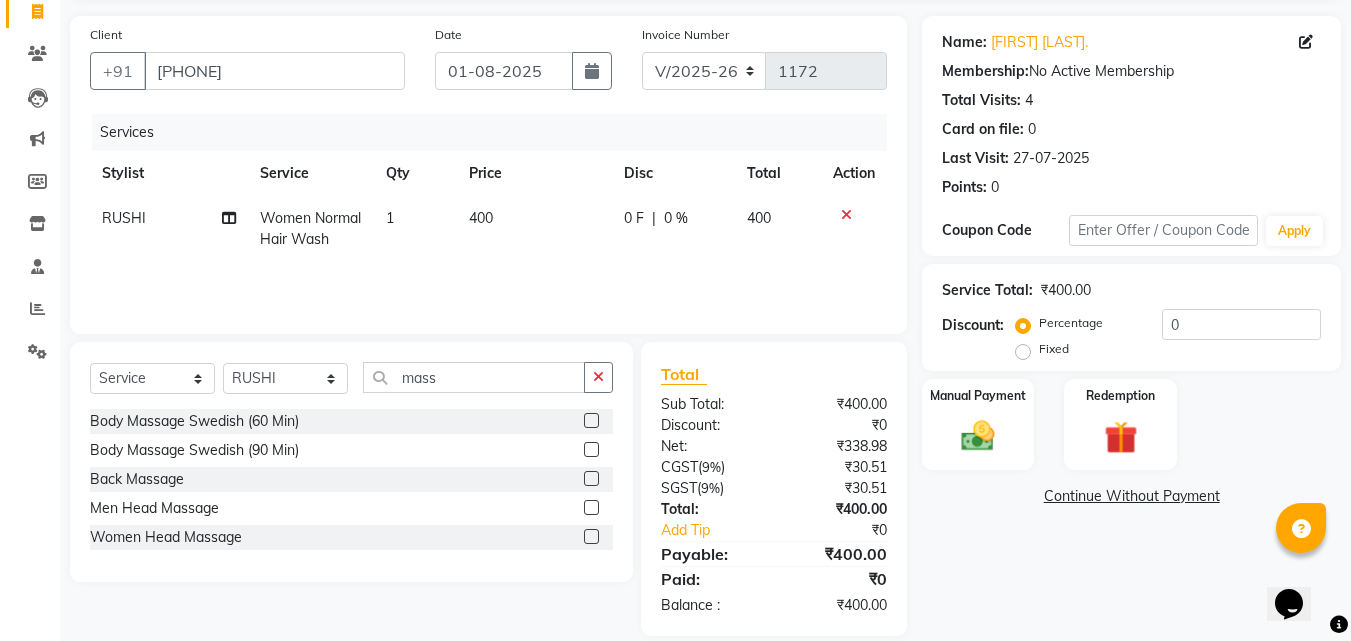 click 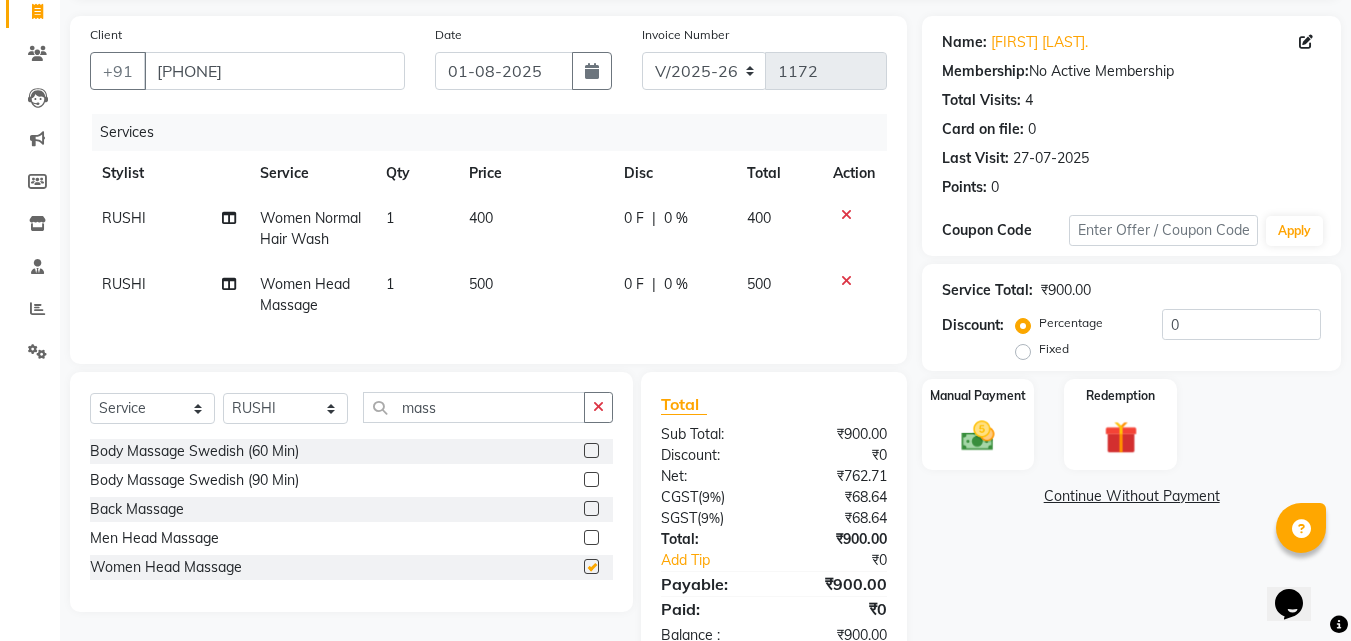 checkbox on "false" 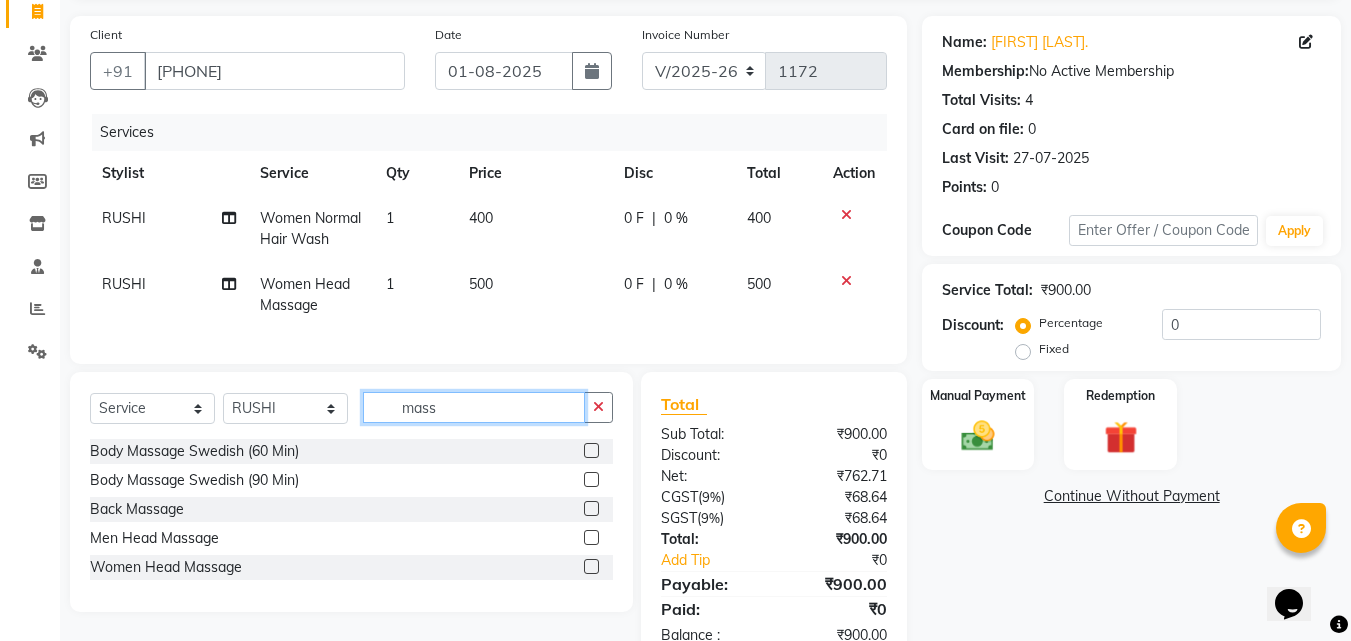 click on "mass" 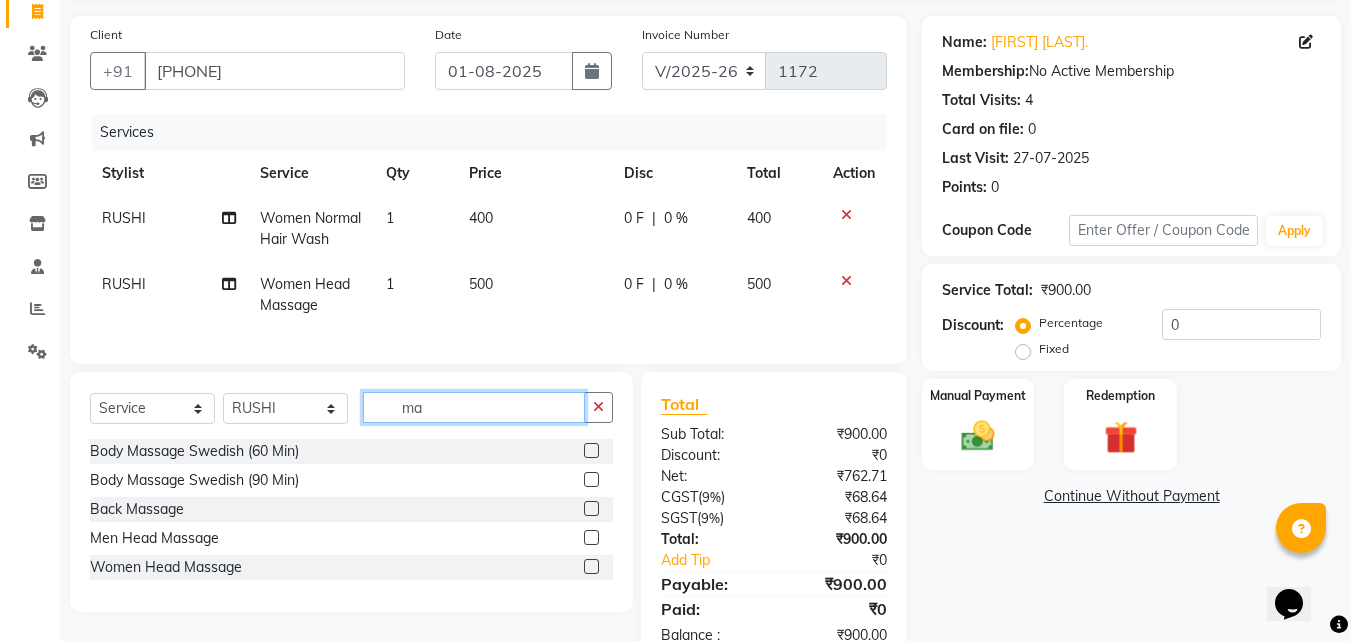 type on "m" 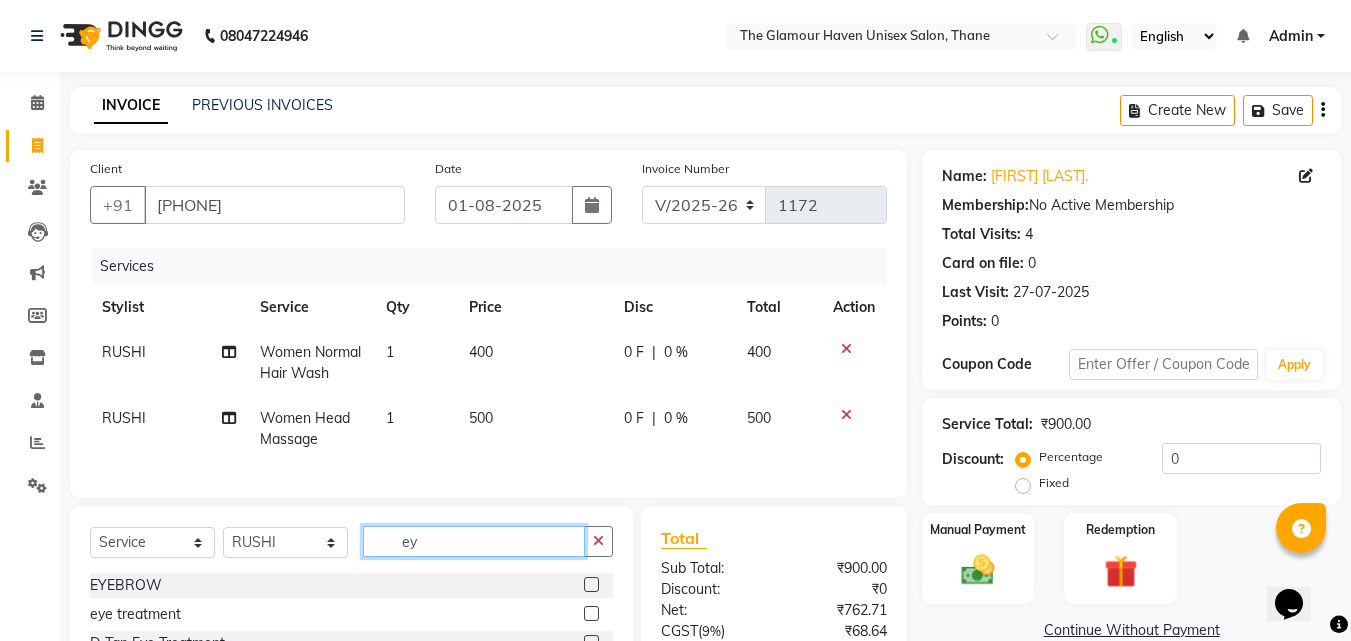 scroll, scrollTop: 204, scrollLeft: 0, axis: vertical 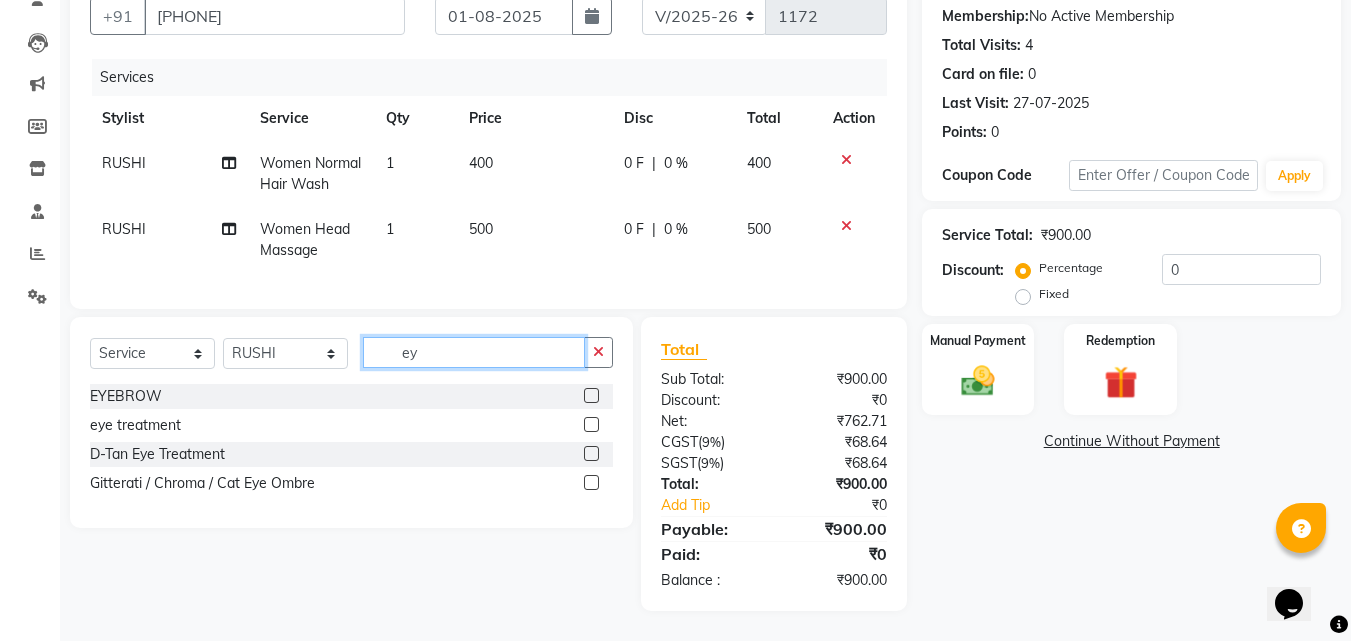 type on "ey" 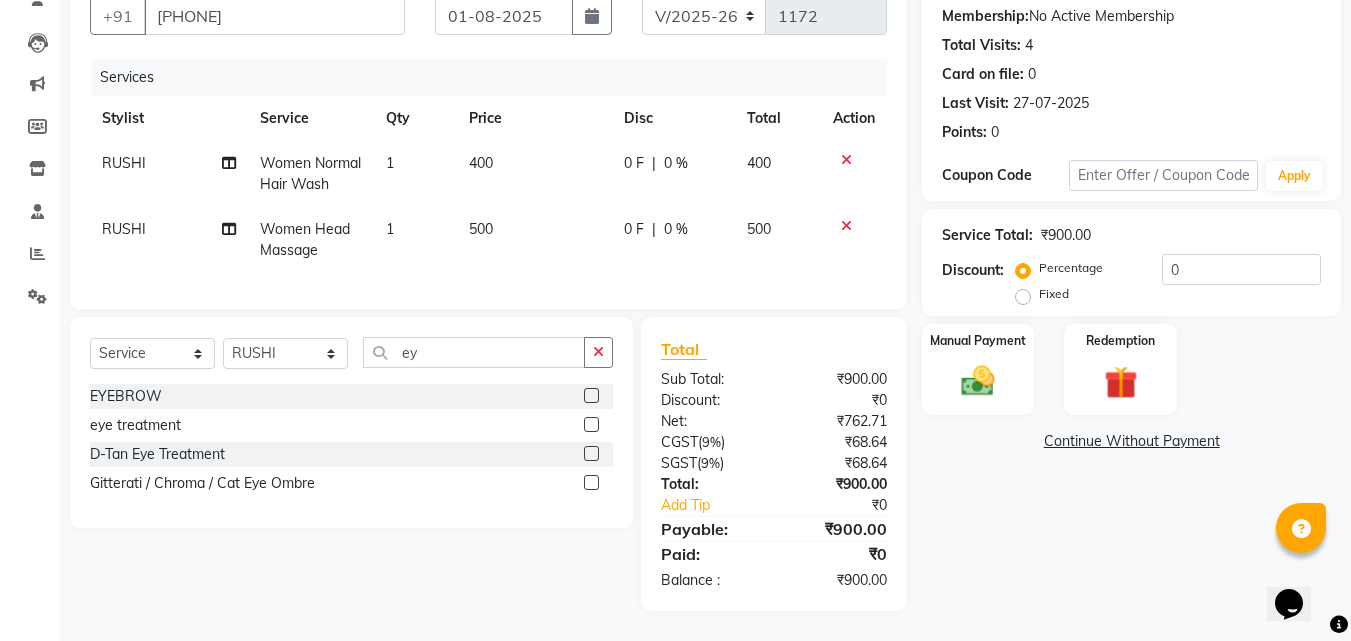 click 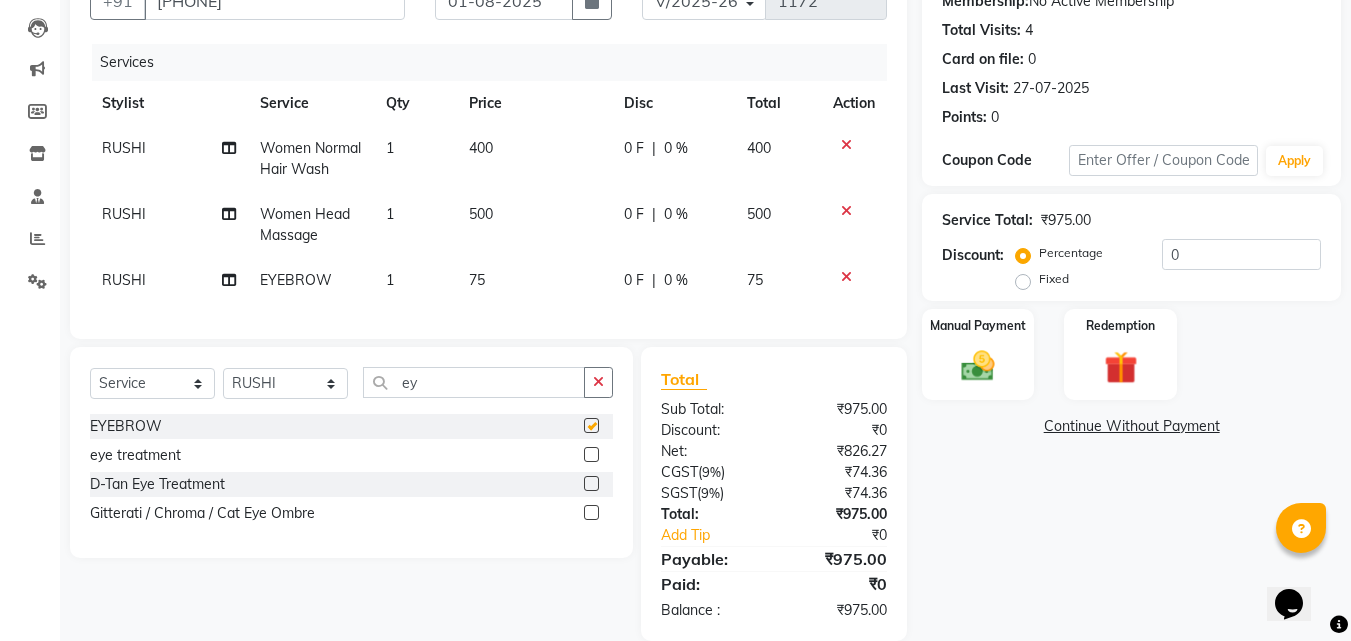 checkbox on "false" 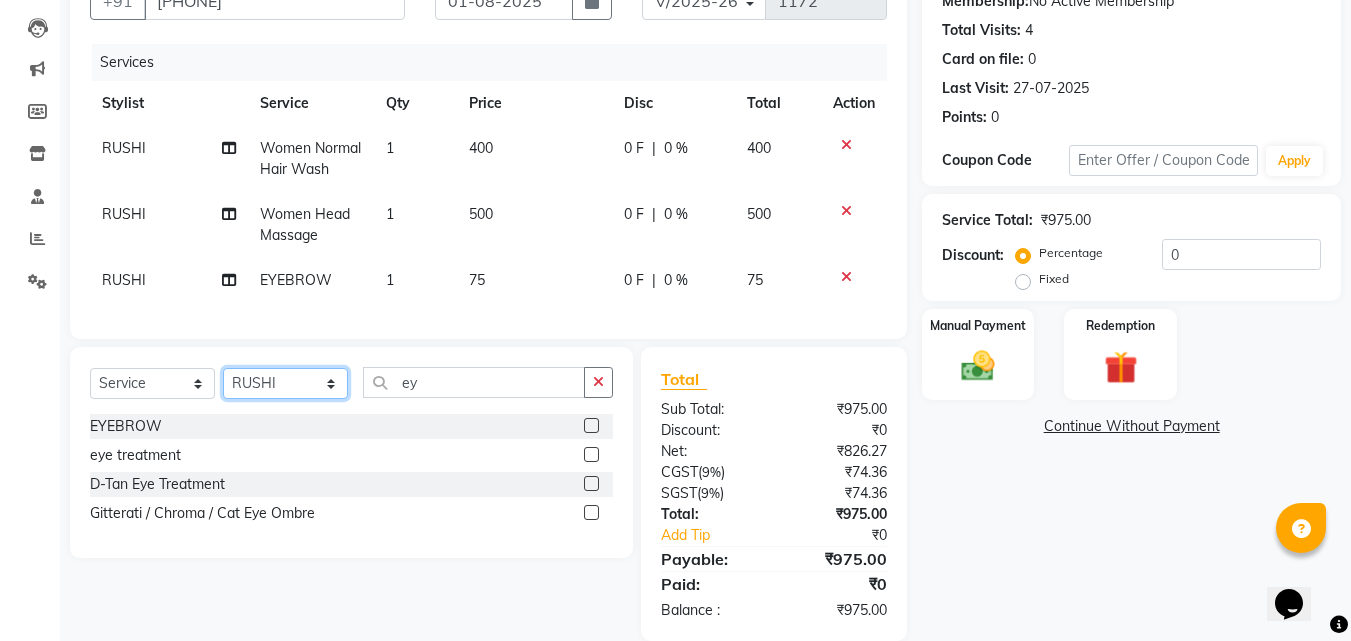 click on "Select Stylist [FIRST] [LAST] [FIRST] [LAST] [FIRST] [LAST] [FIRST] [FIRST] [FIRST] [LAST] [FIRST] [FIRST] [FIRST] [FIRST] [LAST]" 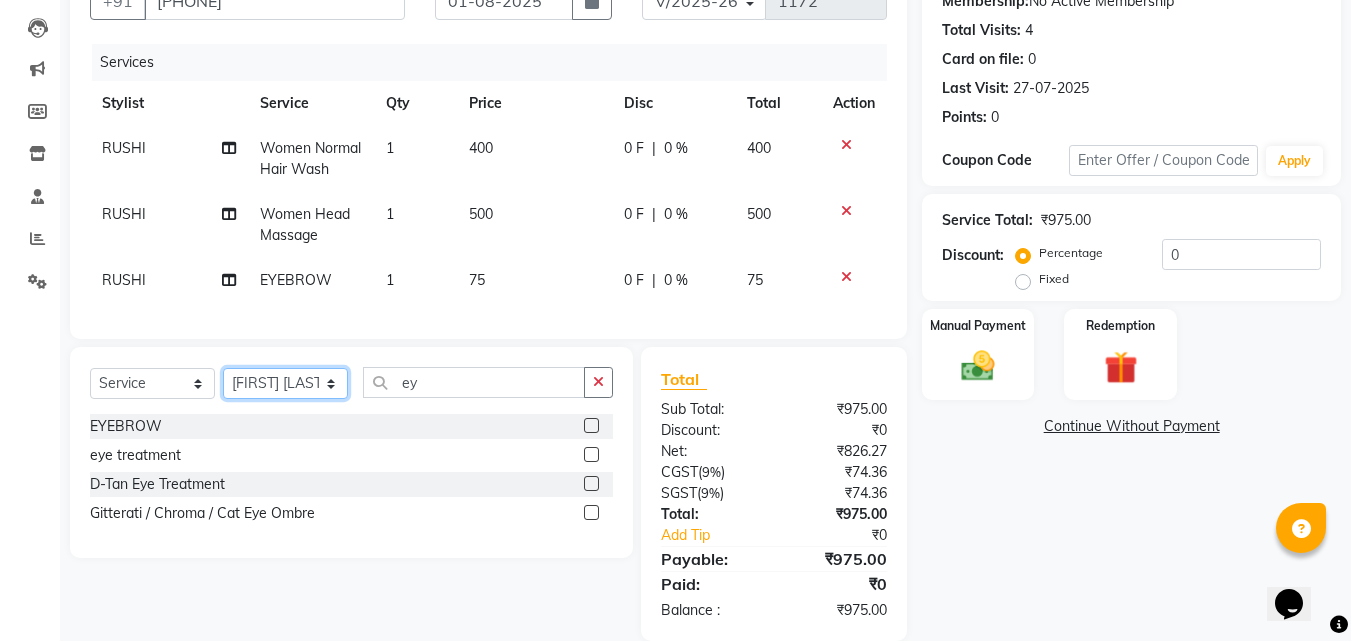 click on "Select Stylist [FIRST] [LAST] [FIRST] [LAST] [FIRST] [LAST] [FIRST] [FIRST] [FIRST] [LAST] [FIRST] [FIRST] [FIRST] [FIRST] [LAST]" 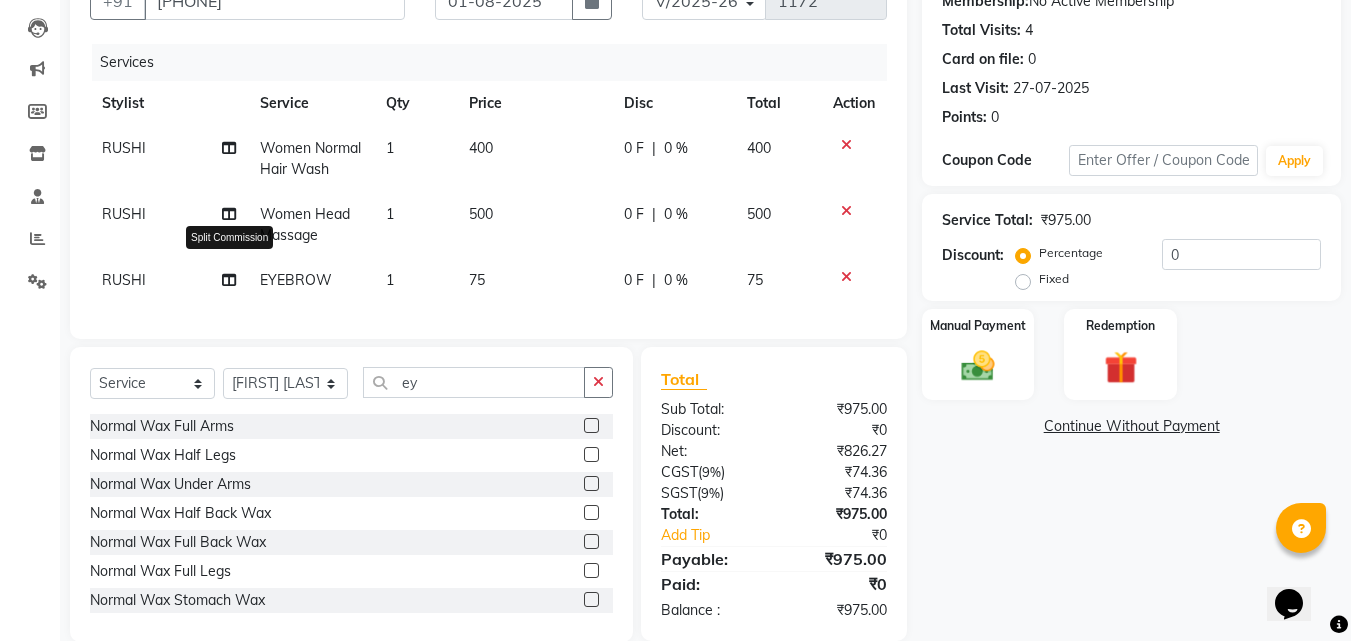 click 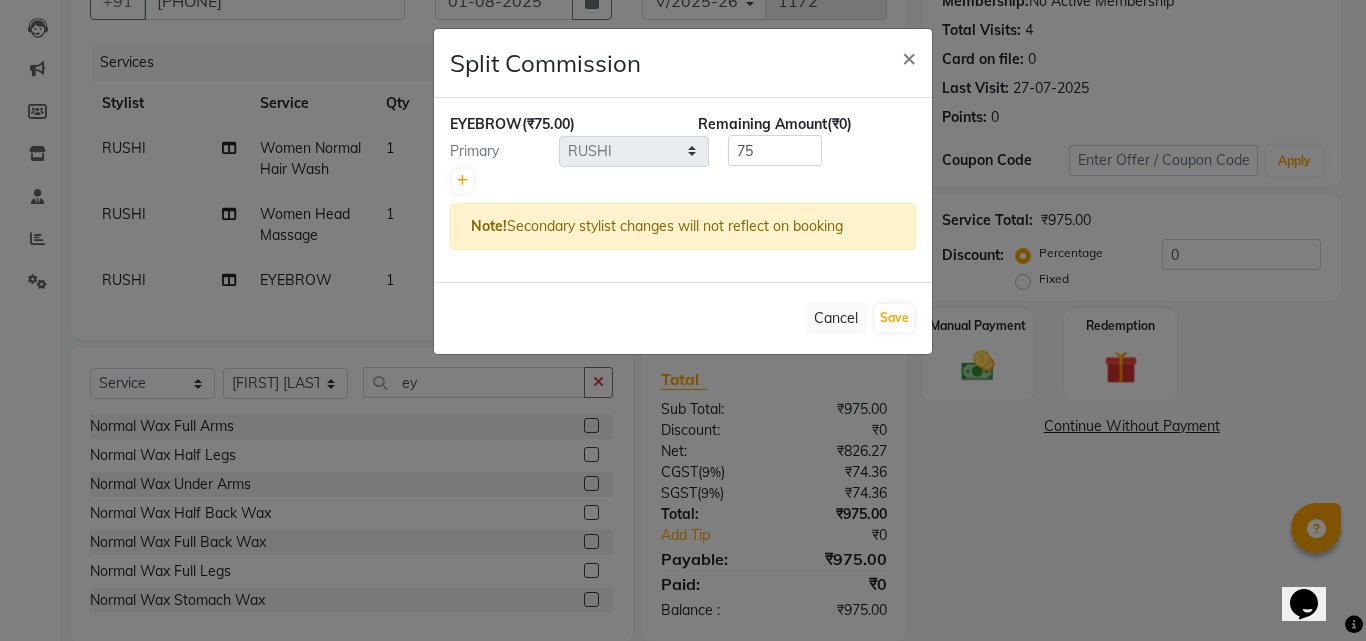 click on "Primary" 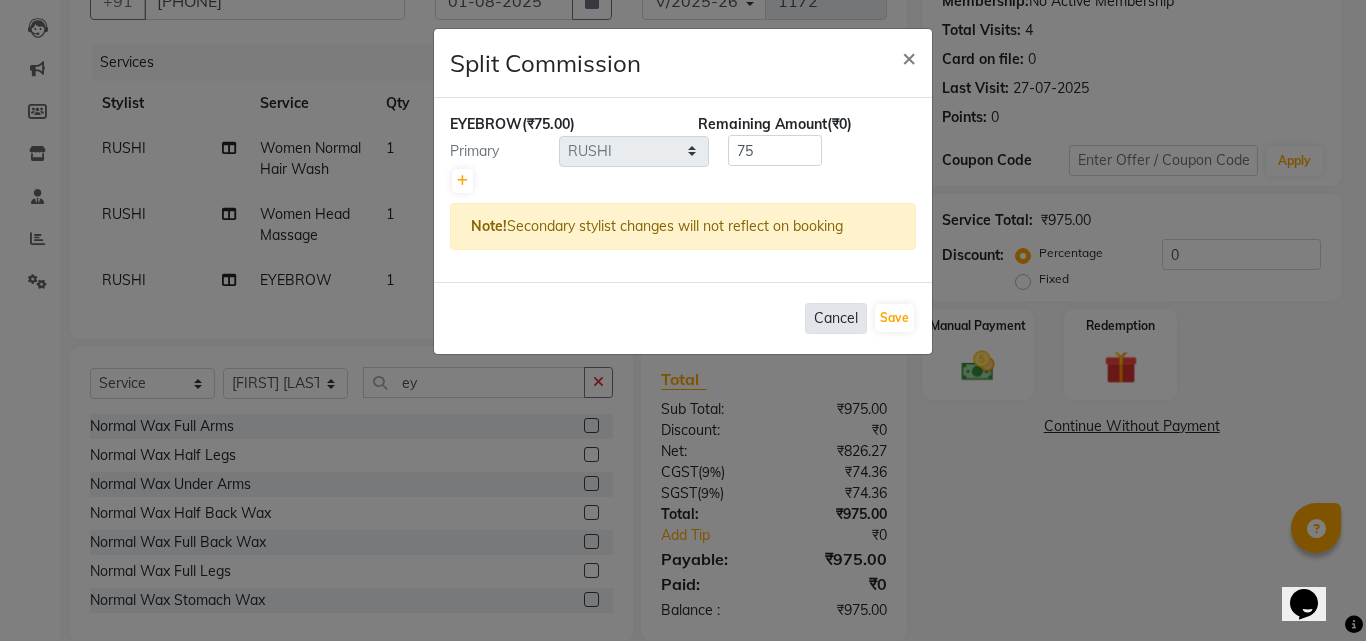 click on "Cancel" 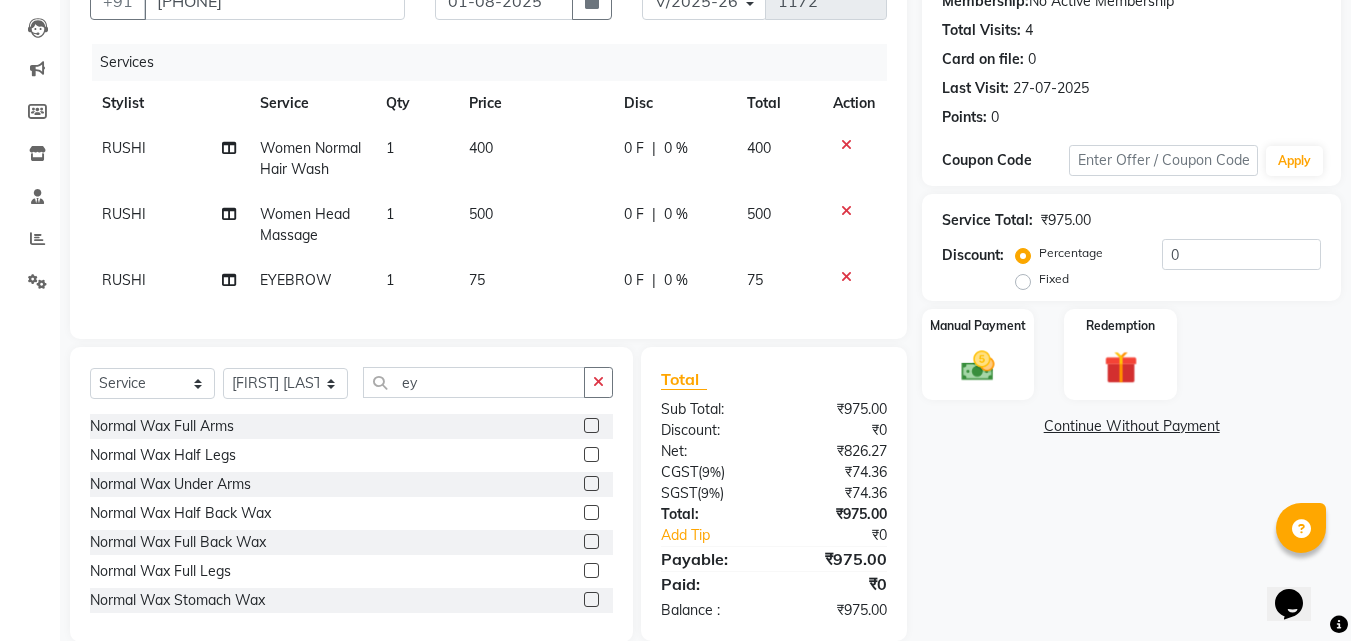 click on "RUSHI" 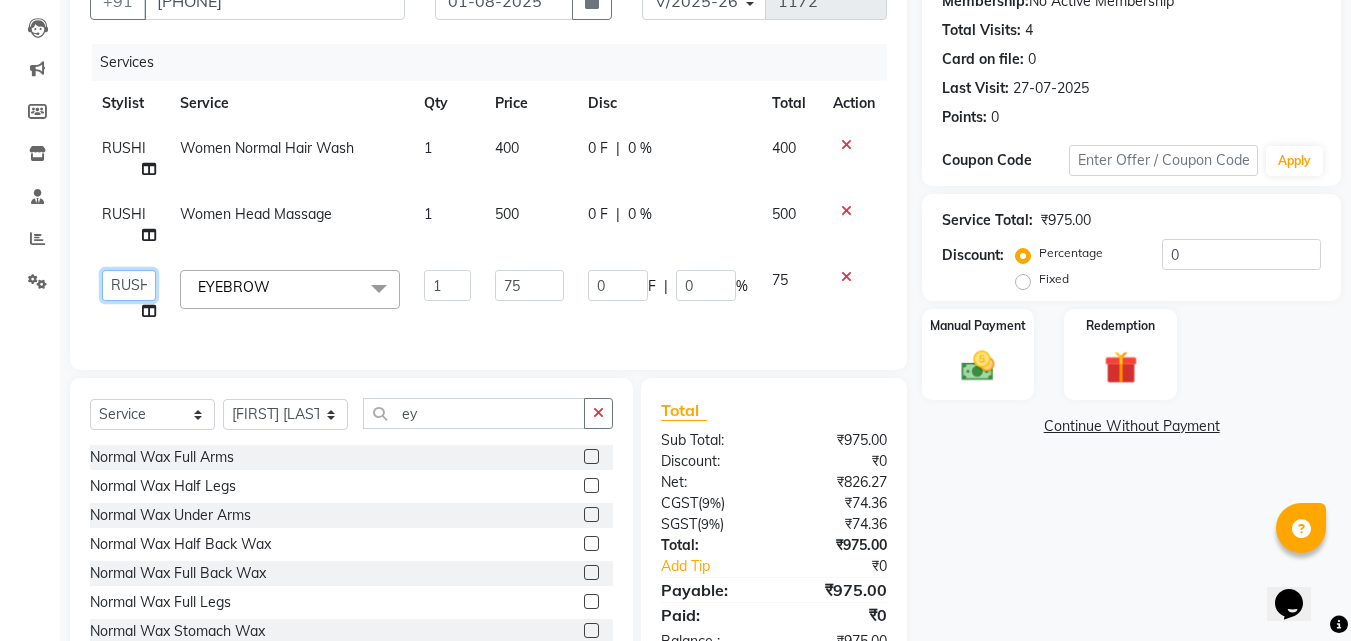 click on "[FIRST] [LAST]   [FIRST] [LAST]   [FIRST] [LAST]   [FIRST]   [FIRST]   [FIRST] [LAST]   [FIRST]   [FIRST]   [FIRST]   [FIRST] [LAST]" 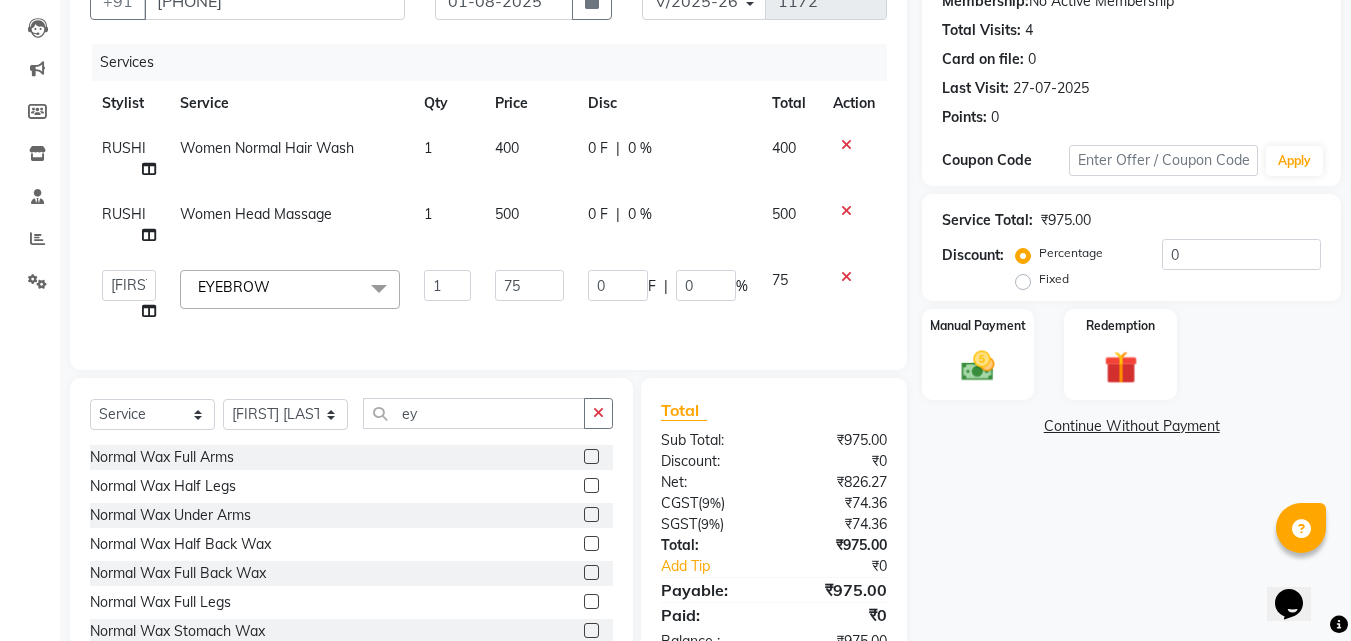 select on "87811" 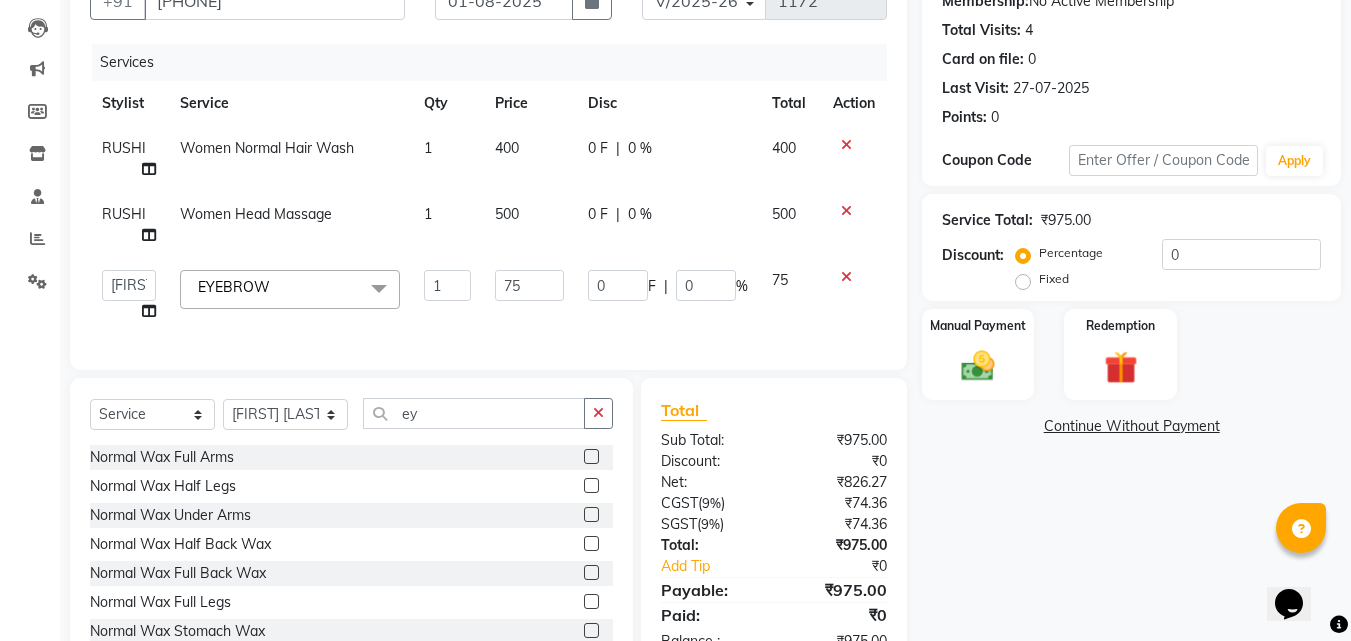 click on "EYEBROW  [PHONE]" 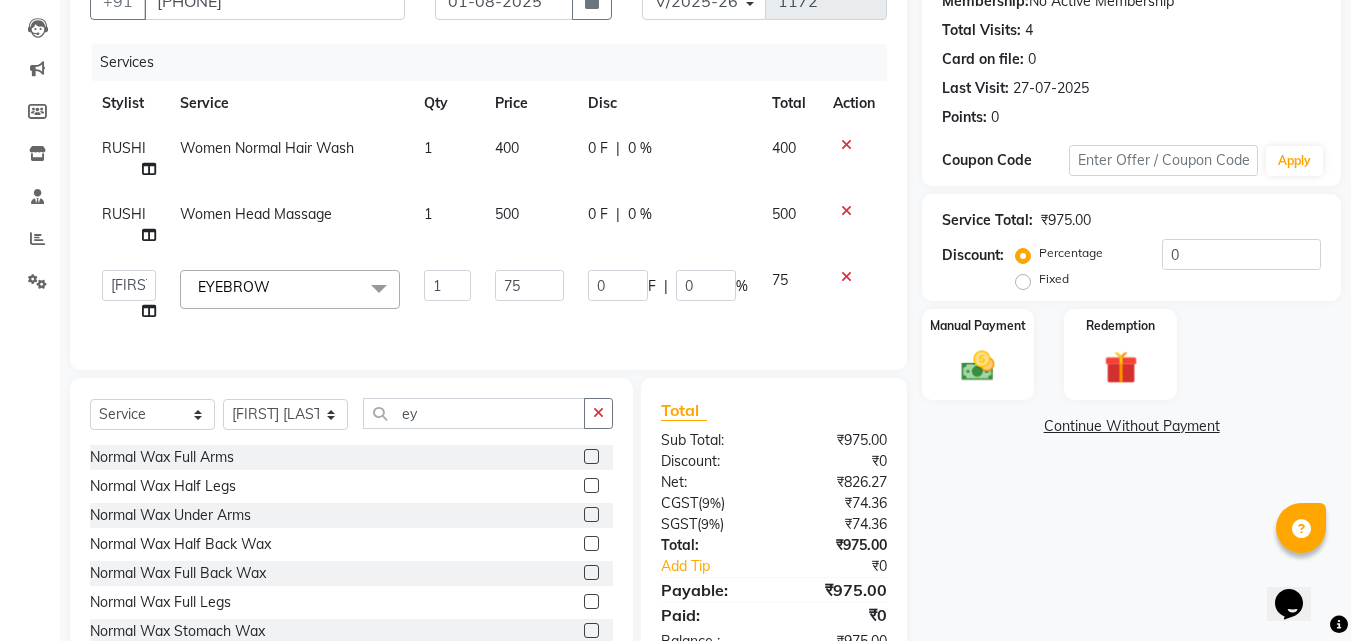 scroll, scrollTop: 104, scrollLeft: 0, axis: vertical 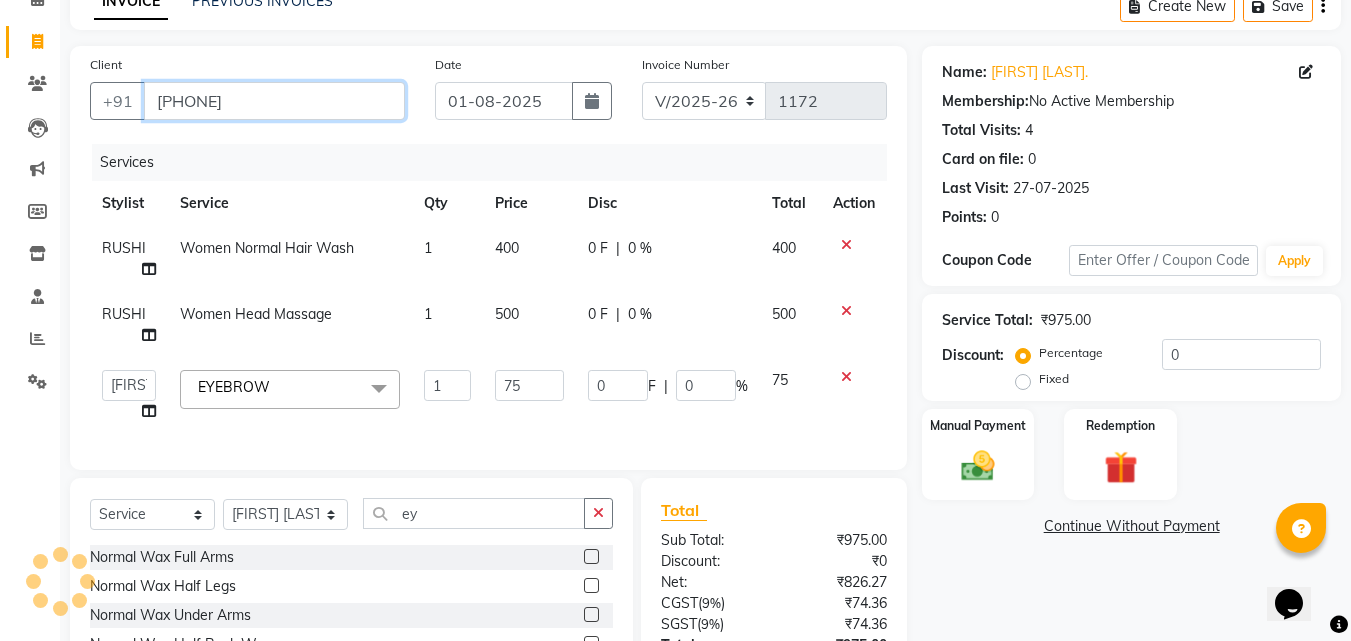 click on "[PHONE]" at bounding box center (274, 101) 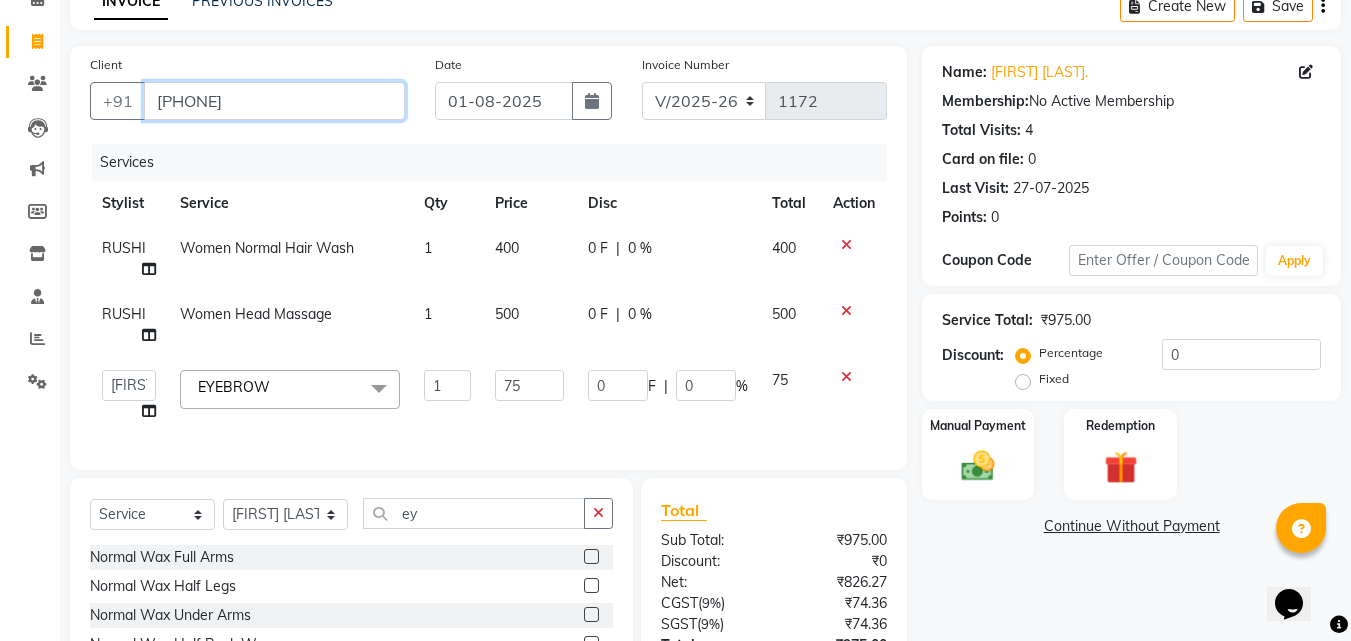drag, startPoint x: 292, startPoint y: 106, endPoint x: 223, endPoint y: 103, distance: 69.065186 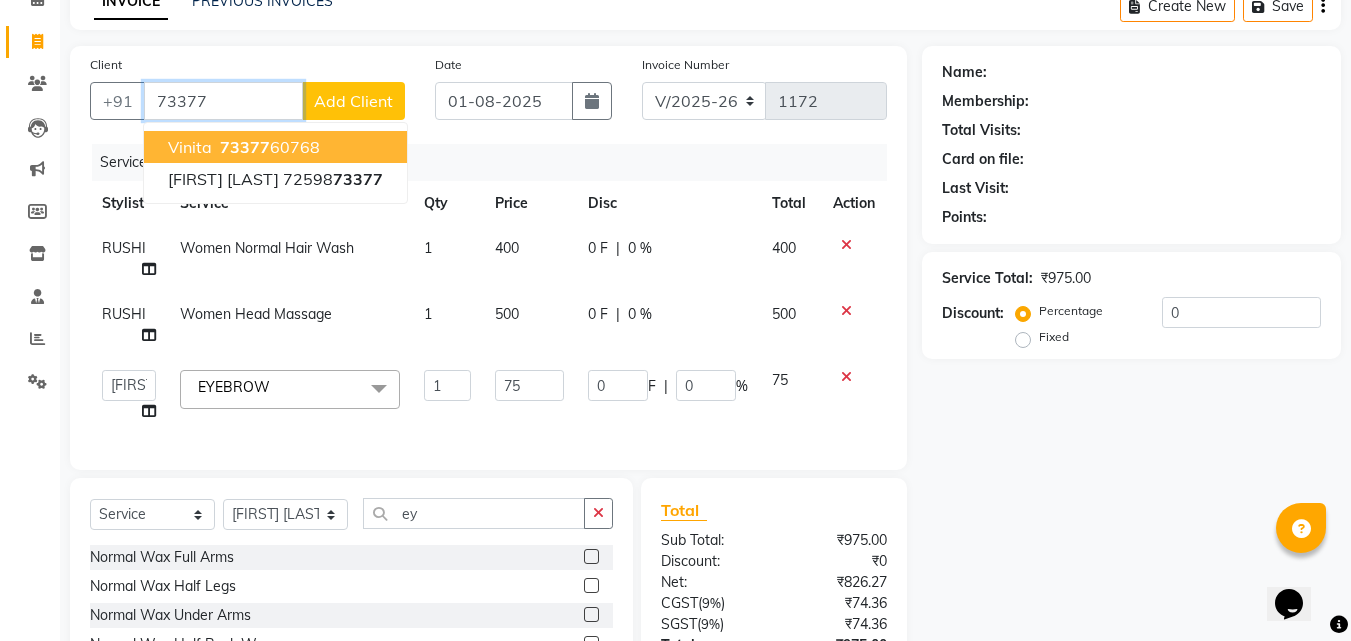 click on "[PHONE]" at bounding box center (268, 147) 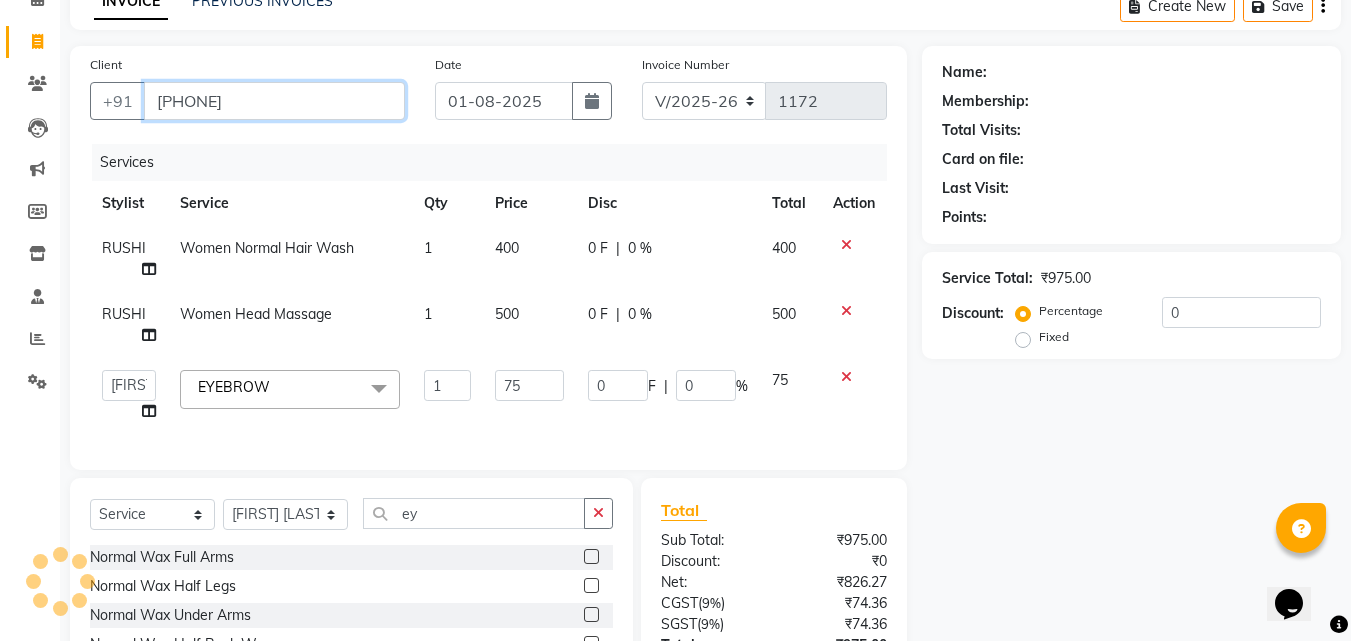 type on "[PHONE]" 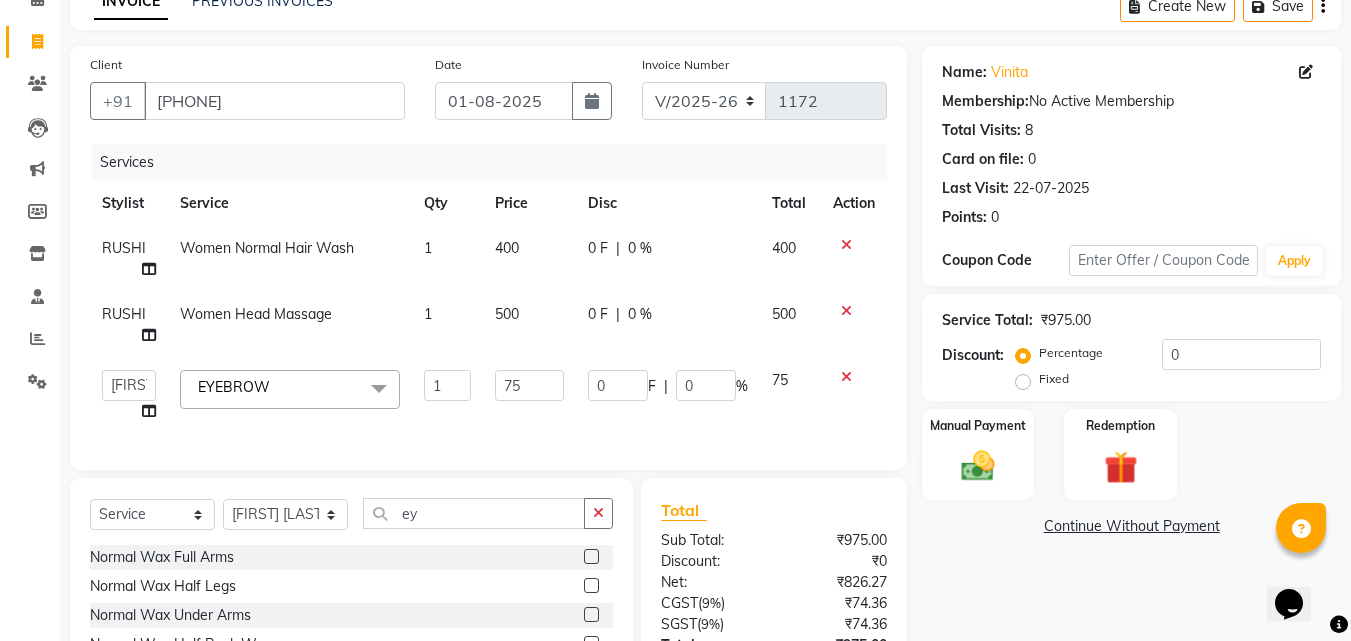 scroll, scrollTop: 204, scrollLeft: 0, axis: vertical 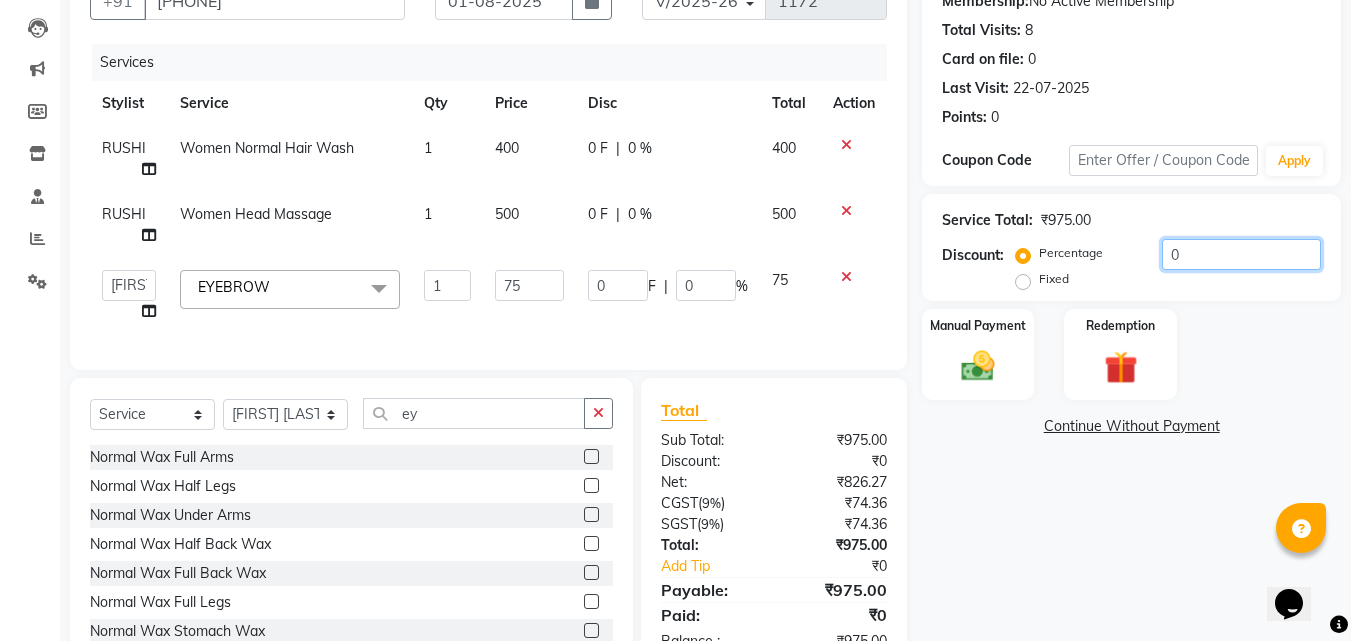 click on "0" 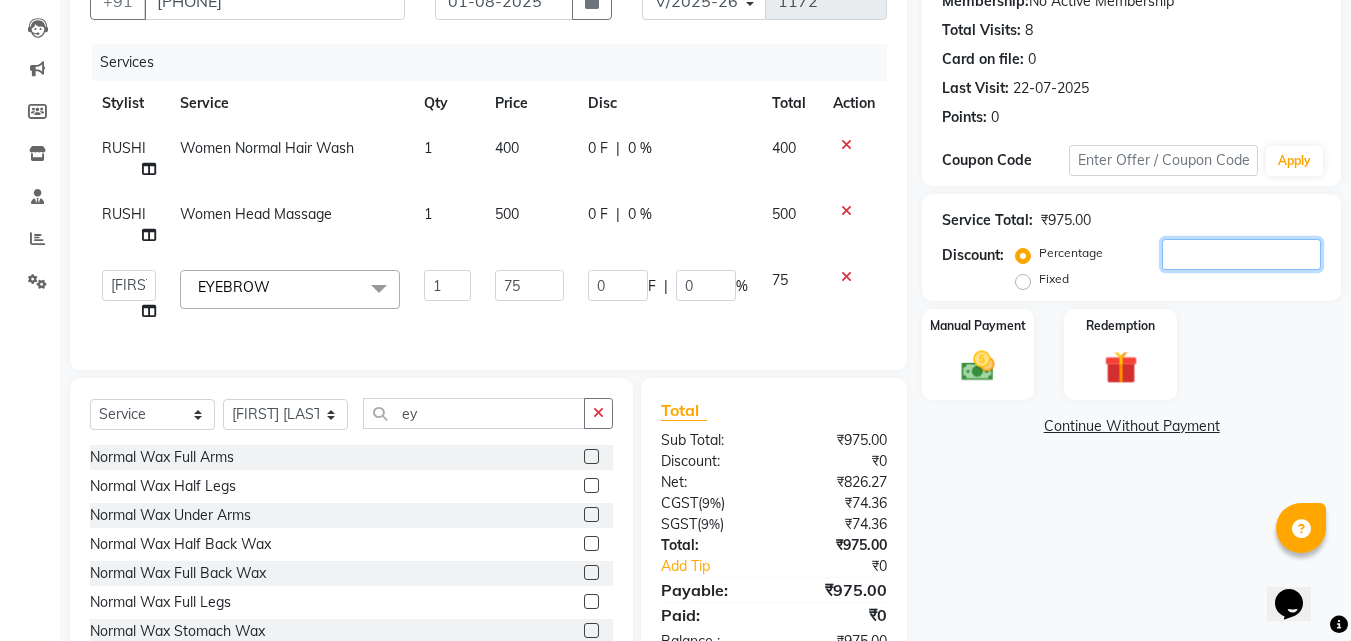 type 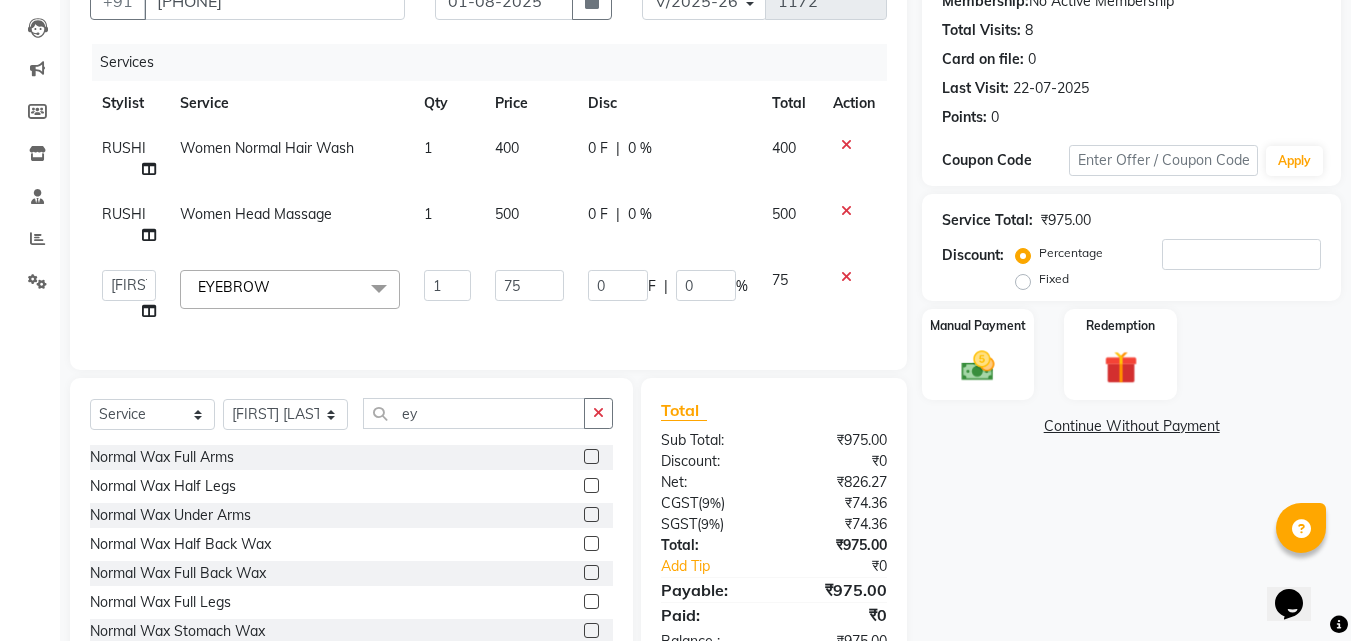 click 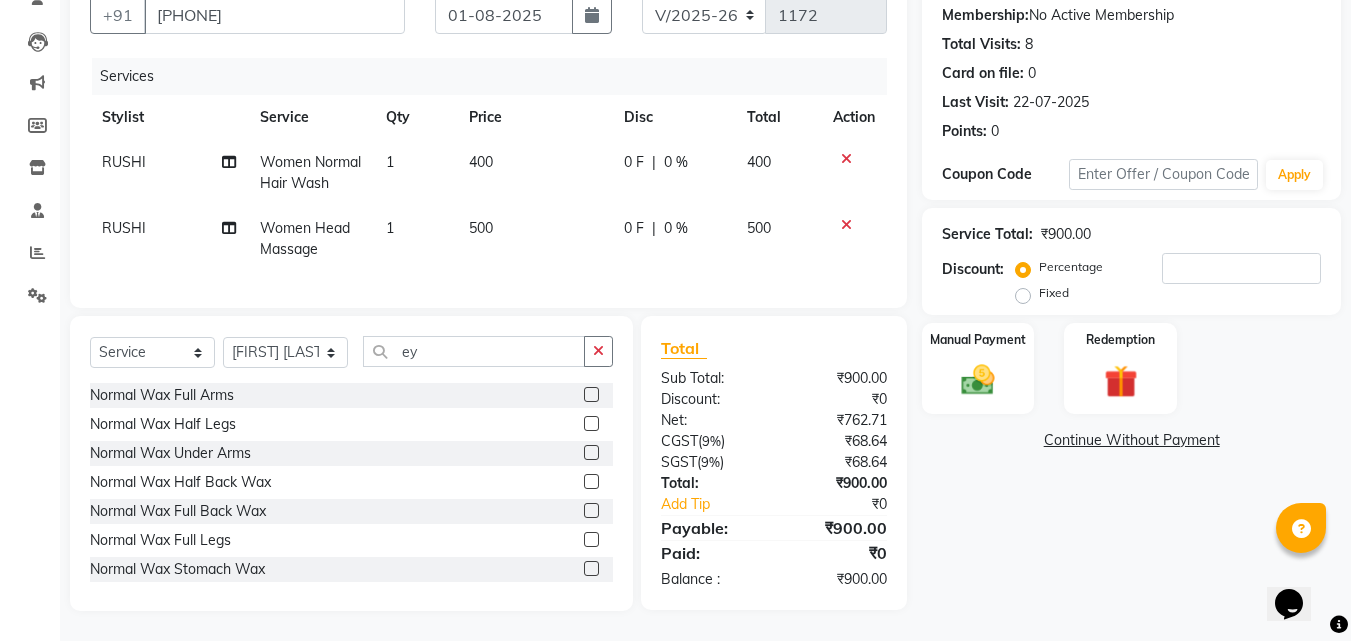 click on "400" 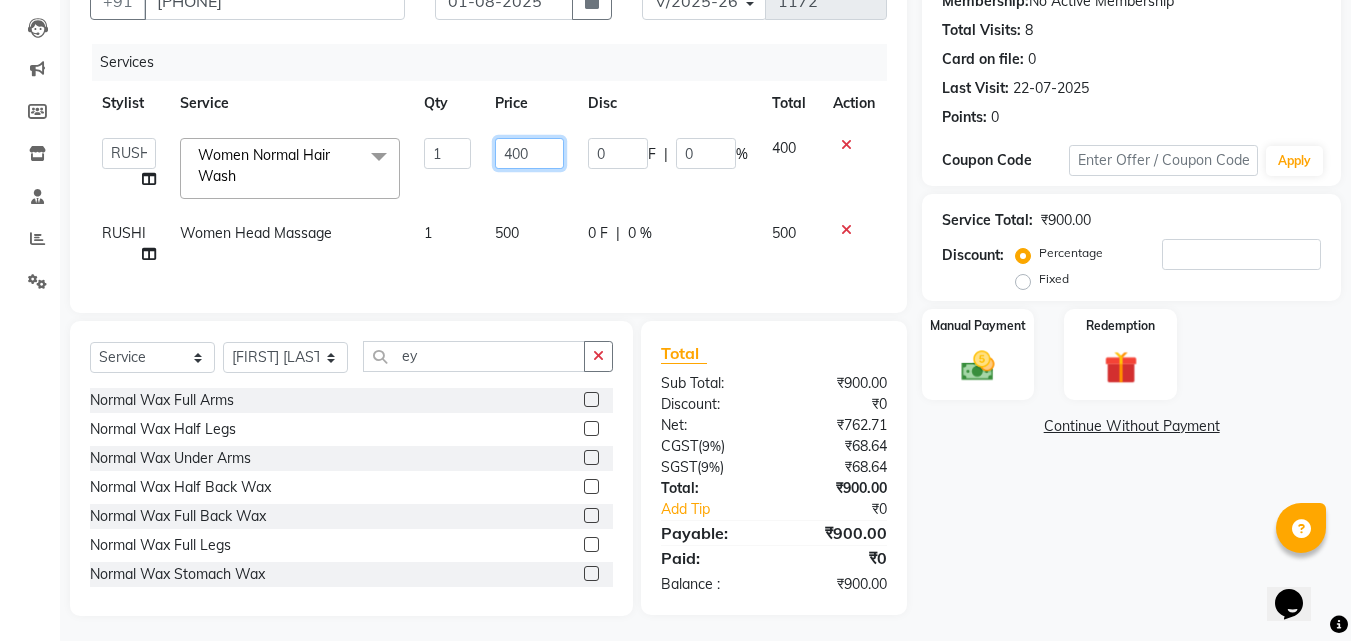 drag, startPoint x: 551, startPoint y: 151, endPoint x: 501, endPoint y: 147, distance: 50.159744 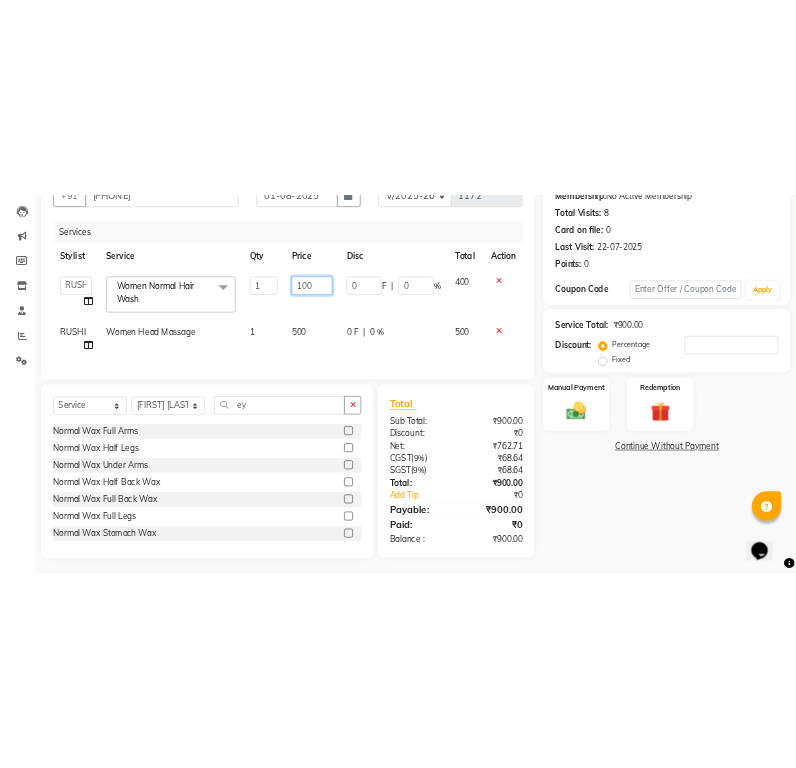 scroll, scrollTop: 97, scrollLeft: 0, axis: vertical 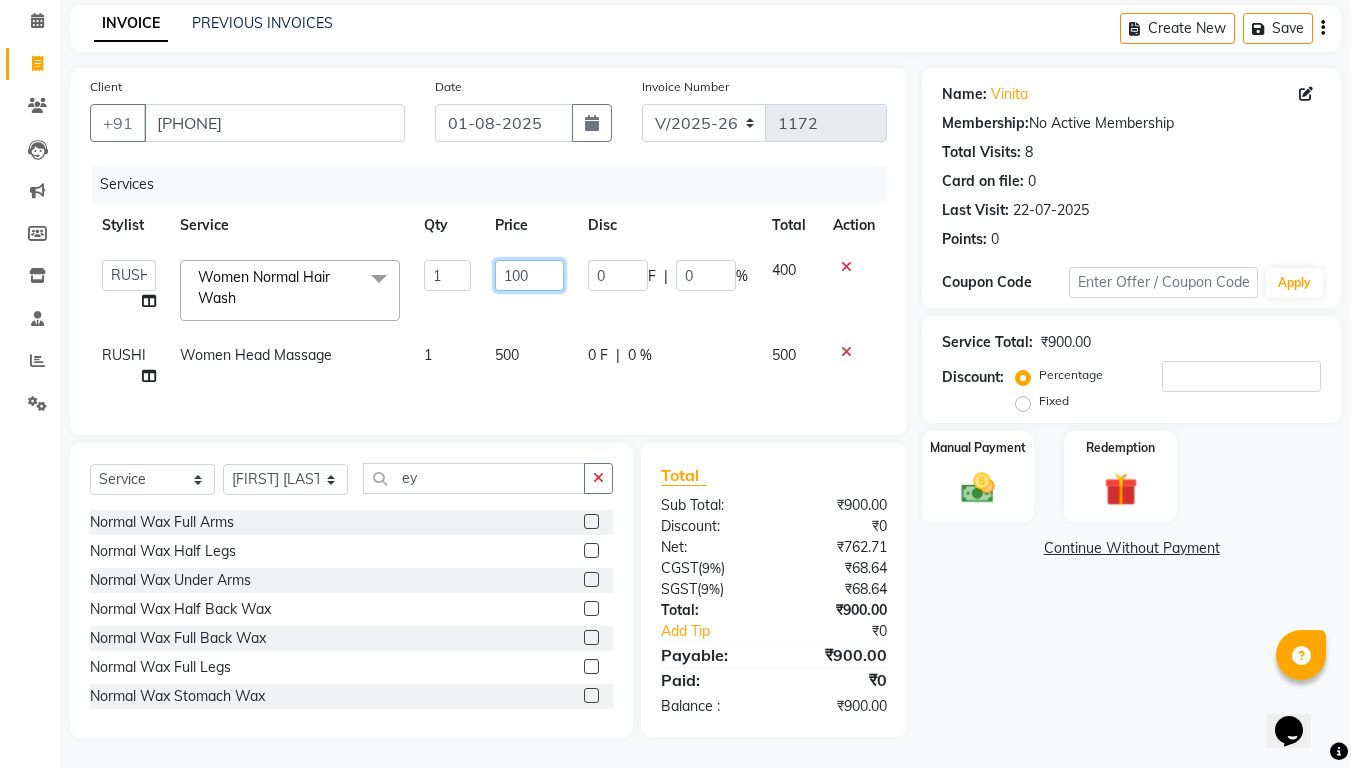 type on "10" 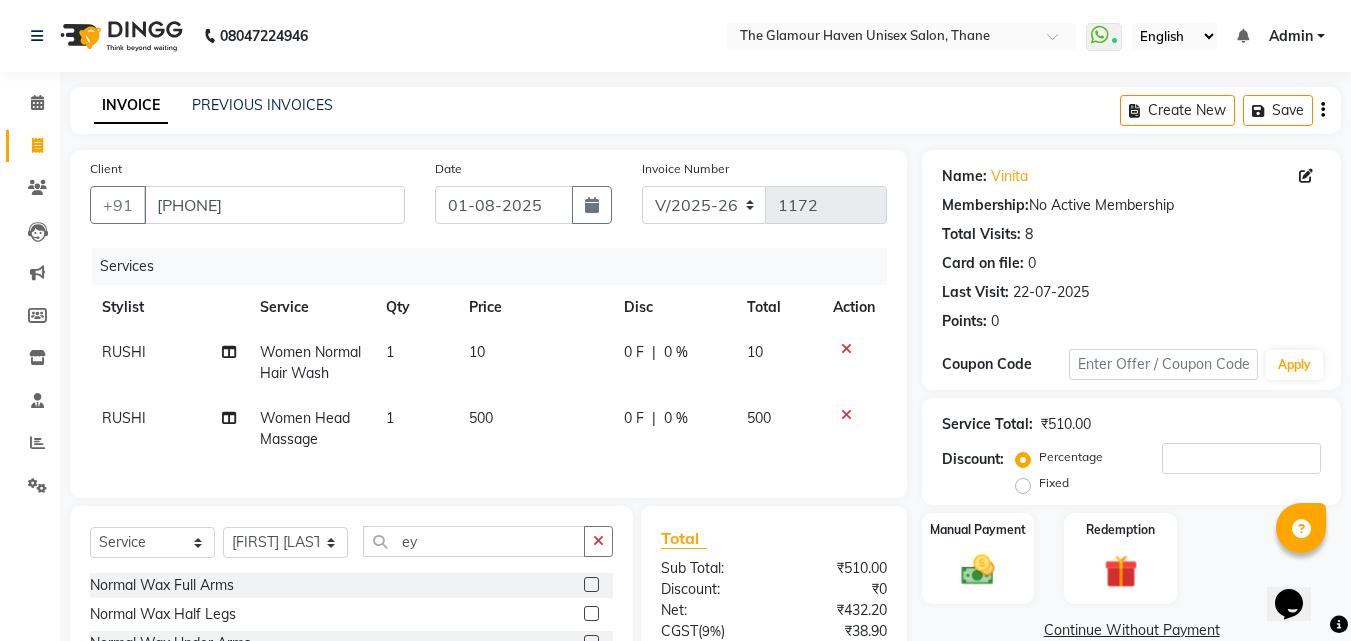 scroll, scrollTop: 200, scrollLeft: 0, axis: vertical 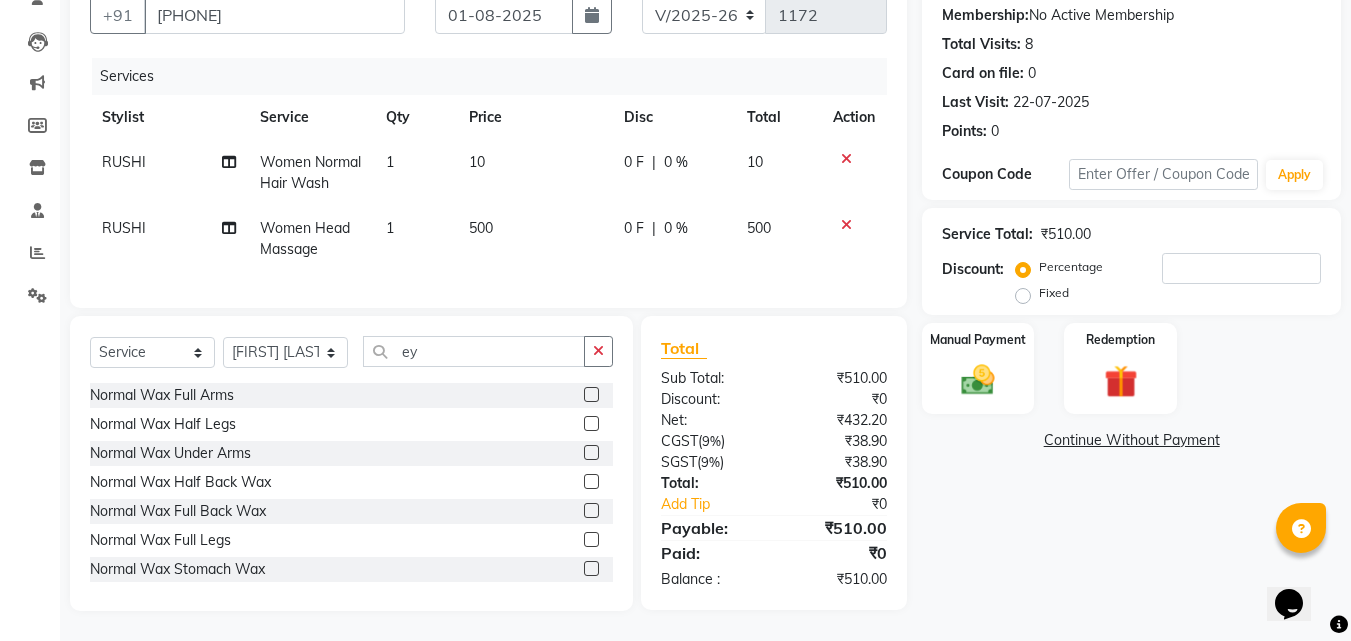 click on "10" 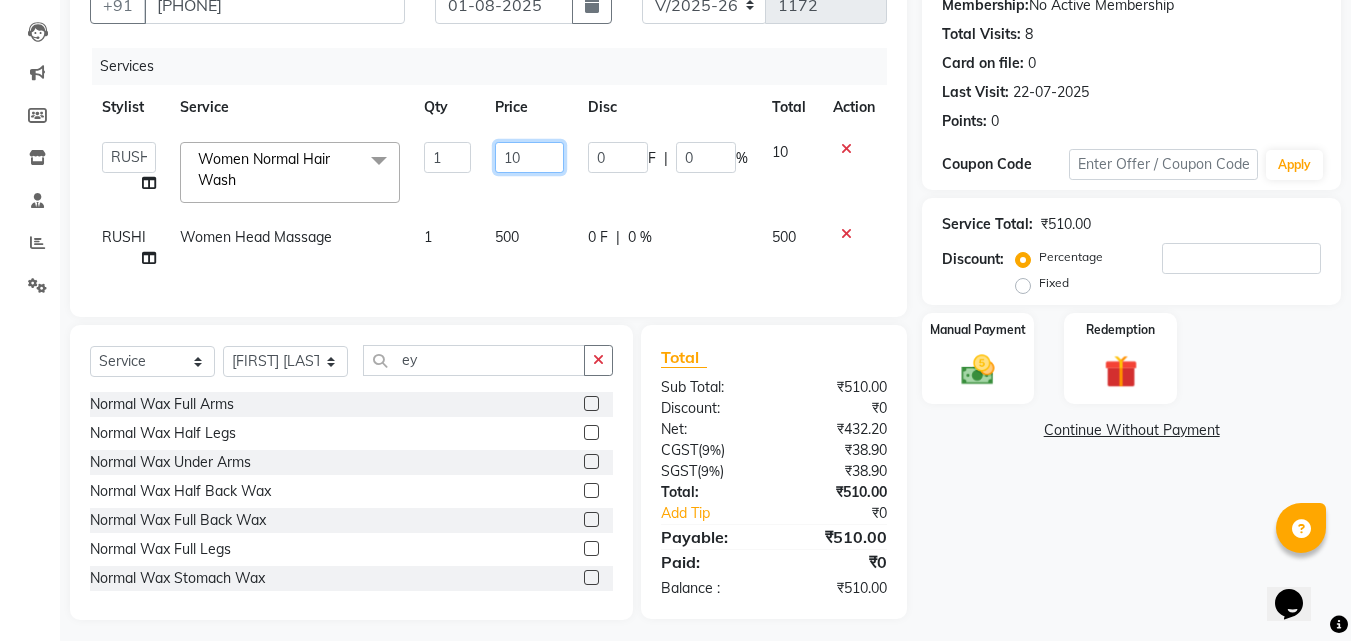 drag, startPoint x: 525, startPoint y: 153, endPoint x: 496, endPoint y: 148, distance: 29.427877 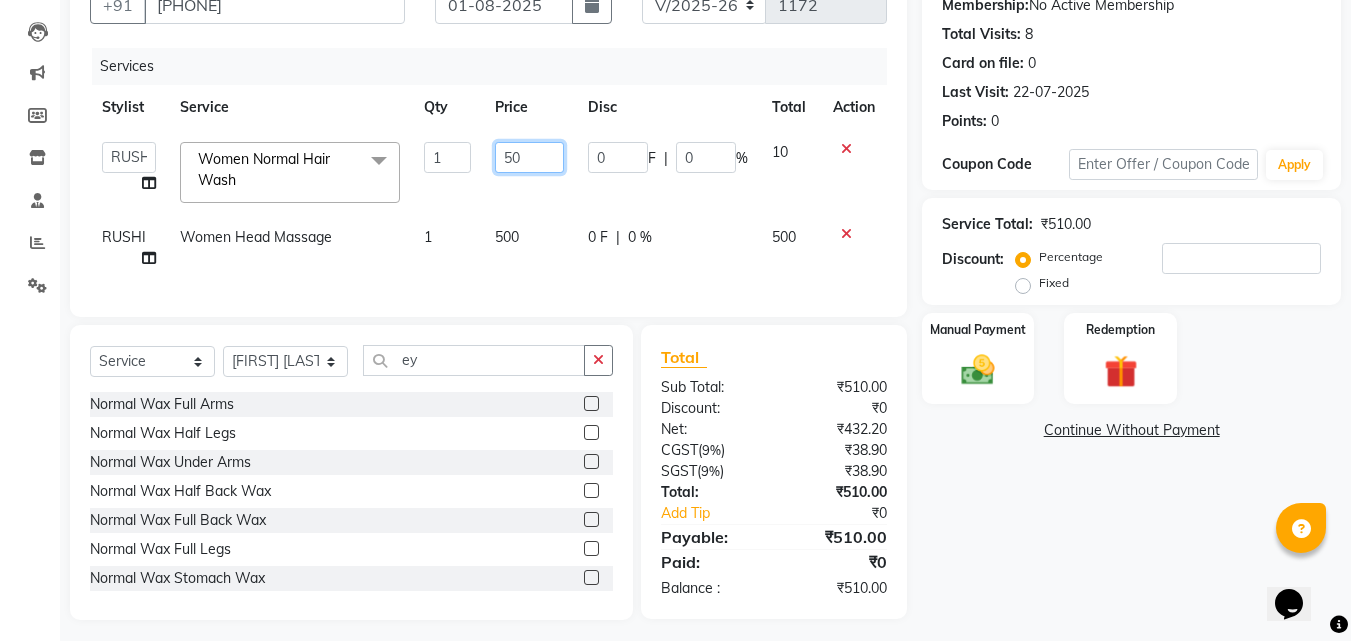 type on "500" 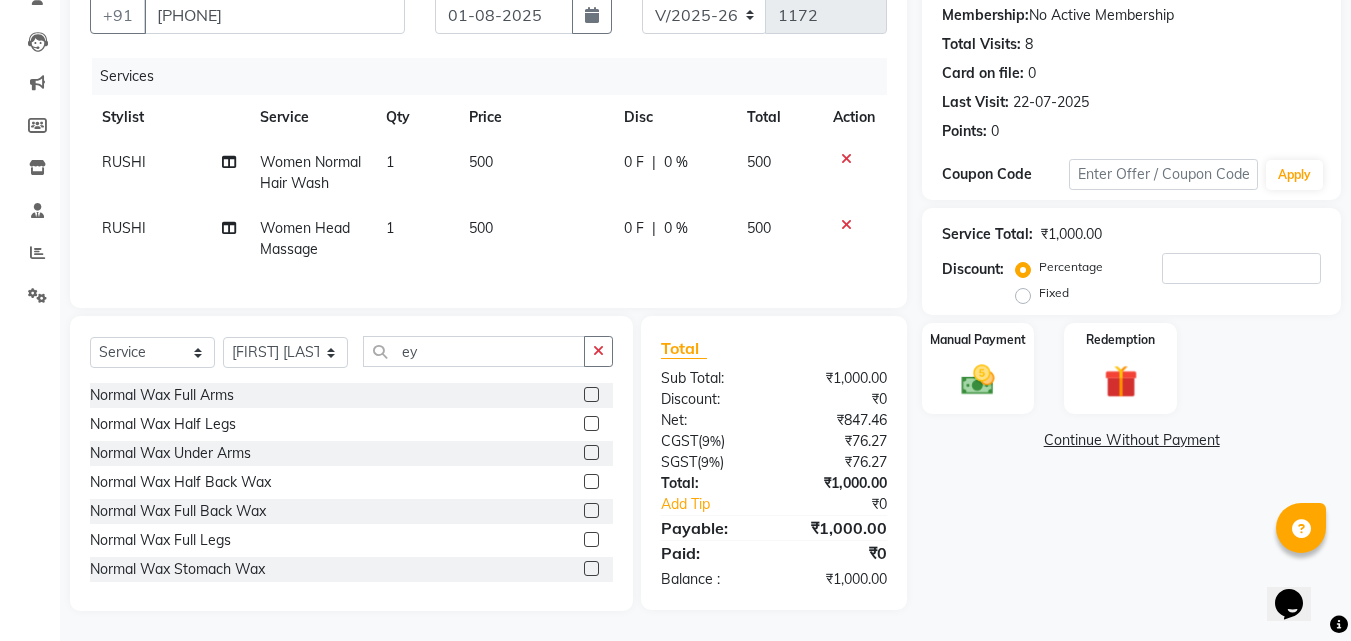 click on "[FIRST] [FIRST] Hair Wash 1 500 0 F | 0 % 500 [FIRST] [FIRST] Head Massage 1 500 0 F | 0 % 500" 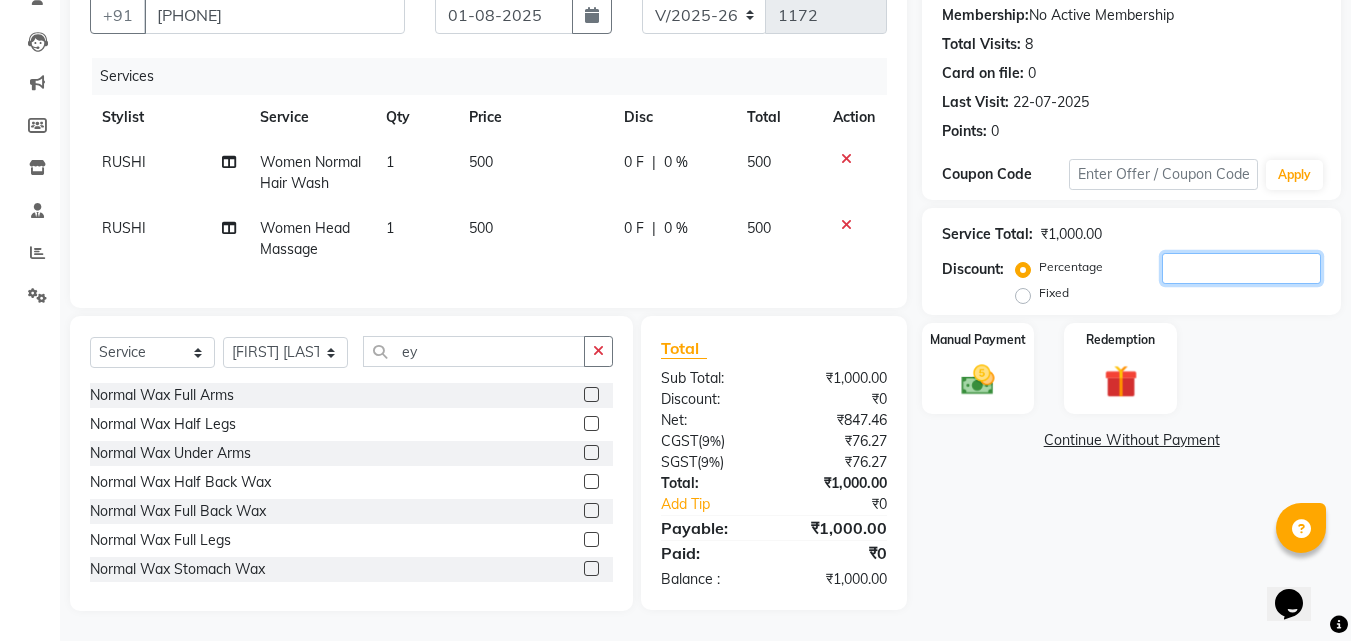 click 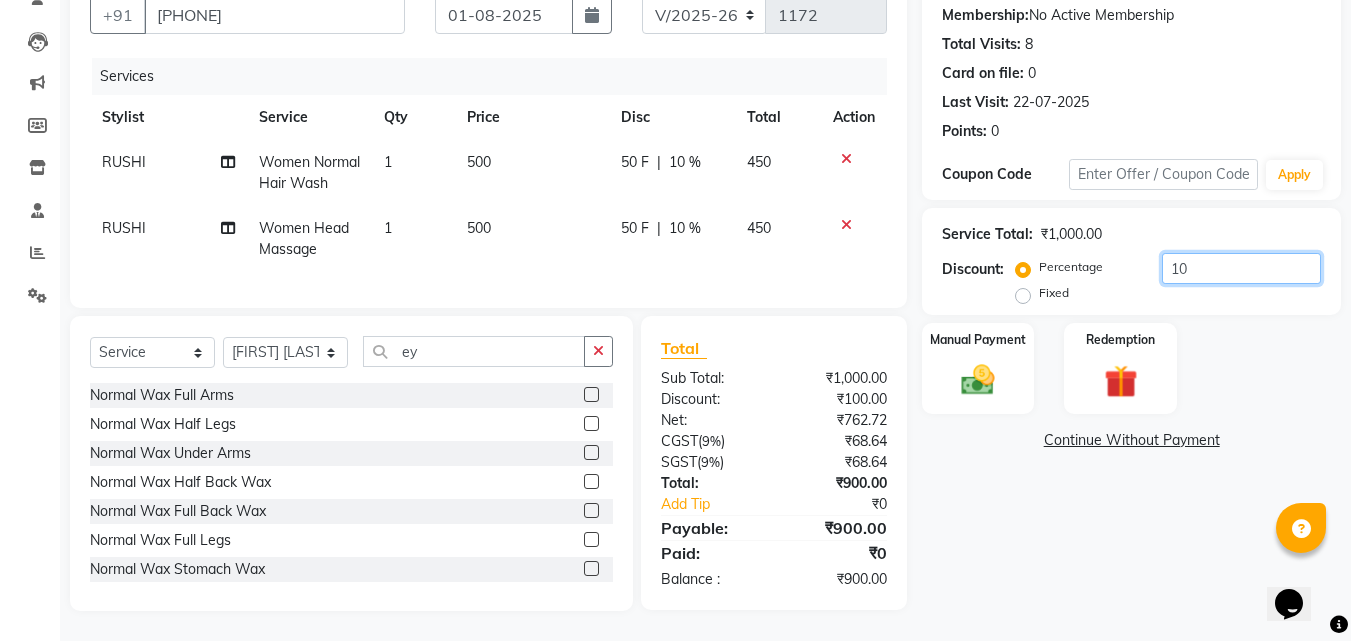 click on "10" 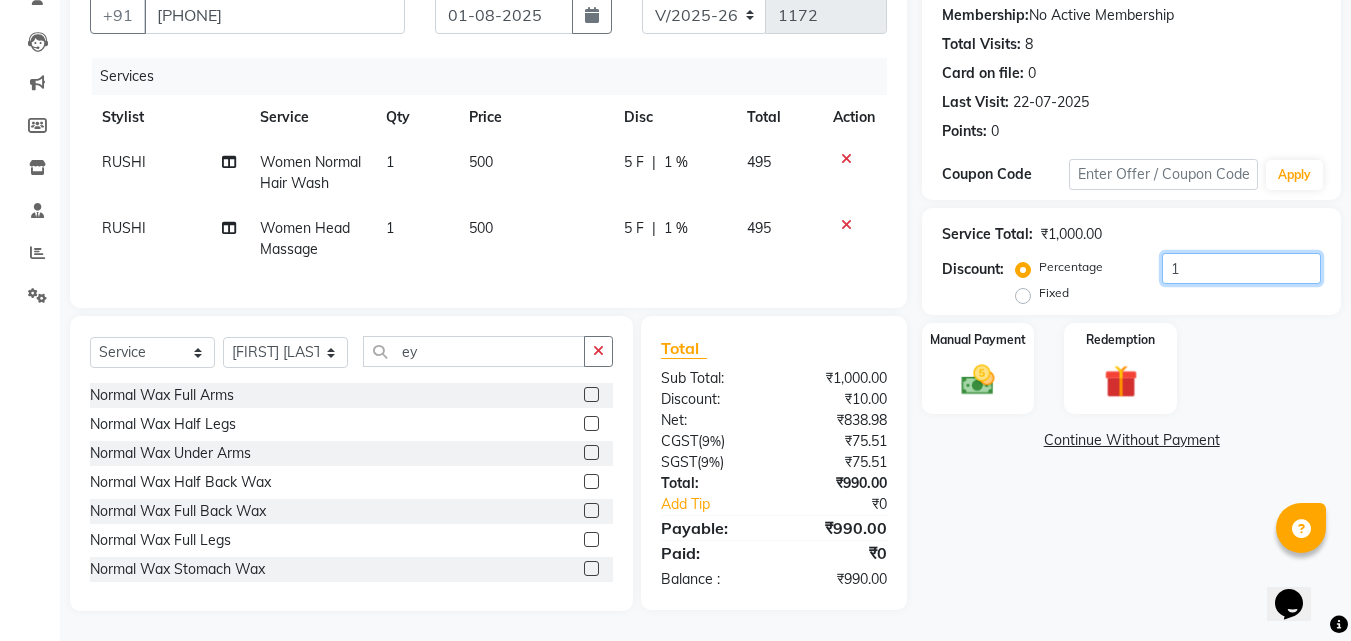 type 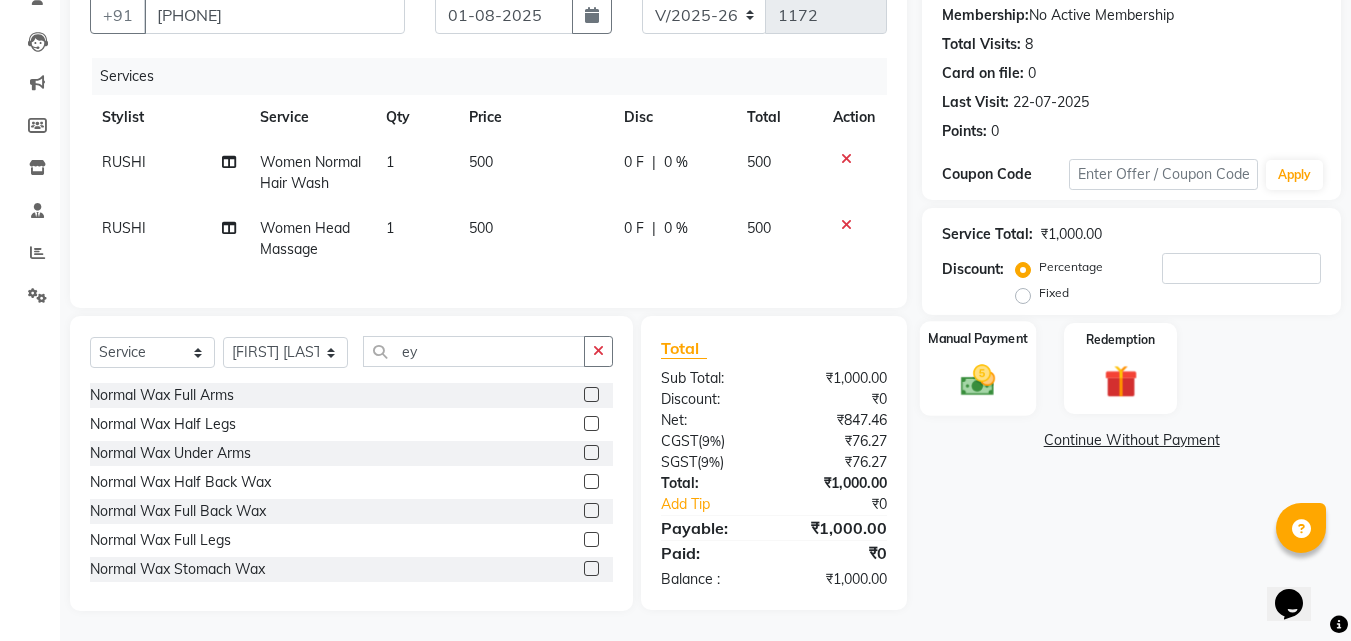click 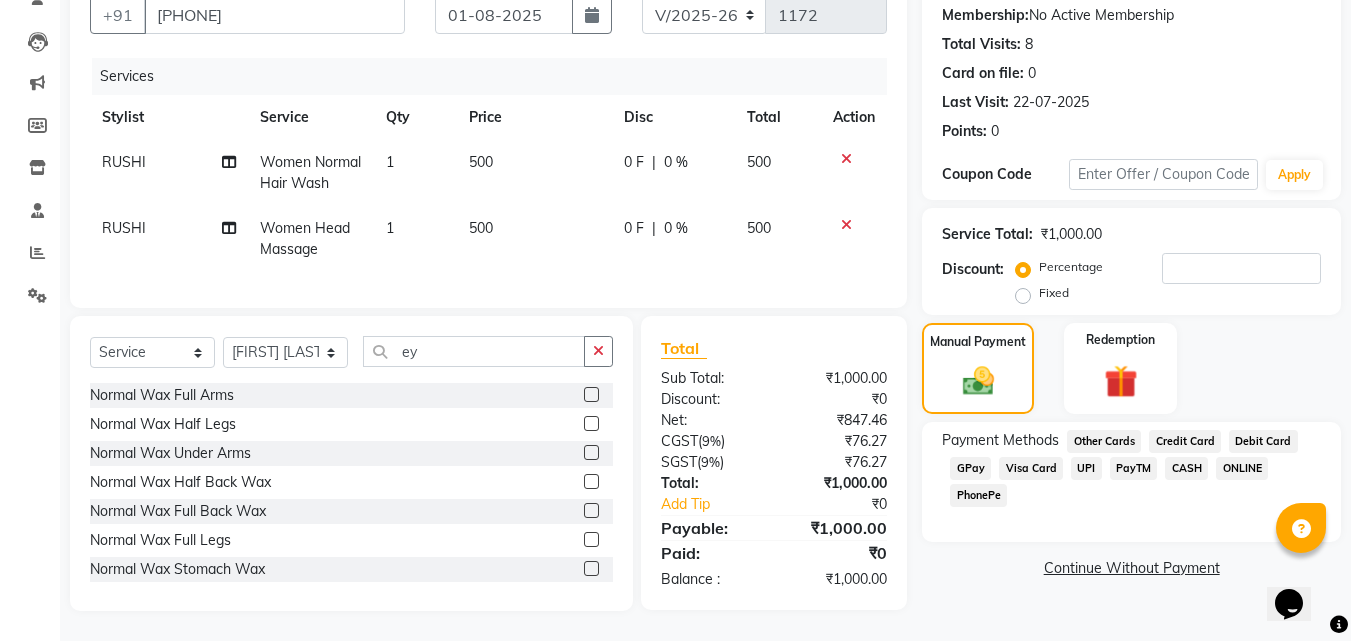 click on "CASH" 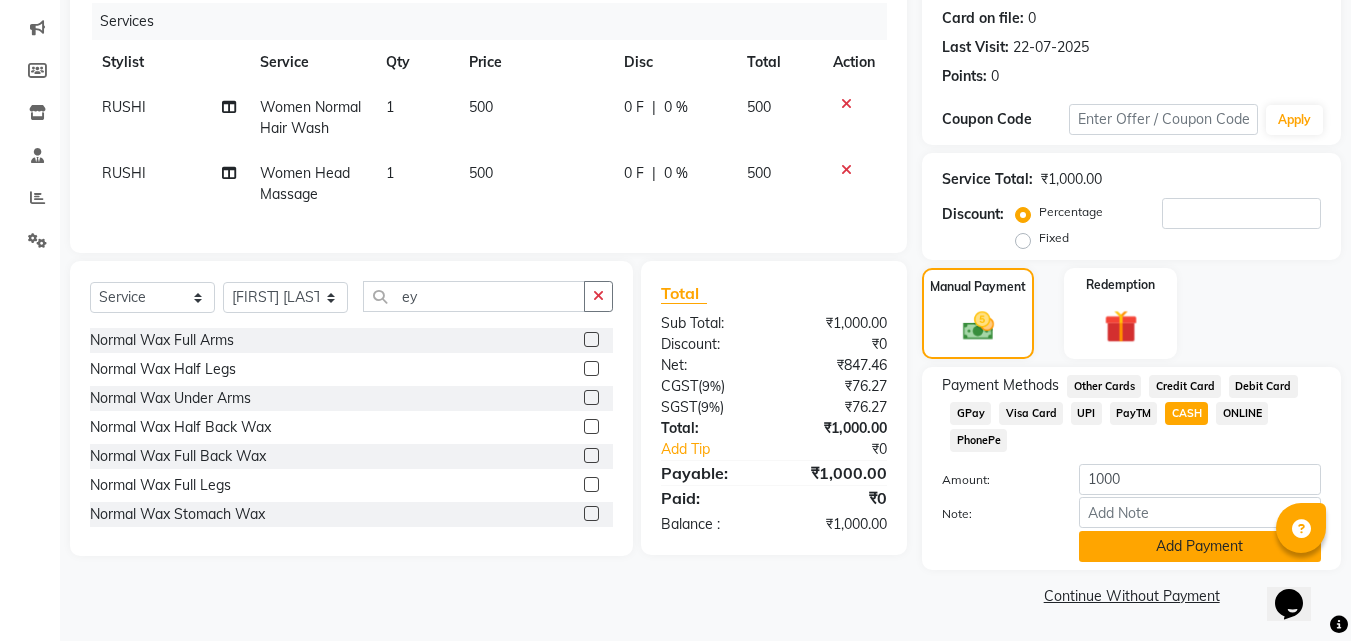 click on "Add Payment" 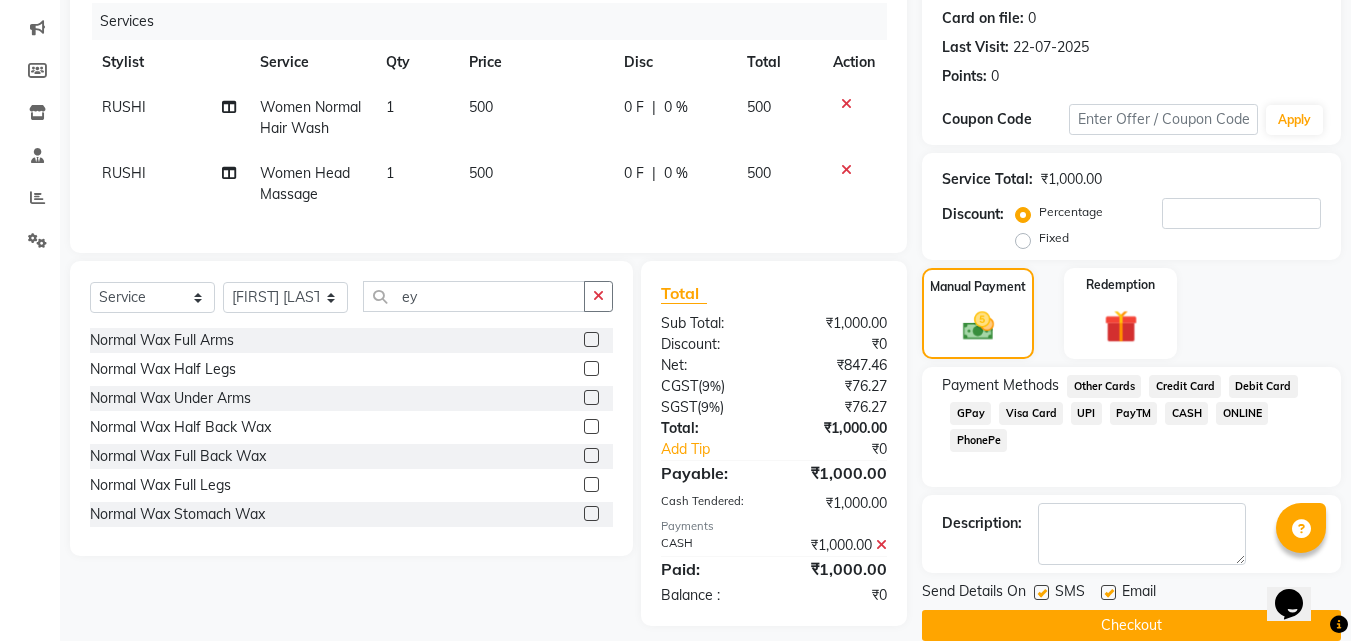 scroll, scrollTop: 275, scrollLeft: 0, axis: vertical 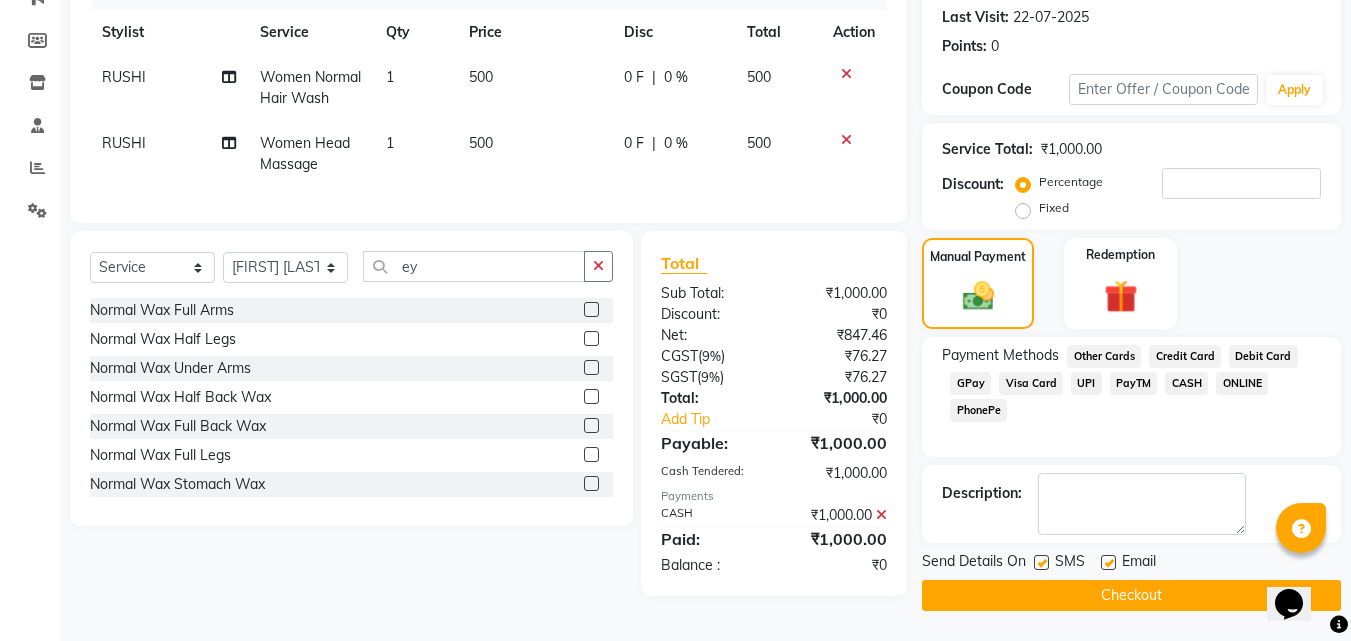 click on "Checkout" 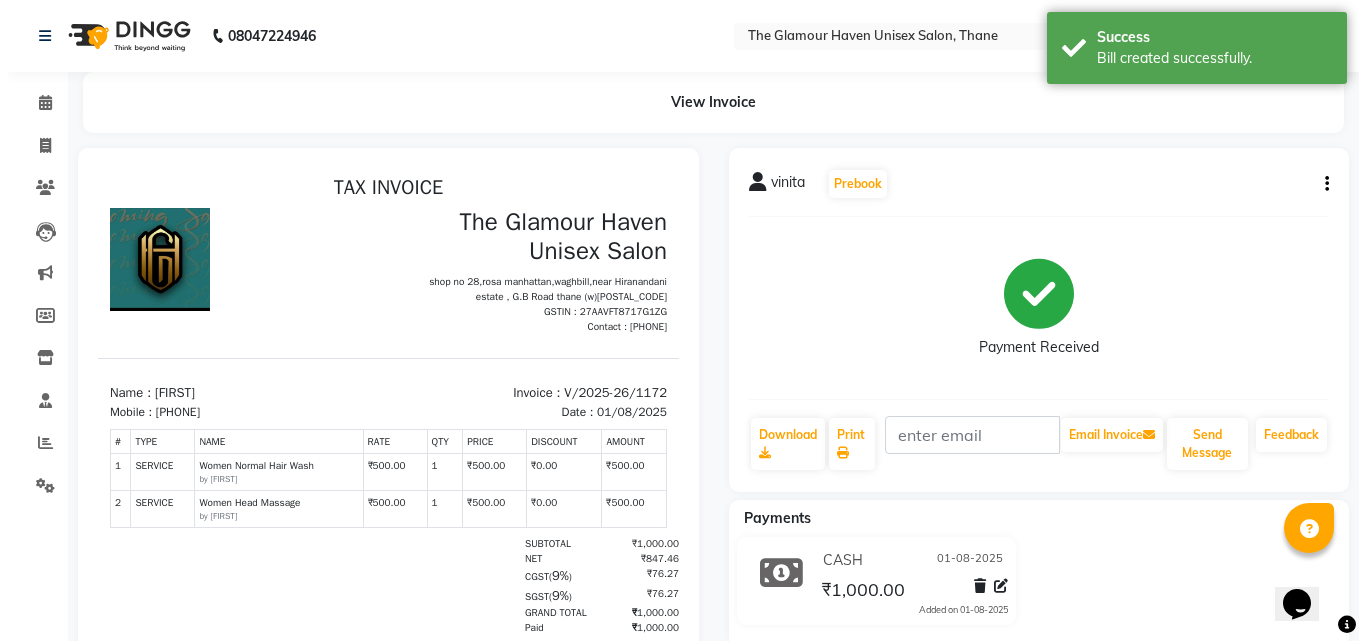 scroll, scrollTop: 0, scrollLeft: 0, axis: both 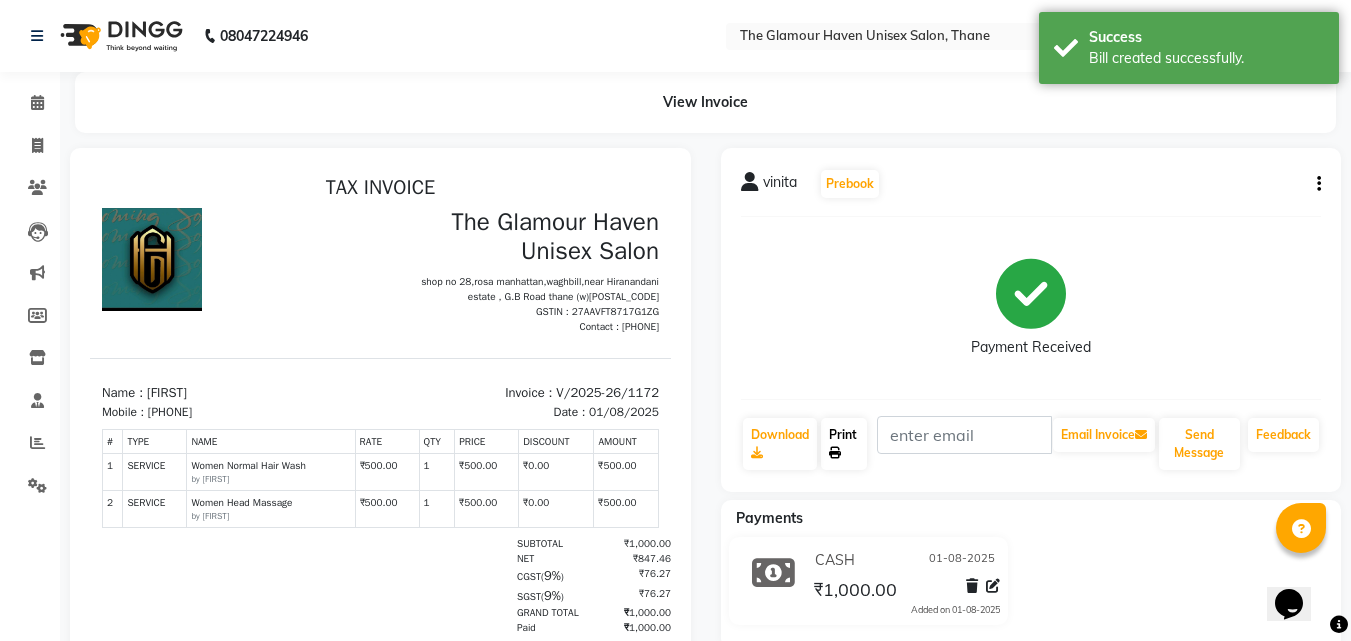 click on "Print" 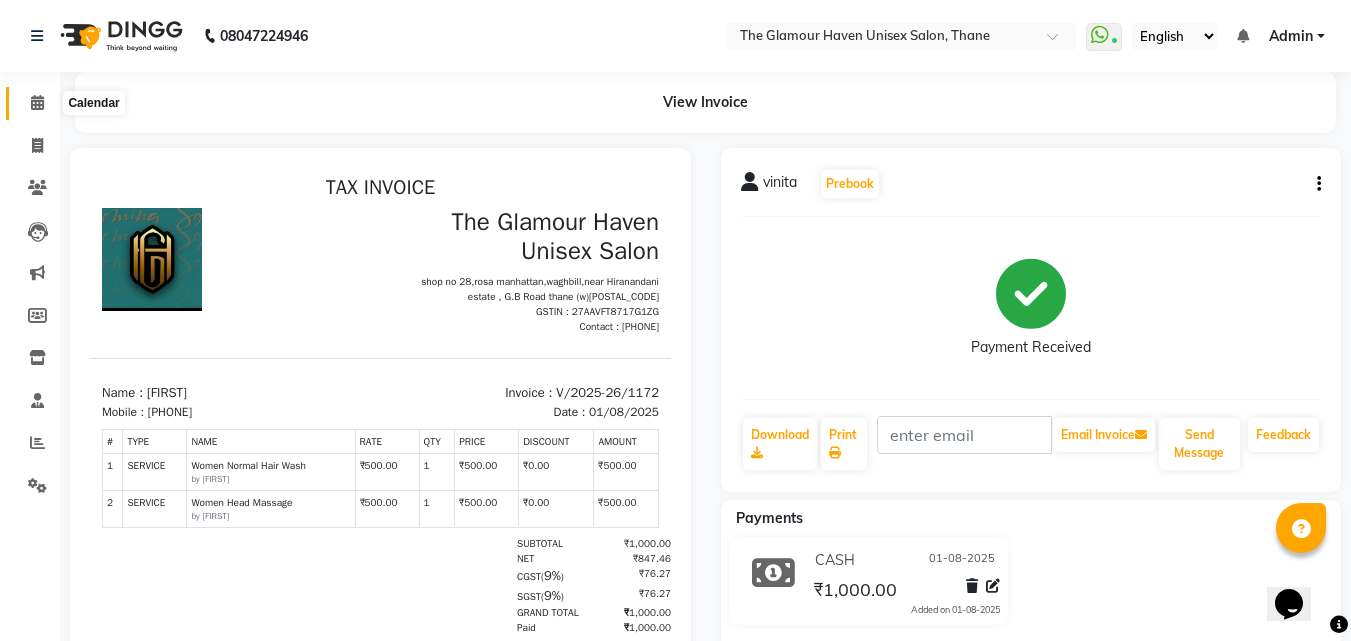click 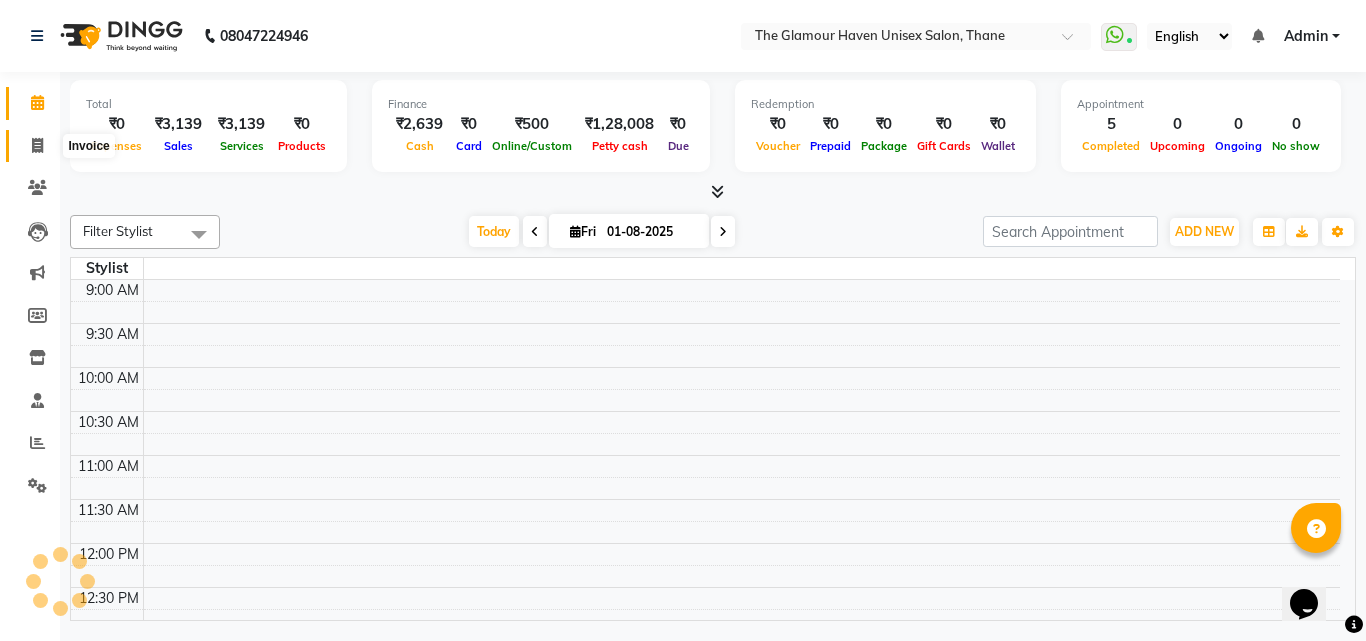 click 